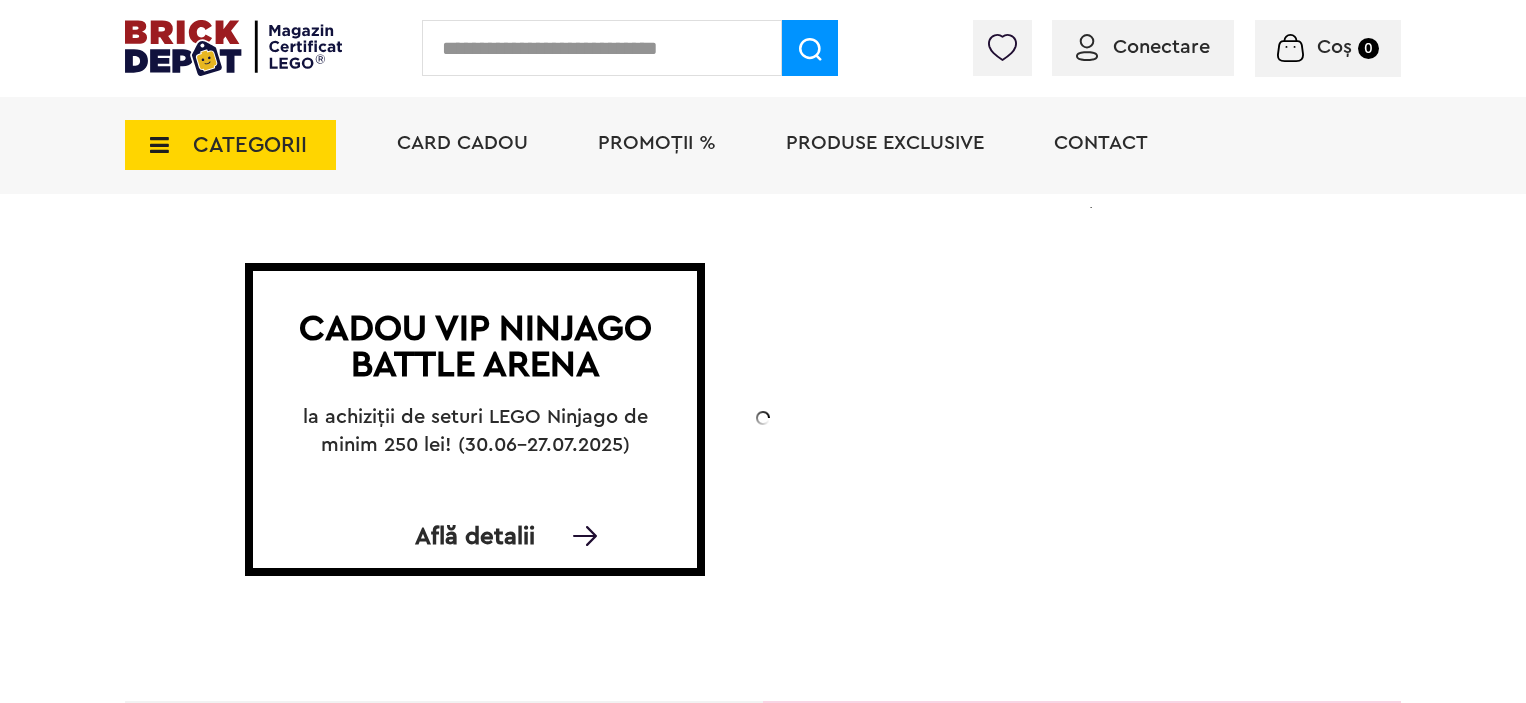 scroll, scrollTop: 0, scrollLeft: 0, axis: both 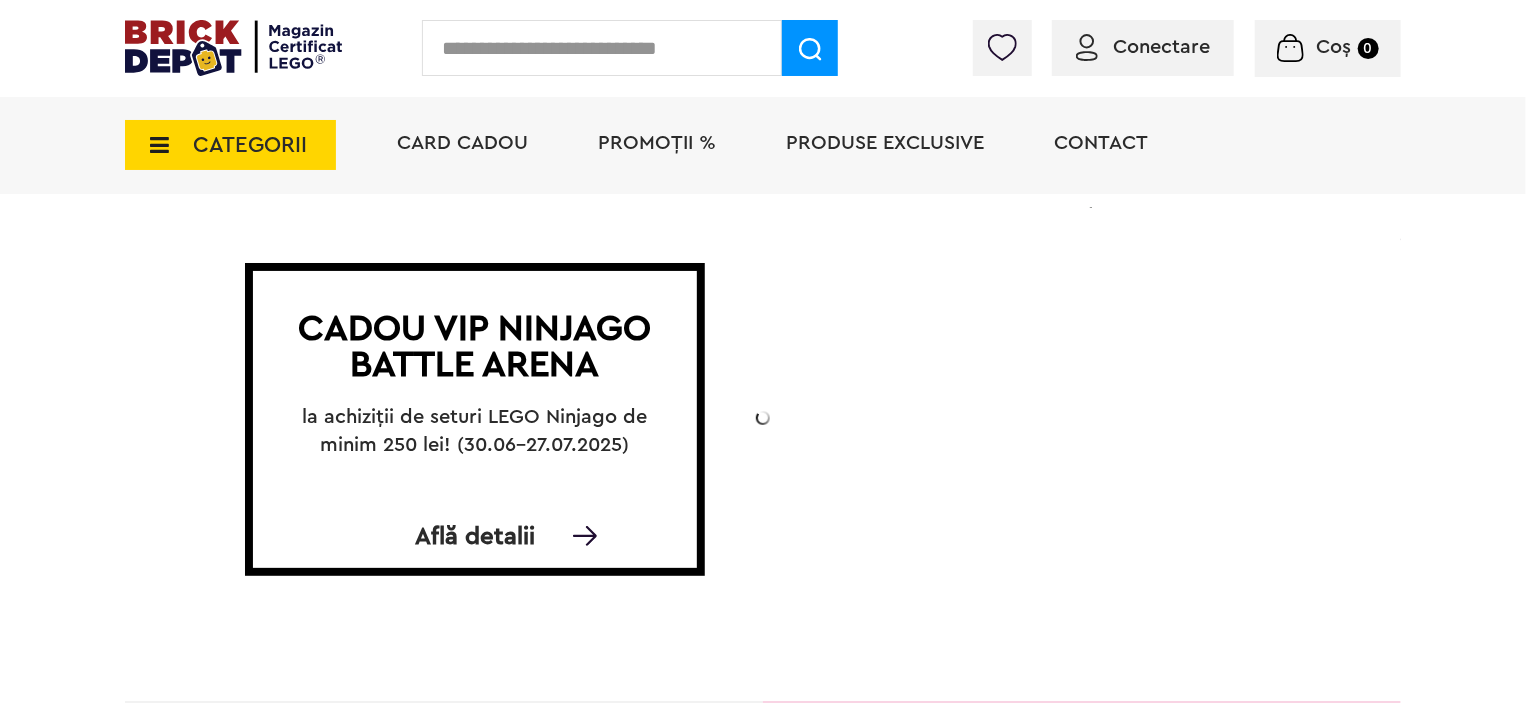 click at bounding box center (602, 48) 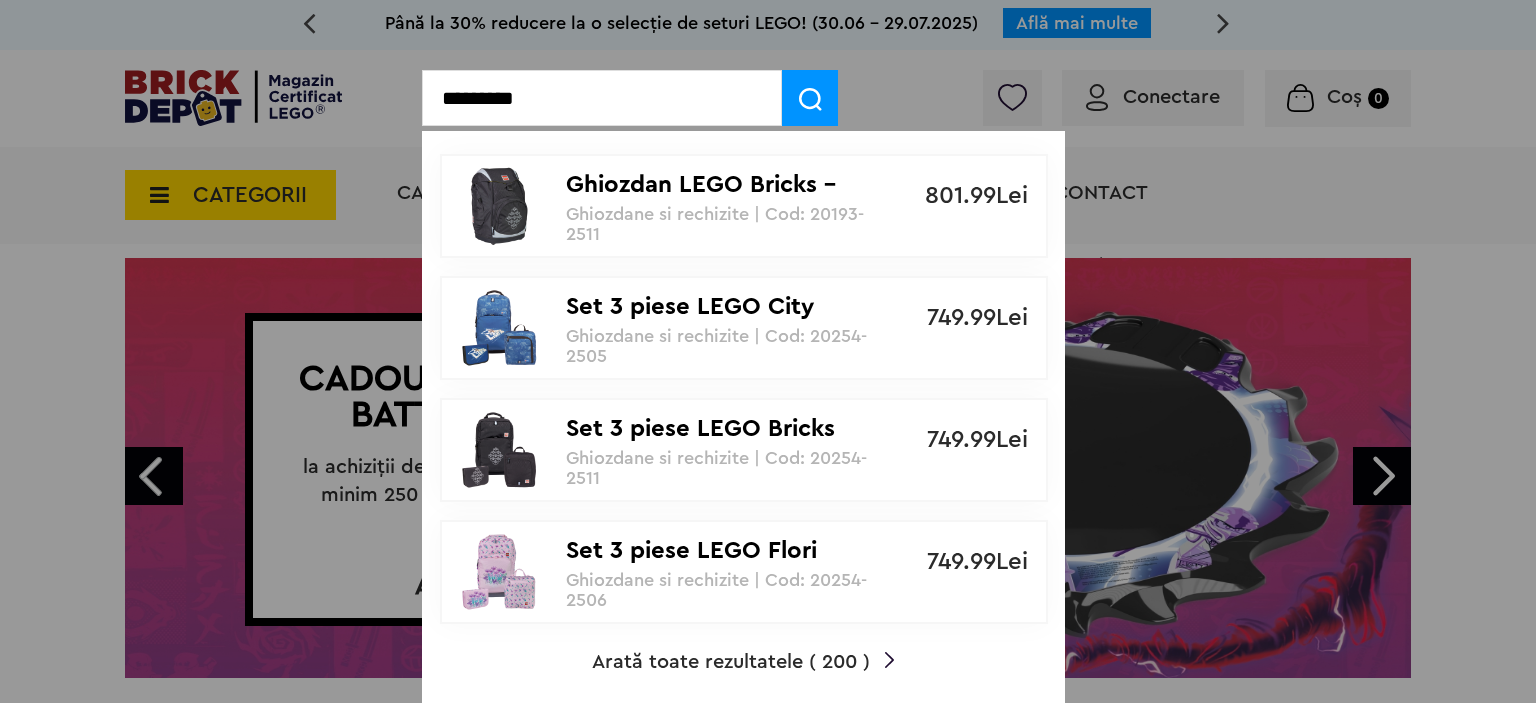 type on "*********" 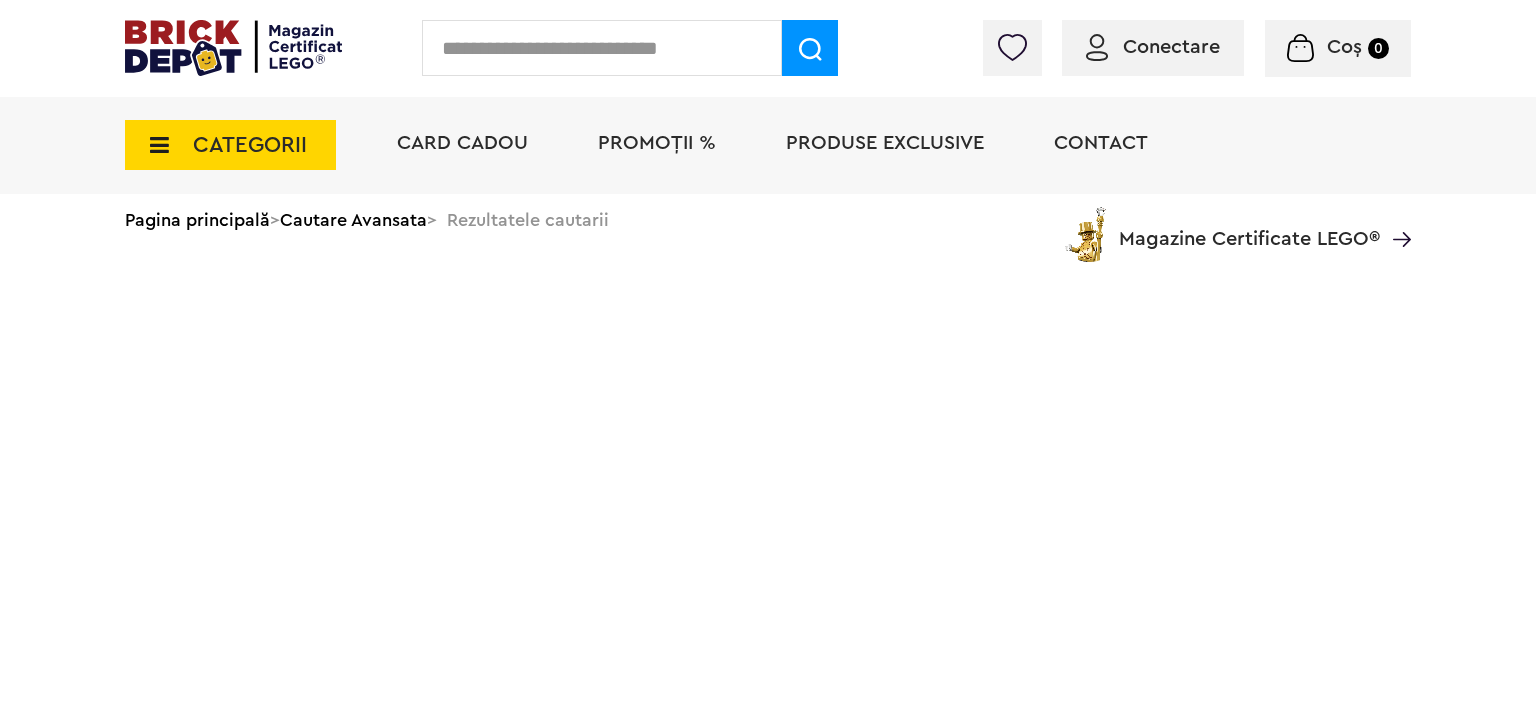 scroll, scrollTop: 0, scrollLeft: 0, axis: both 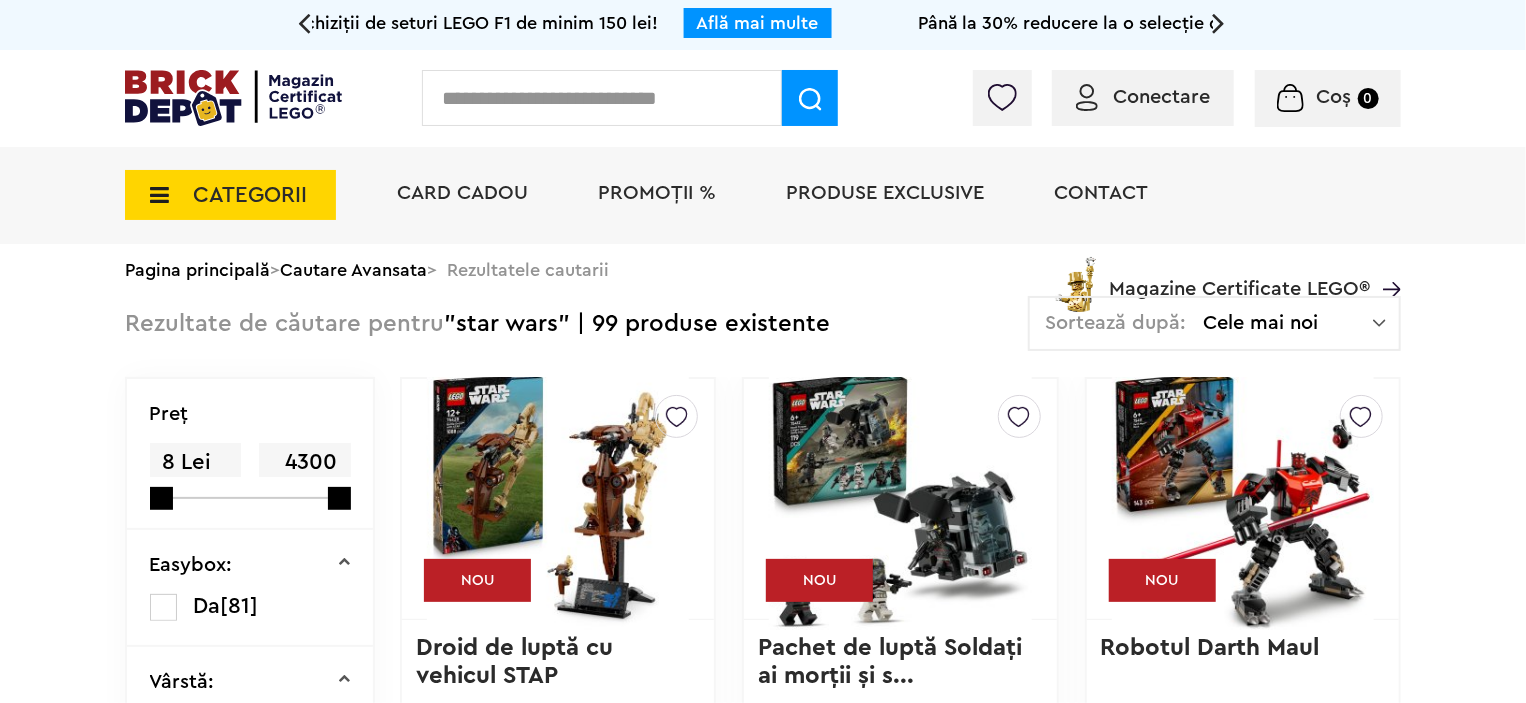 click on "Cele mai noi" at bounding box center [1288, 323] 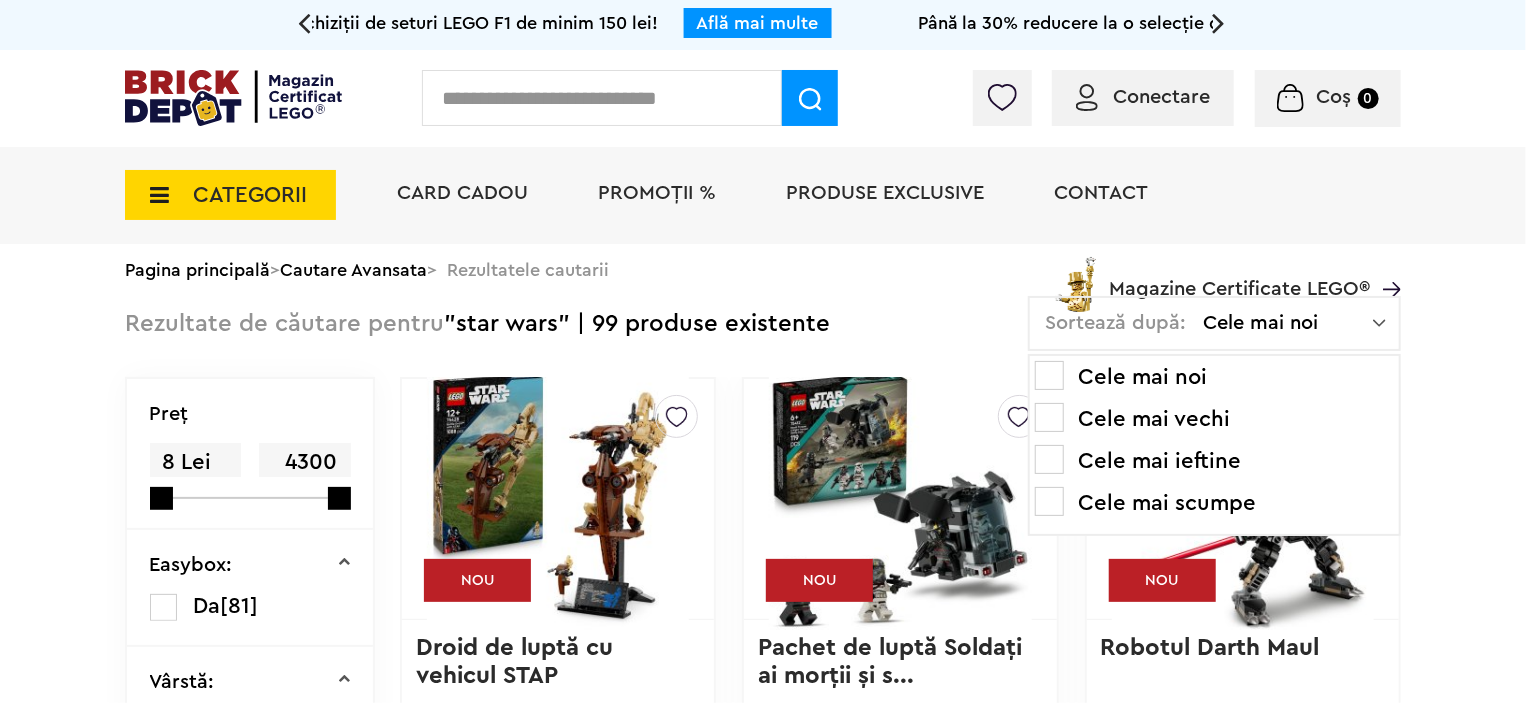 click on "Cele mai noi
Cele mai vechi
Cele mai ieftine
Cele mai scumpe" at bounding box center [1214, 445] 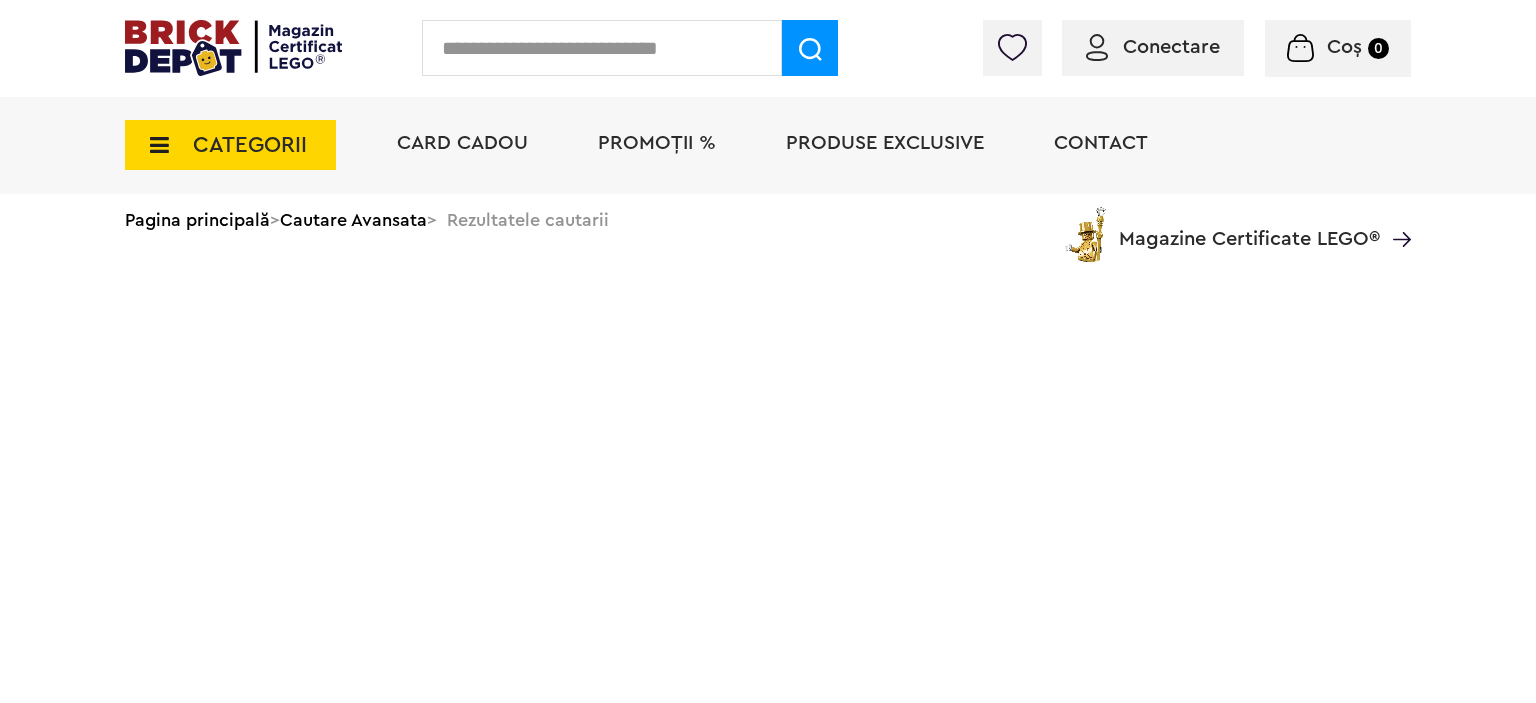 scroll, scrollTop: 0, scrollLeft: 0, axis: both 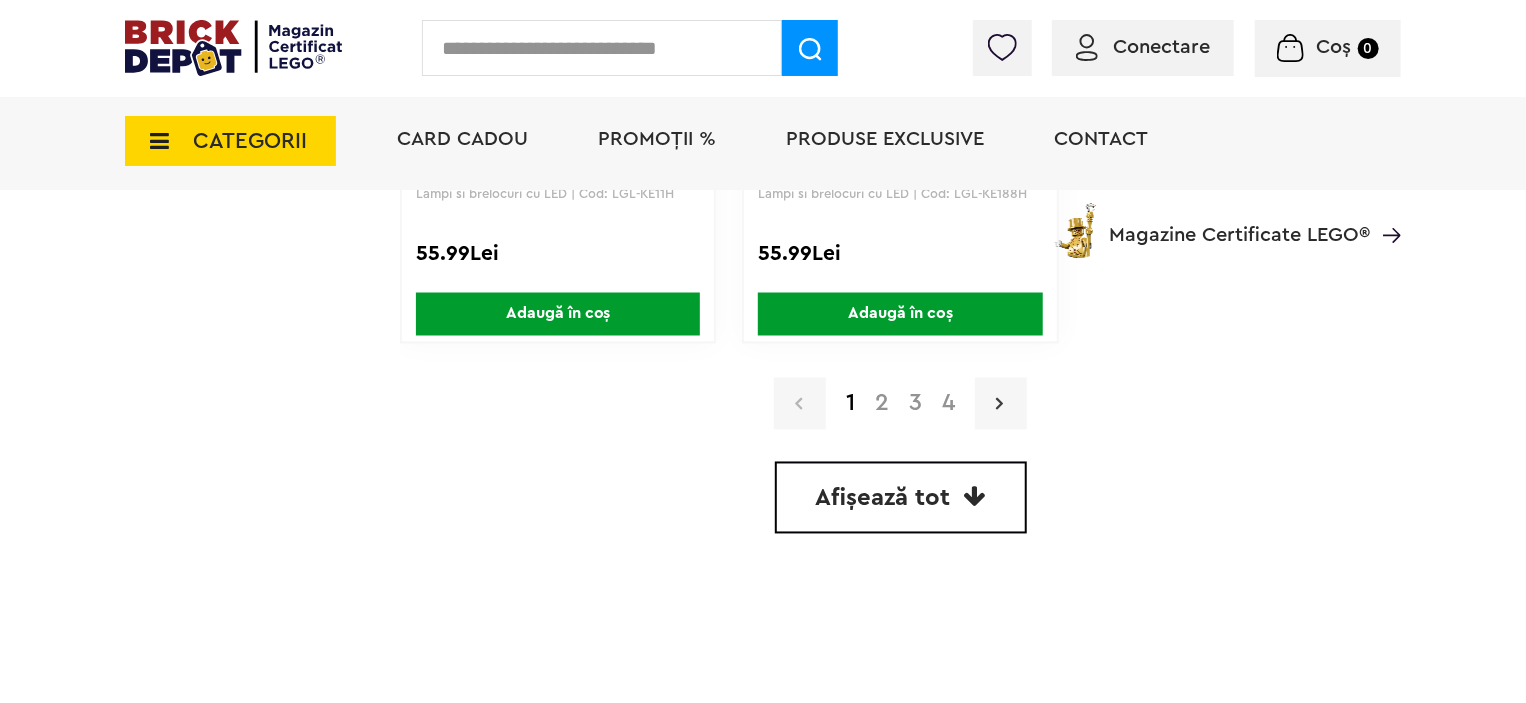 click at bounding box center [1001, 404] 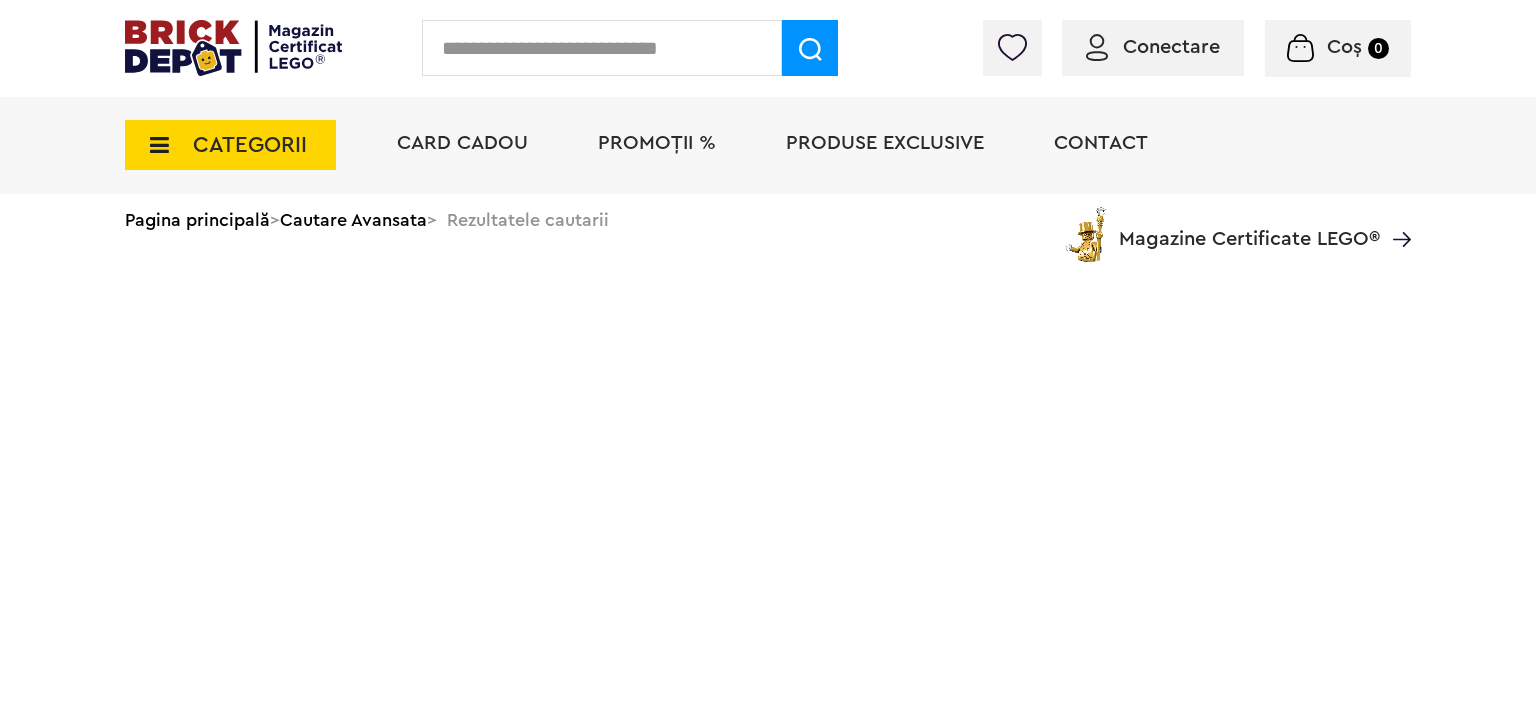 scroll, scrollTop: 0, scrollLeft: 0, axis: both 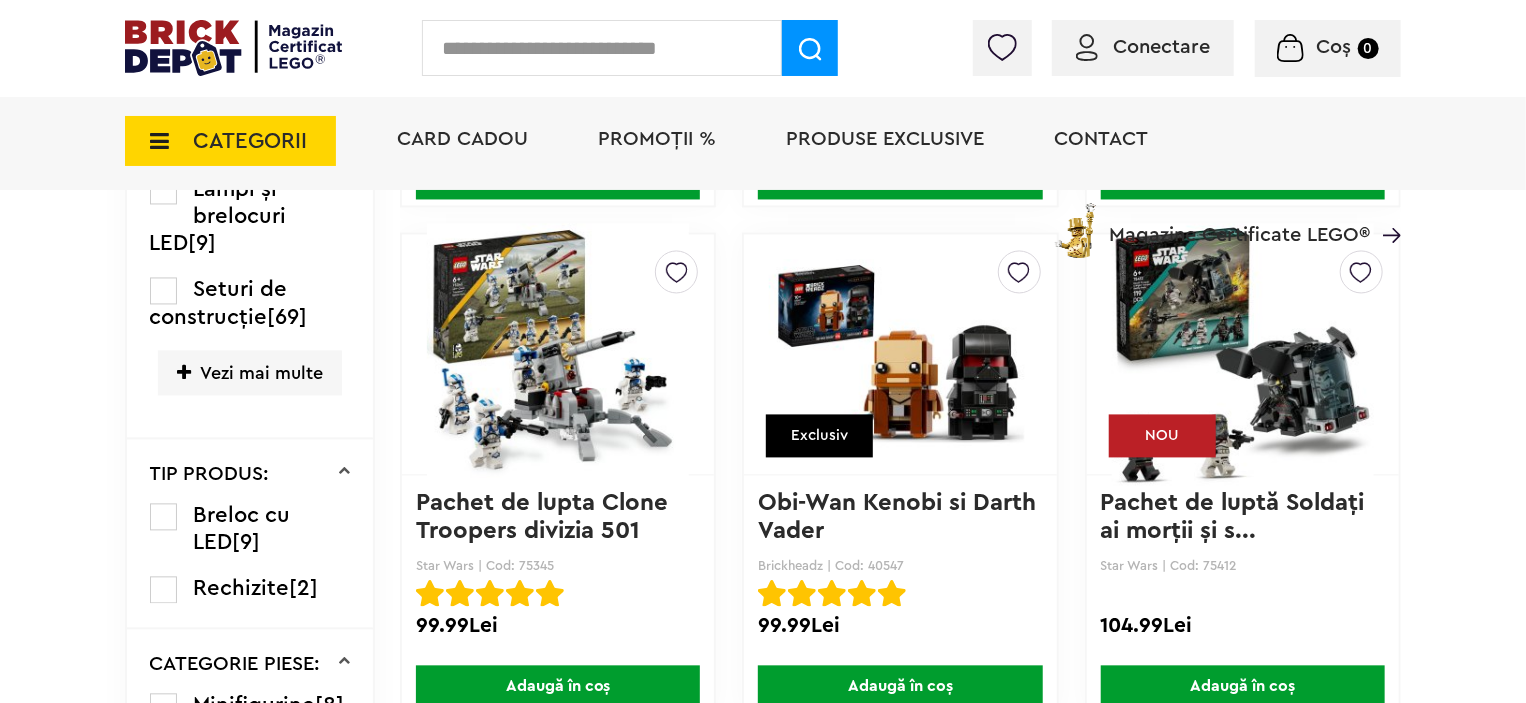 click at bounding box center [1019, 268] 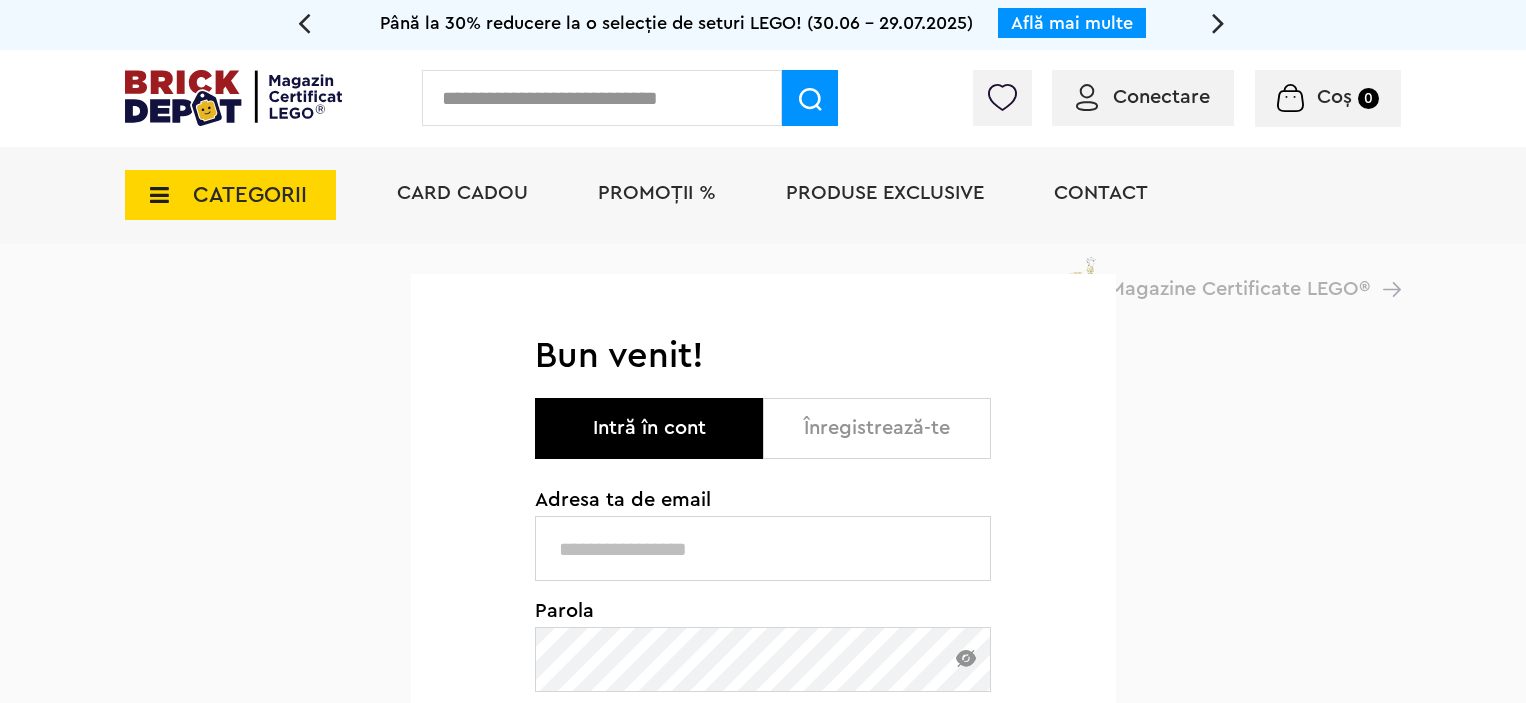 scroll, scrollTop: 0, scrollLeft: 0, axis: both 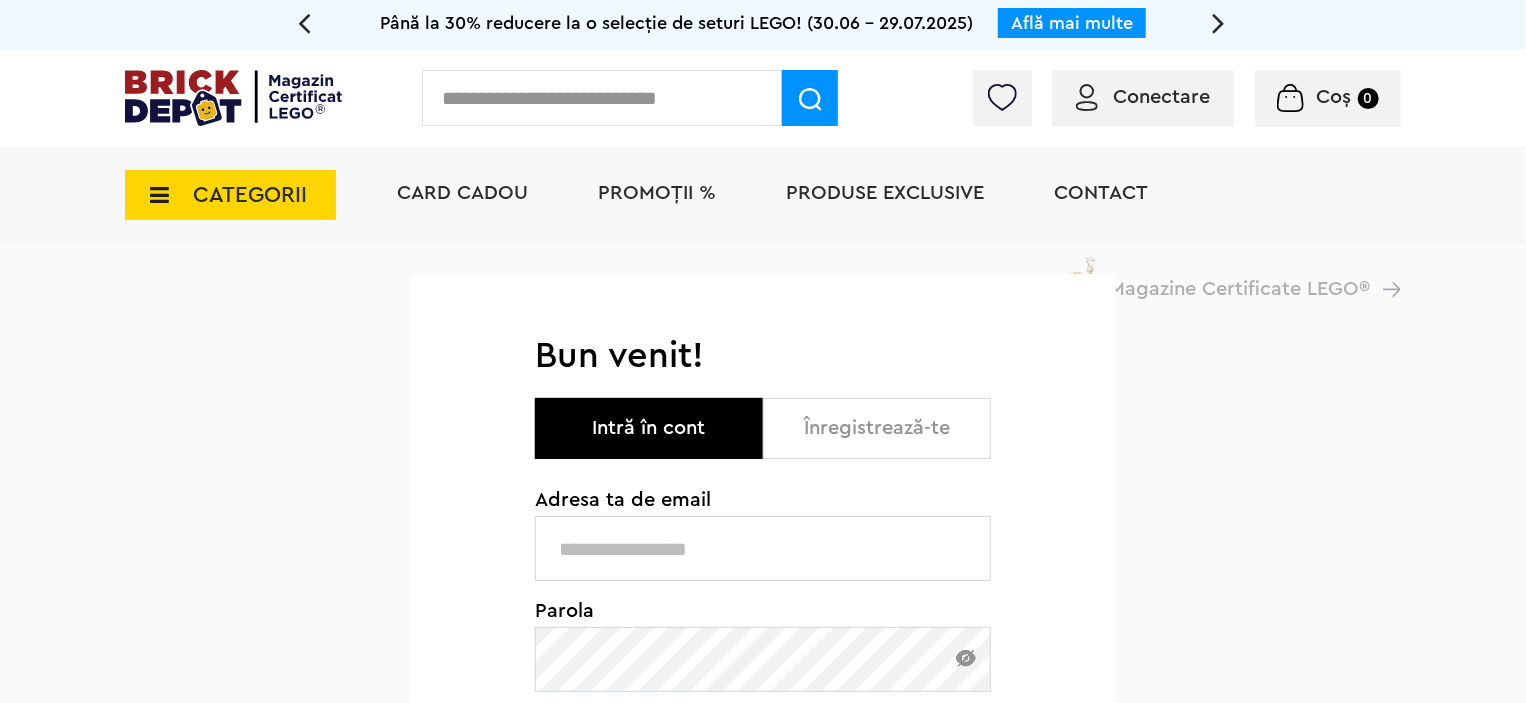 click at bounding box center (763, 548) 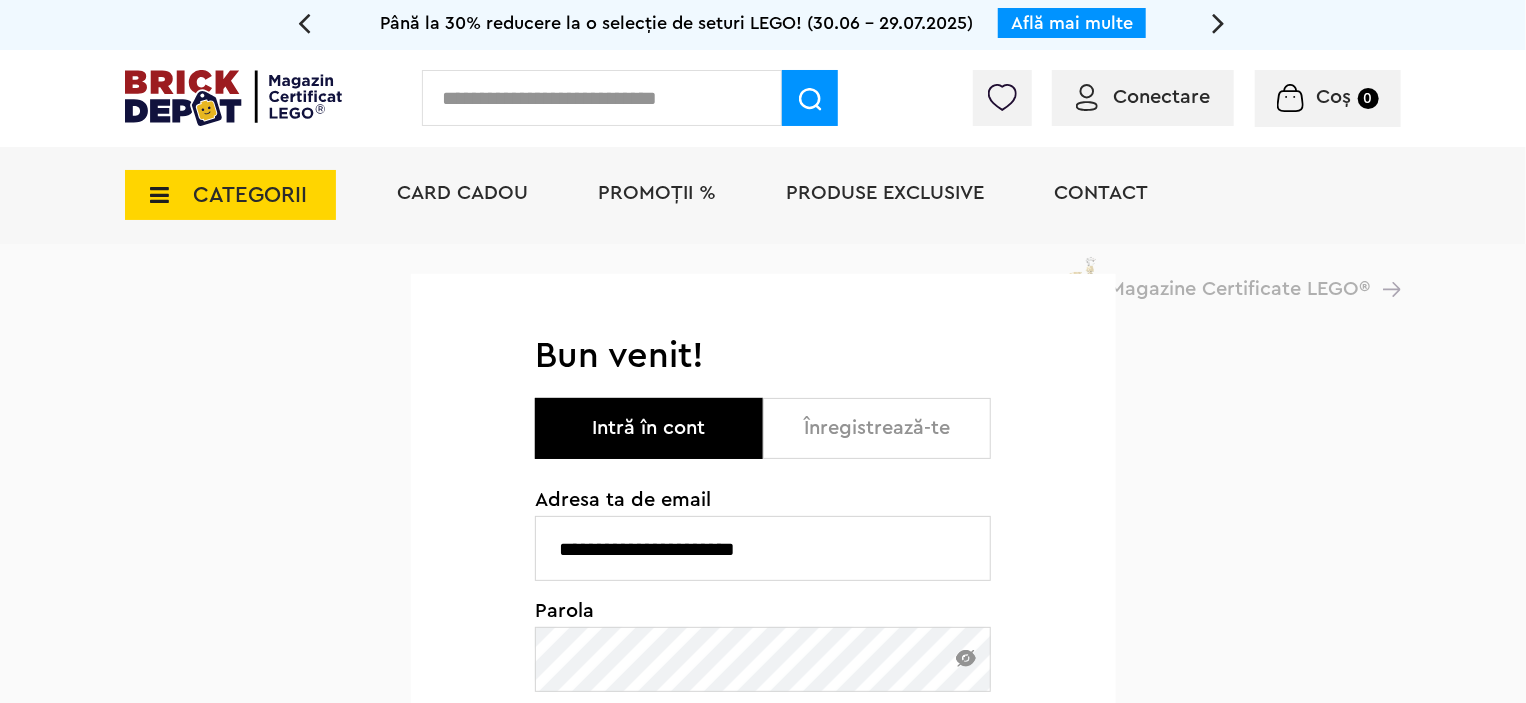 type on "**********" 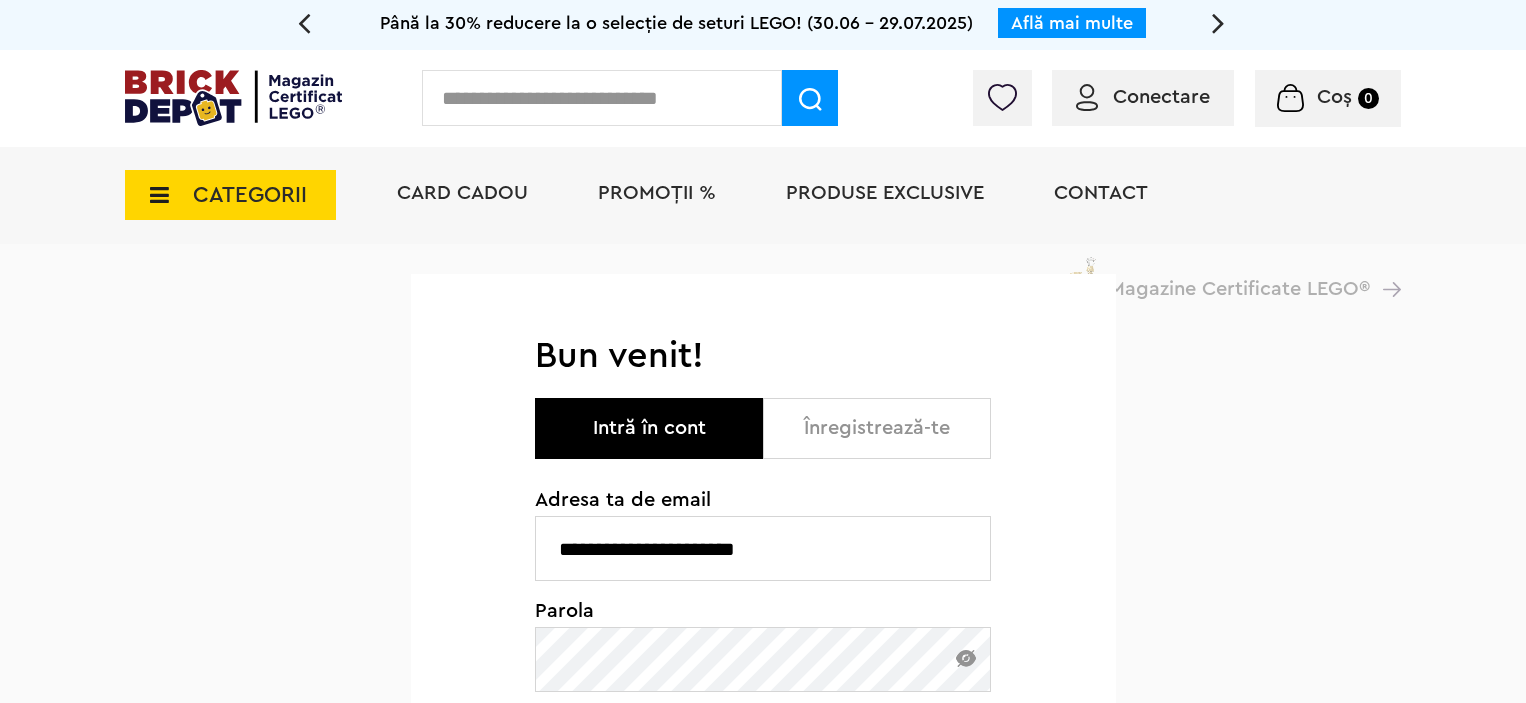 scroll, scrollTop: 0, scrollLeft: 0, axis: both 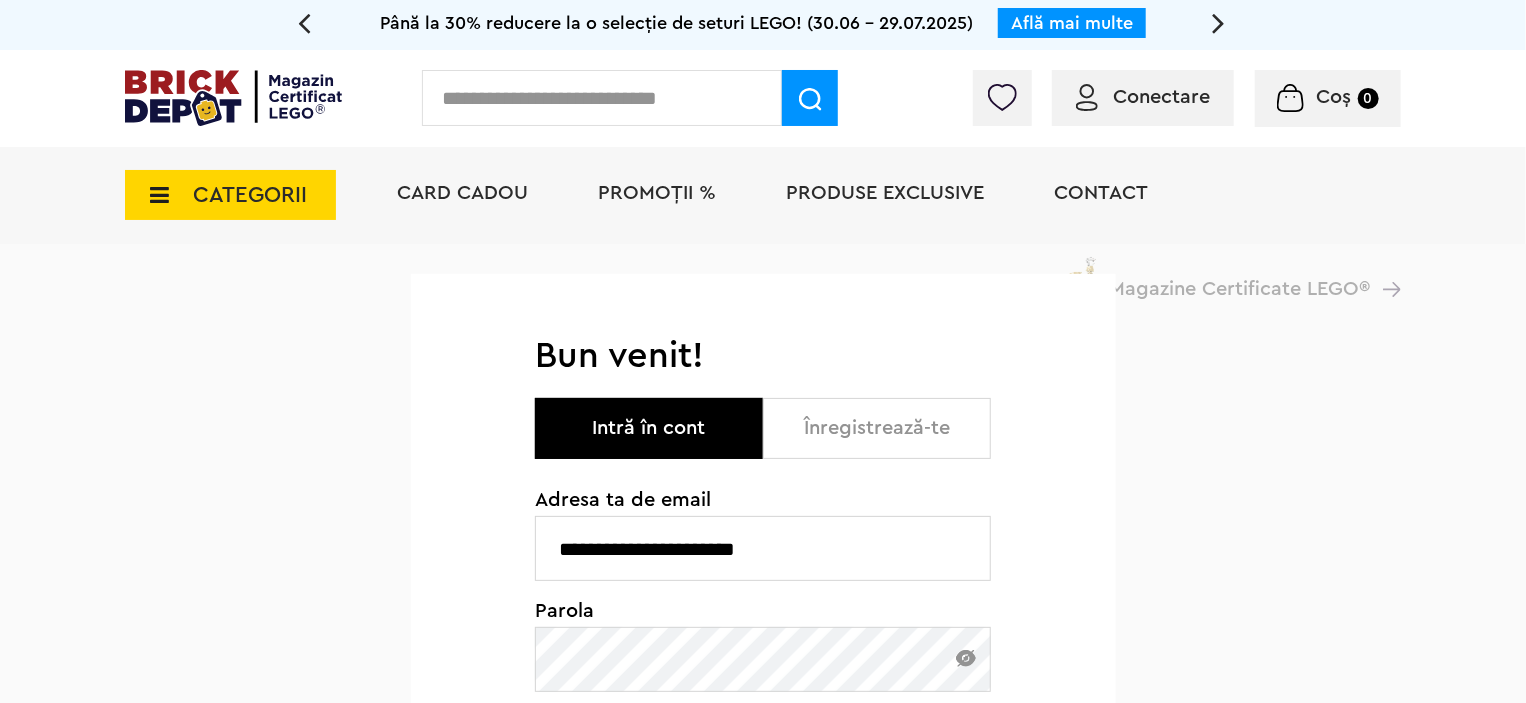click on "**********" at bounding box center (763, 864) 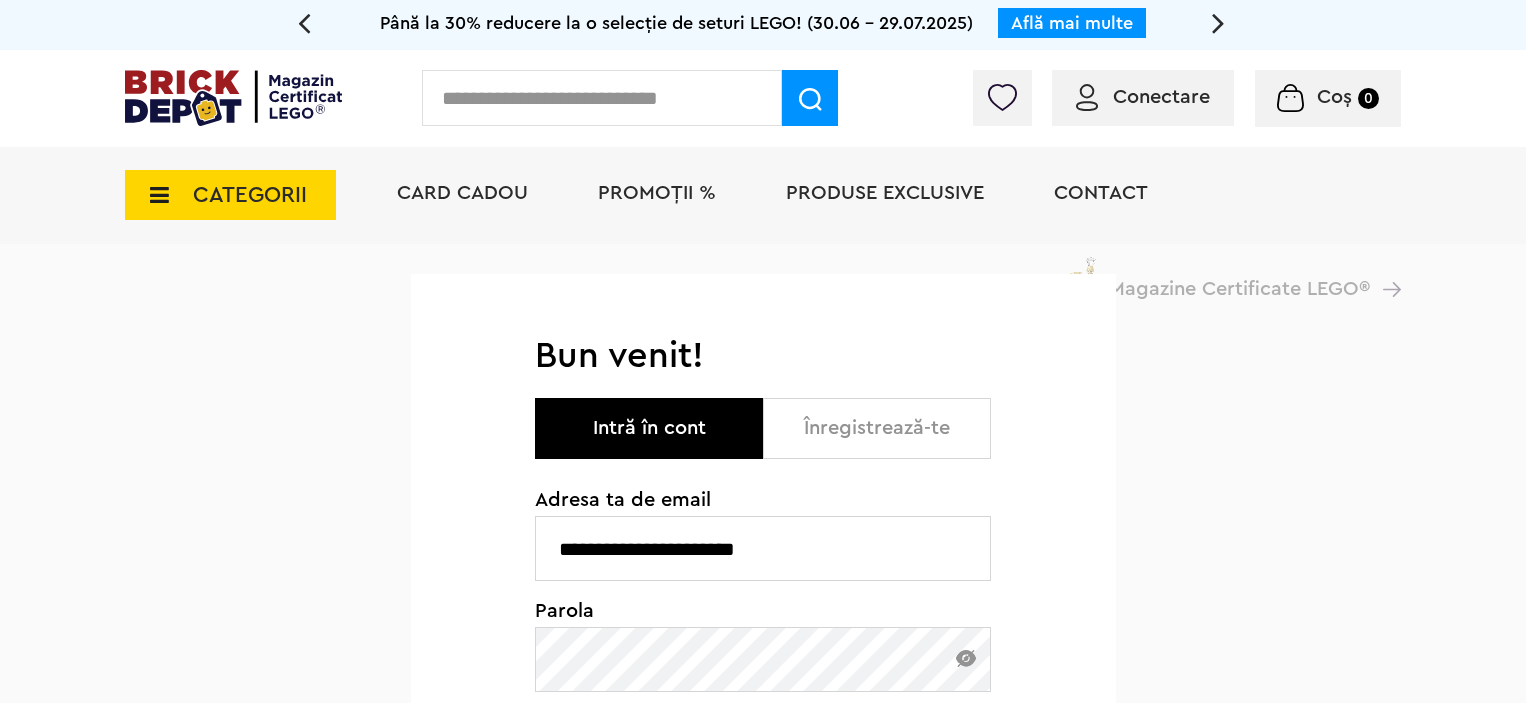 scroll, scrollTop: 0, scrollLeft: 0, axis: both 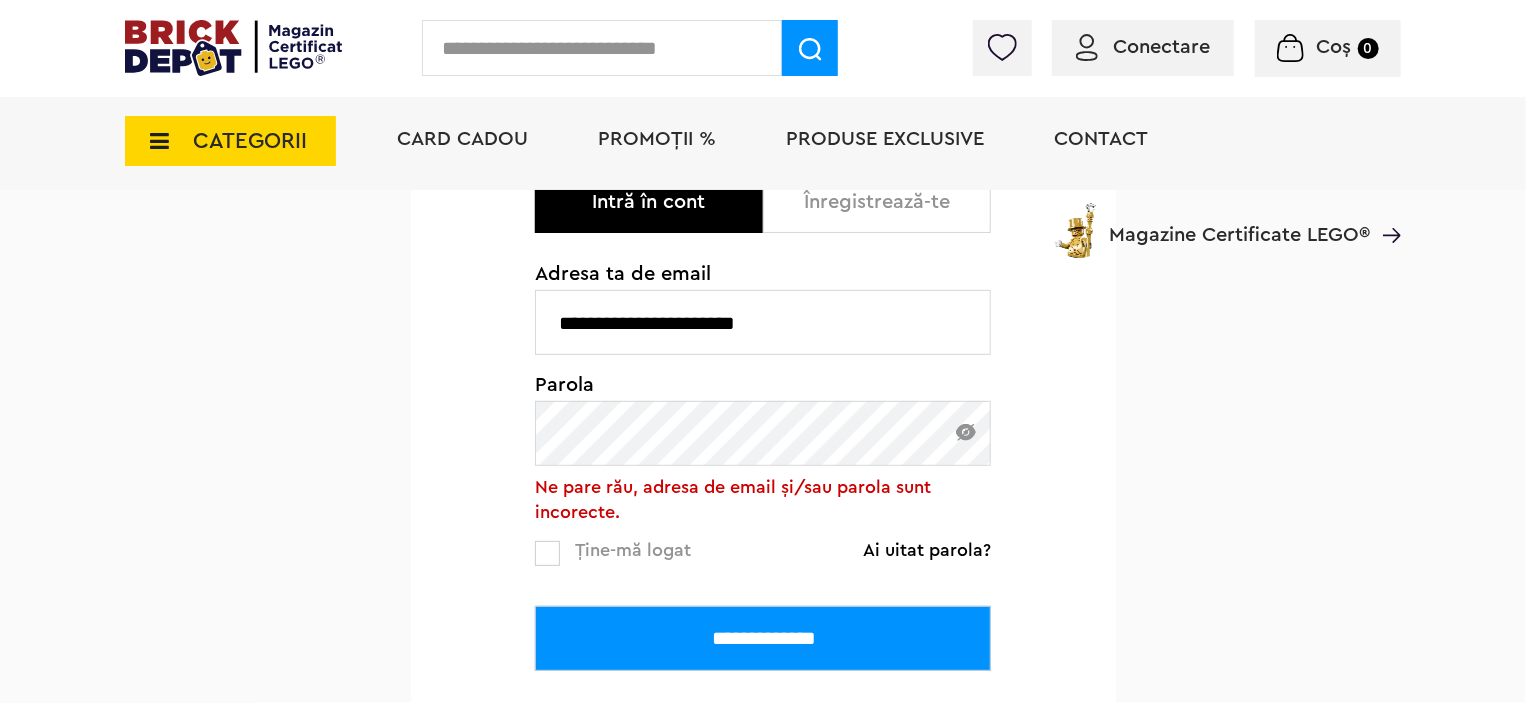 click on "**********" at bounding box center (763, 322) 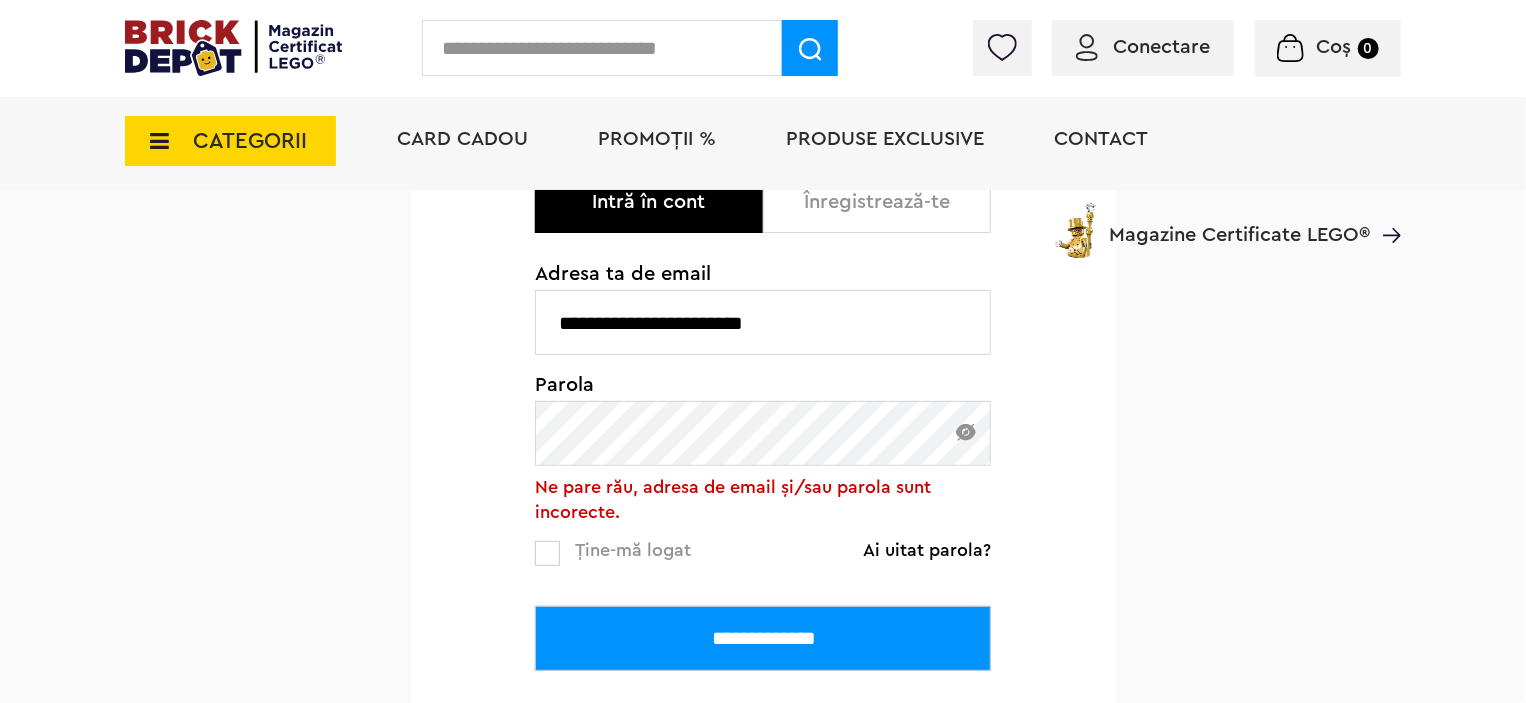type on "**********" 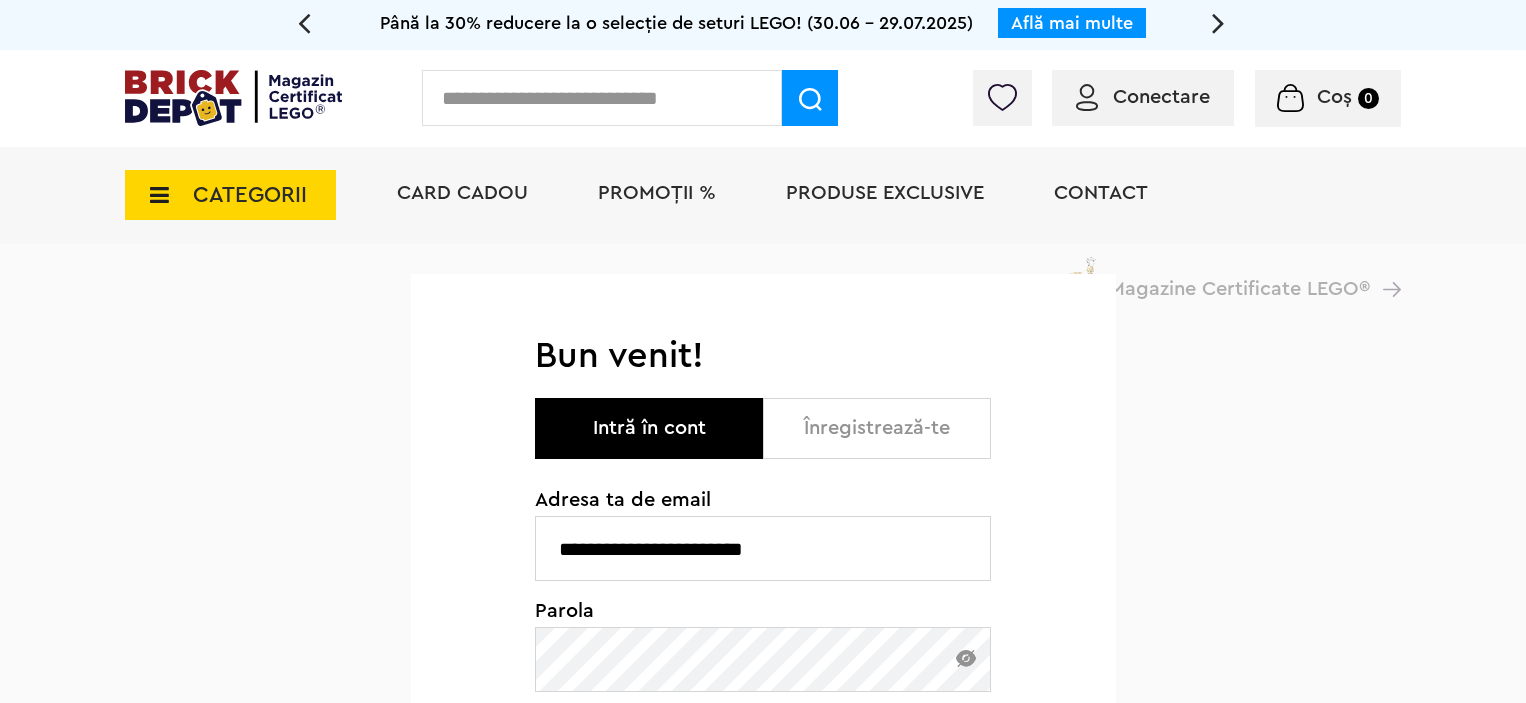 scroll, scrollTop: 0, scrollLeft: 0, axis: both 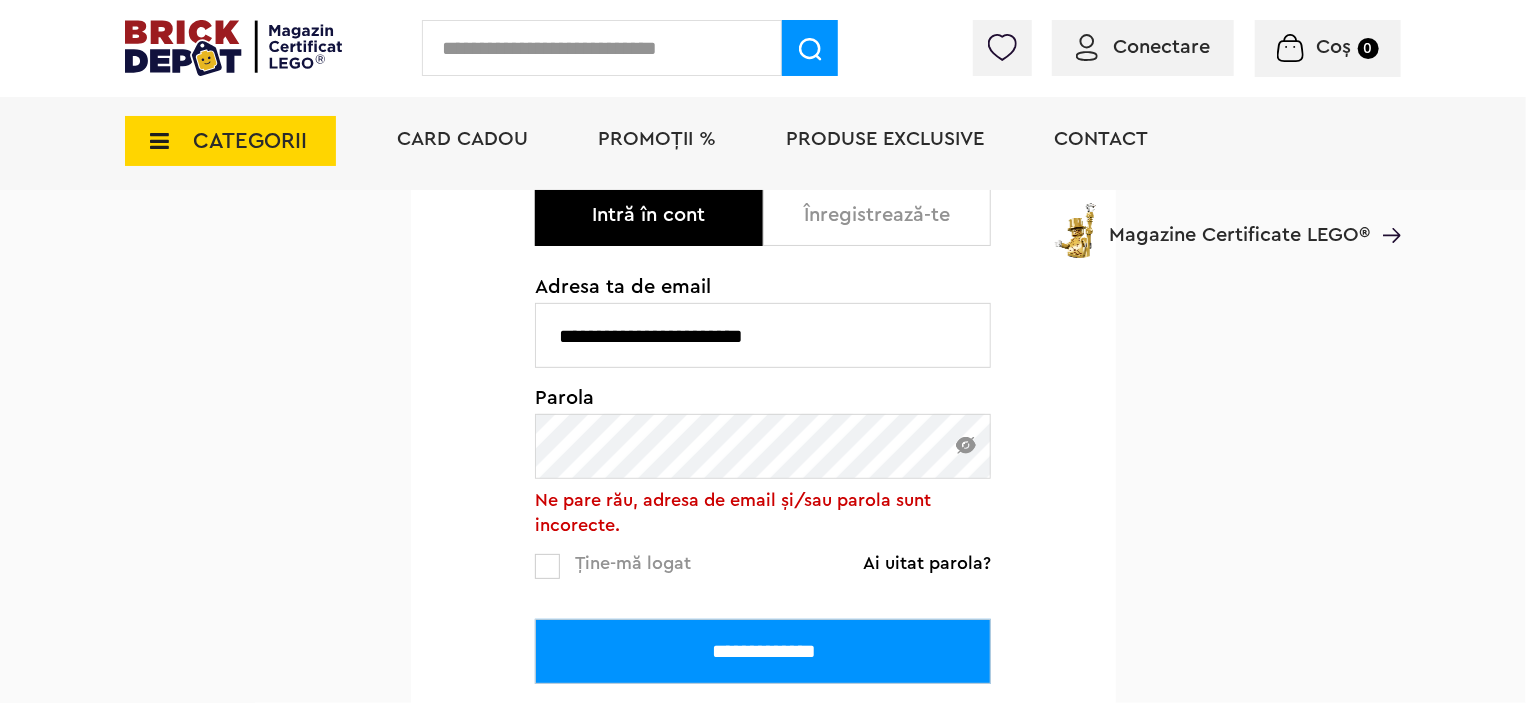 click on "**********" at bounding box center [763, 651] 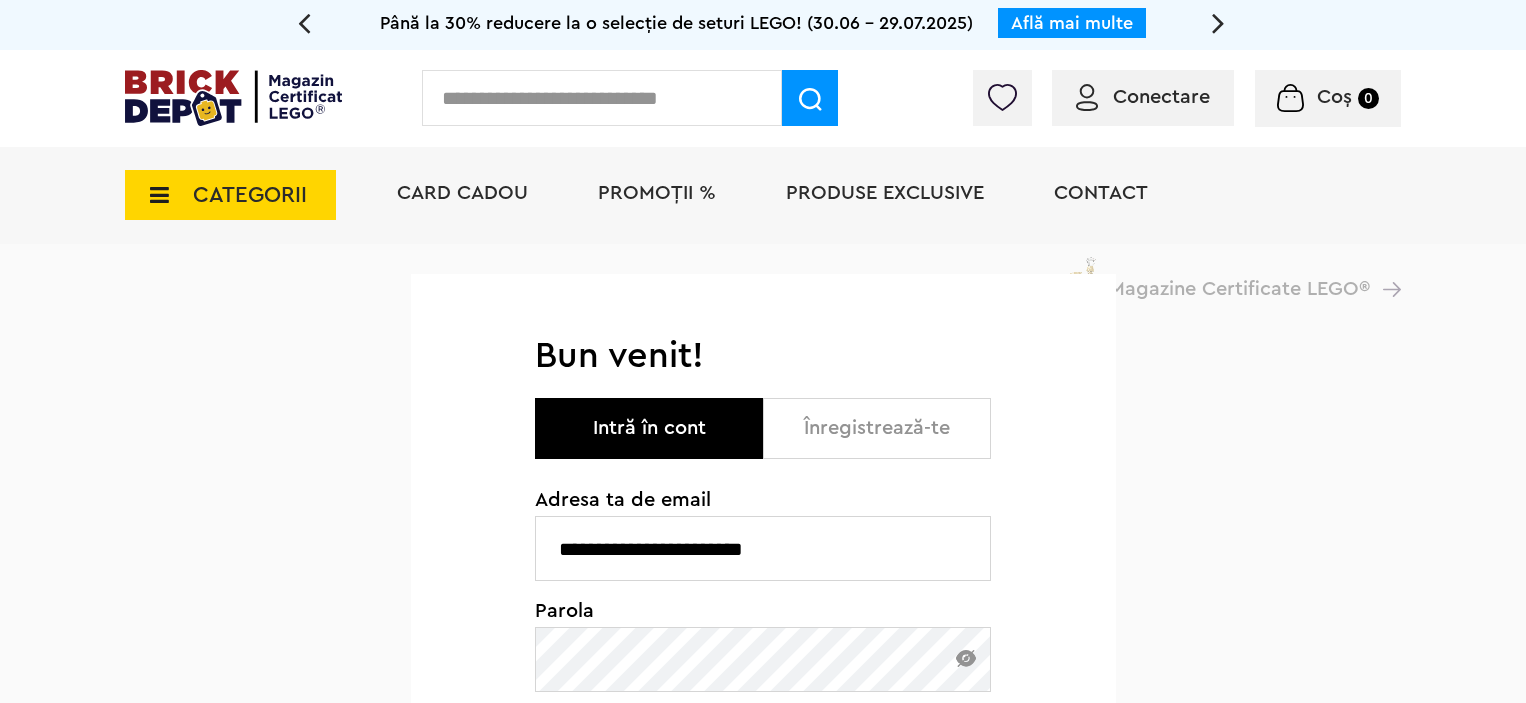 scroll, scrollTop: 0, scrollLeft: 0, axis: both 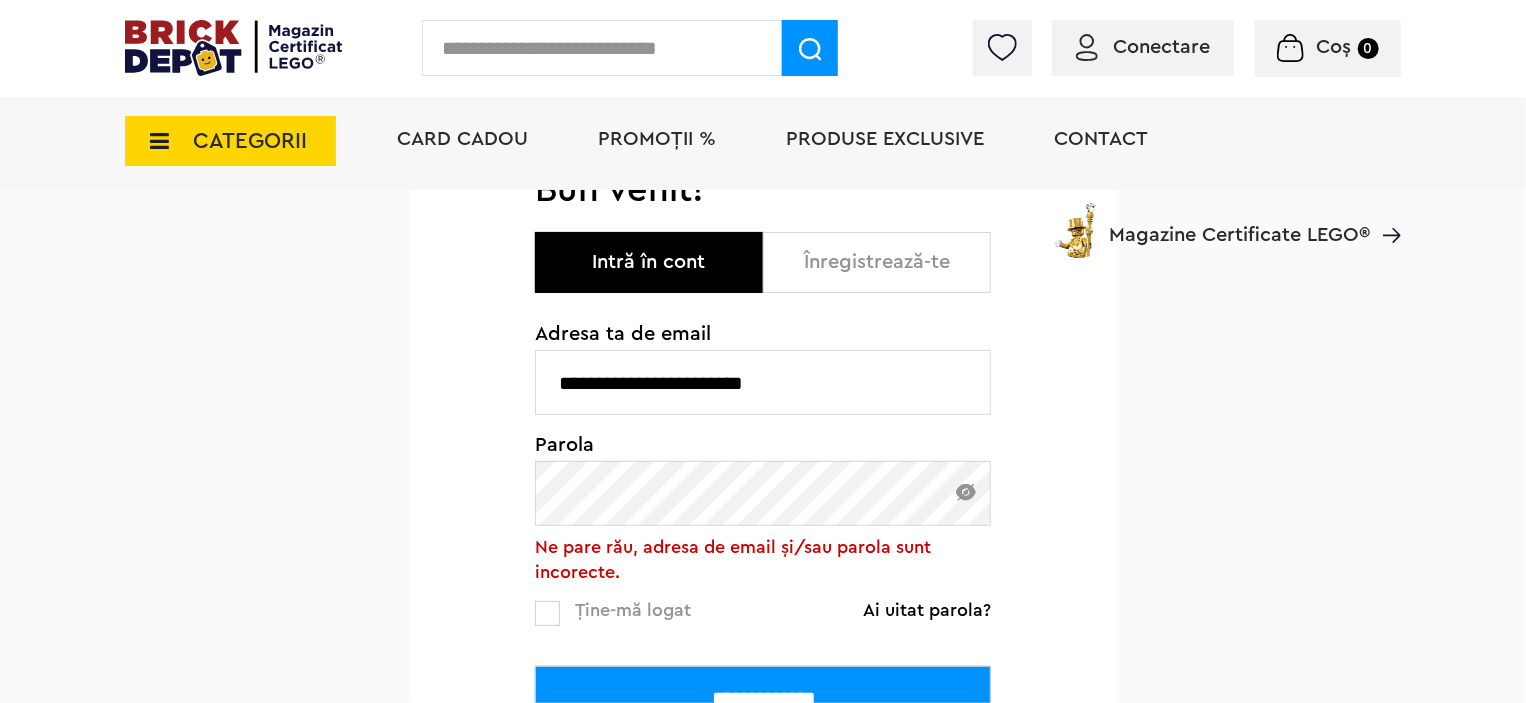 click on "**********" at bounding box center [763, 382] 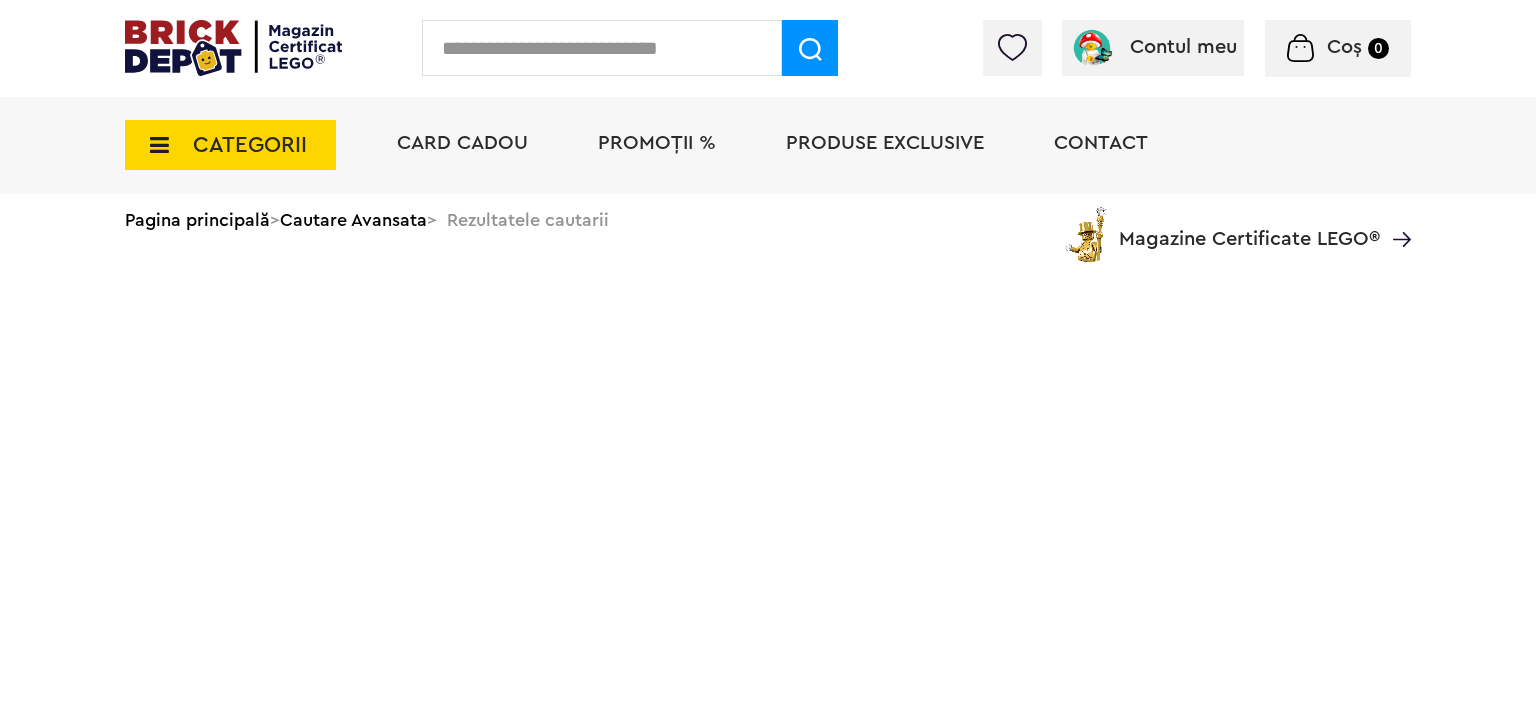 scroll, scrollTop: 0, scrollLeft: 0, axis: both 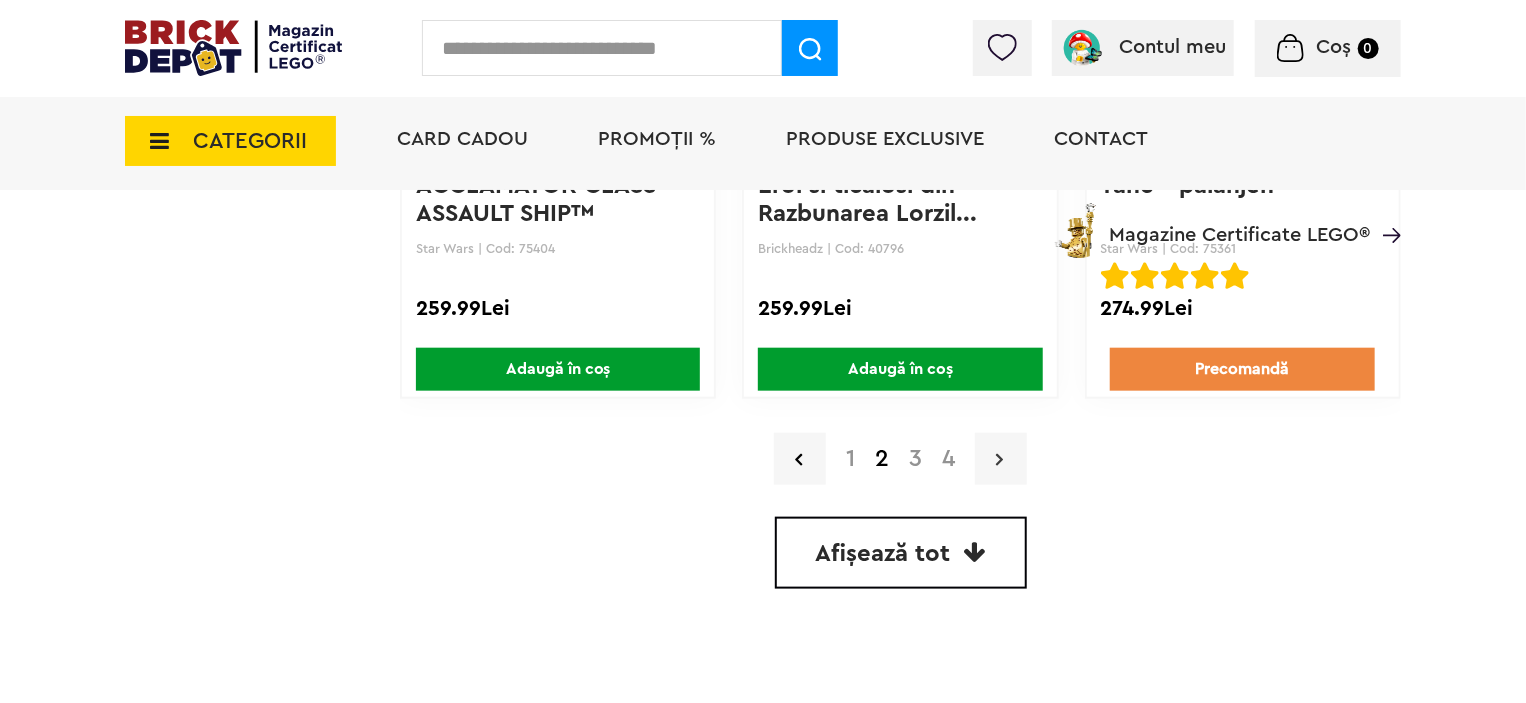 click at bounding box center [1001, 459] 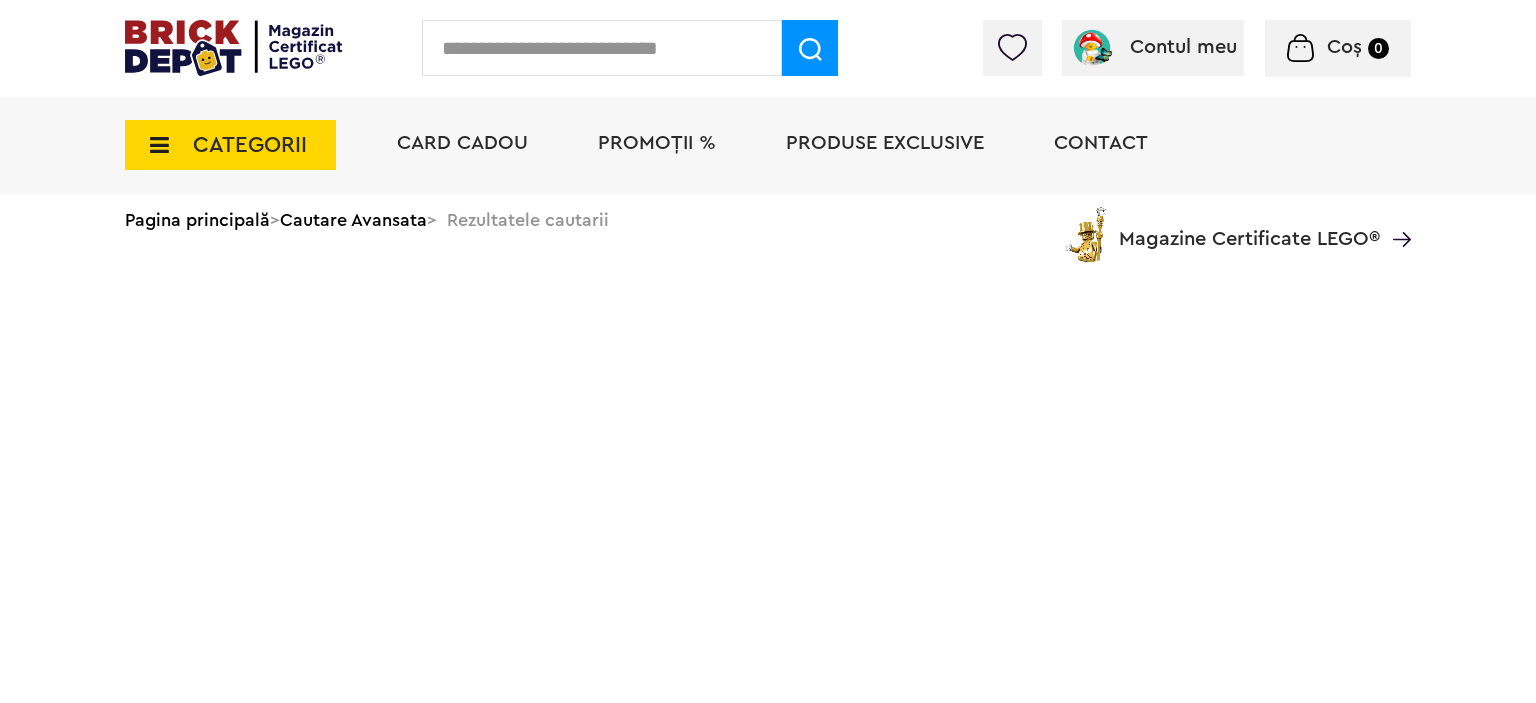 scroll, scrollTop: 0, scrollLeft: 0, axis: both 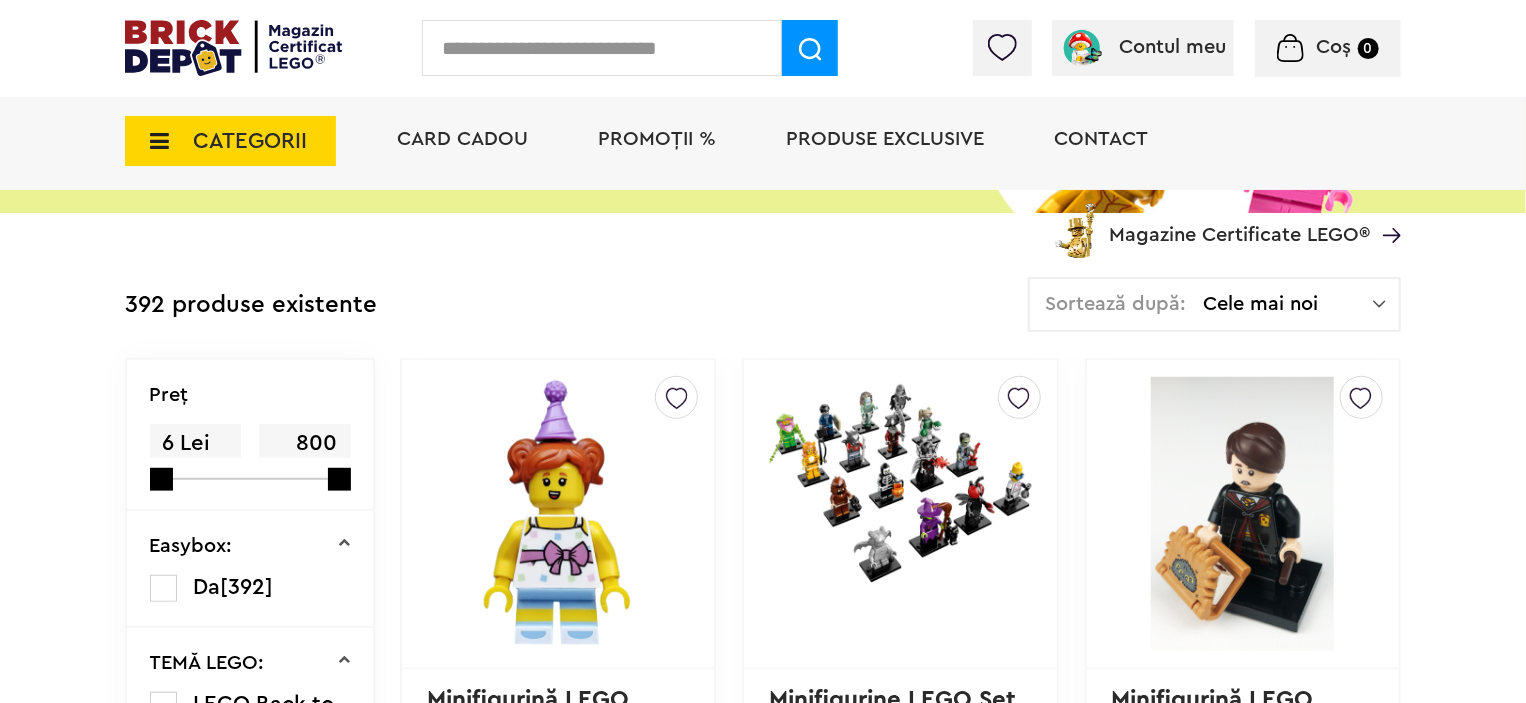 click at bounding box center [602, 48] 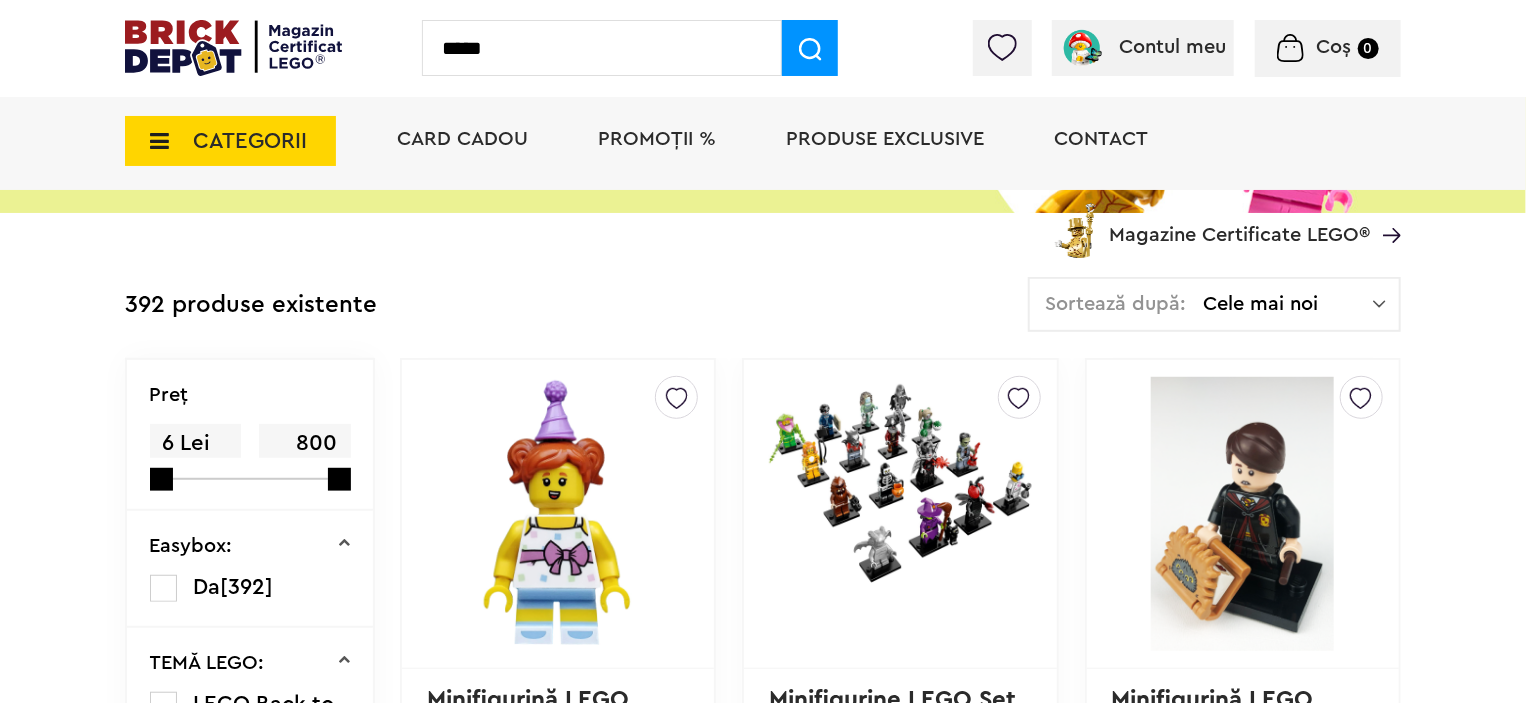 type on "*****" 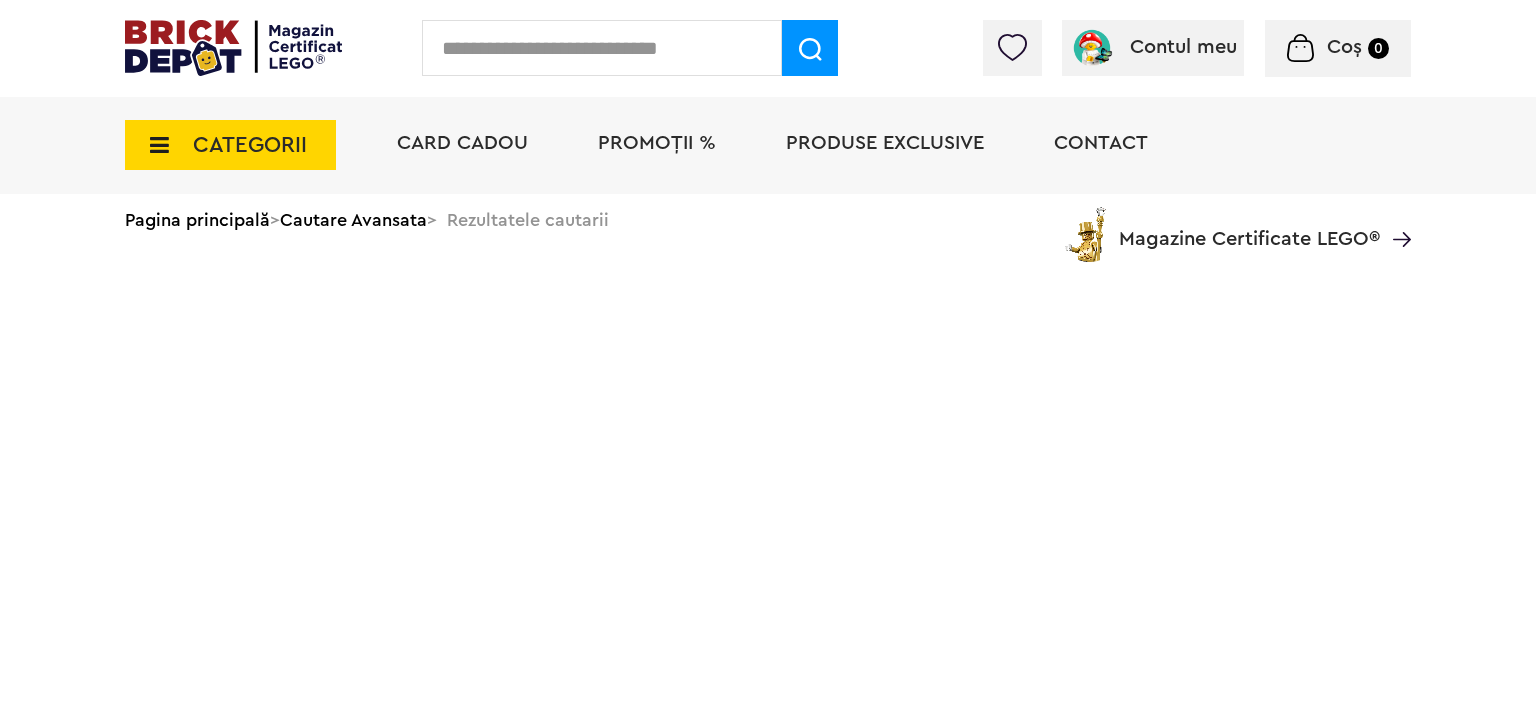 scroll, scrollTop: 0, scrollLeft: 0, axis: both 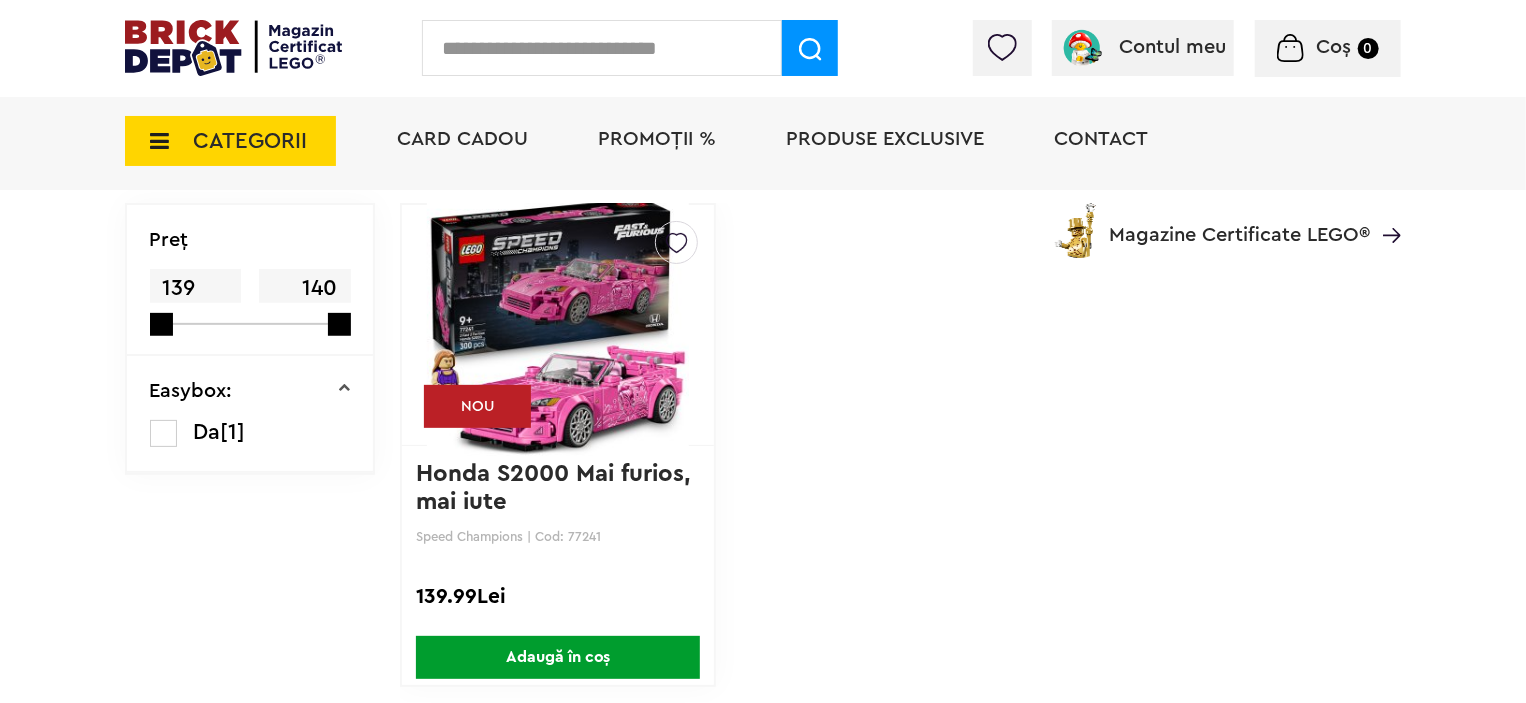 click at bounding box center [558, 325] 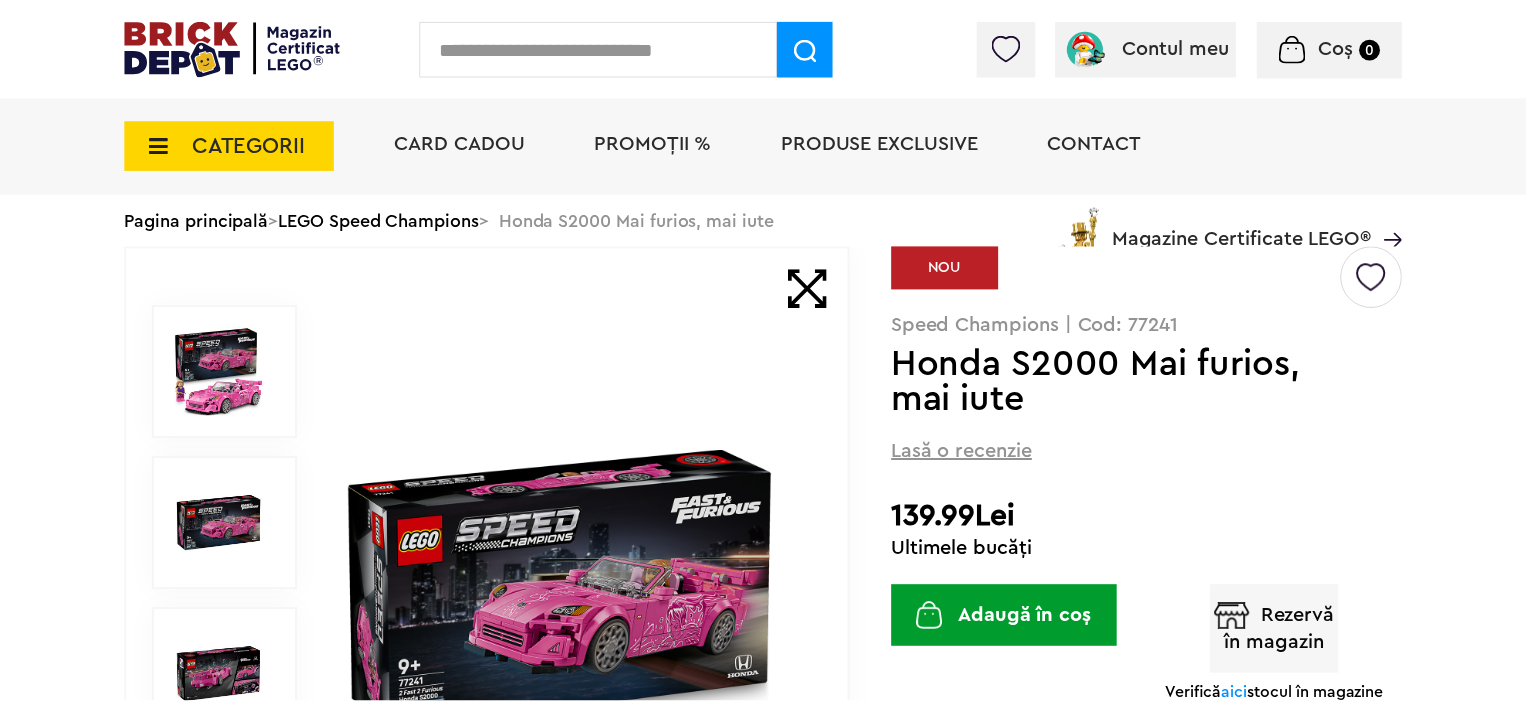 scroll, scrollTop: 0, scrollLeft: 0, axis: both 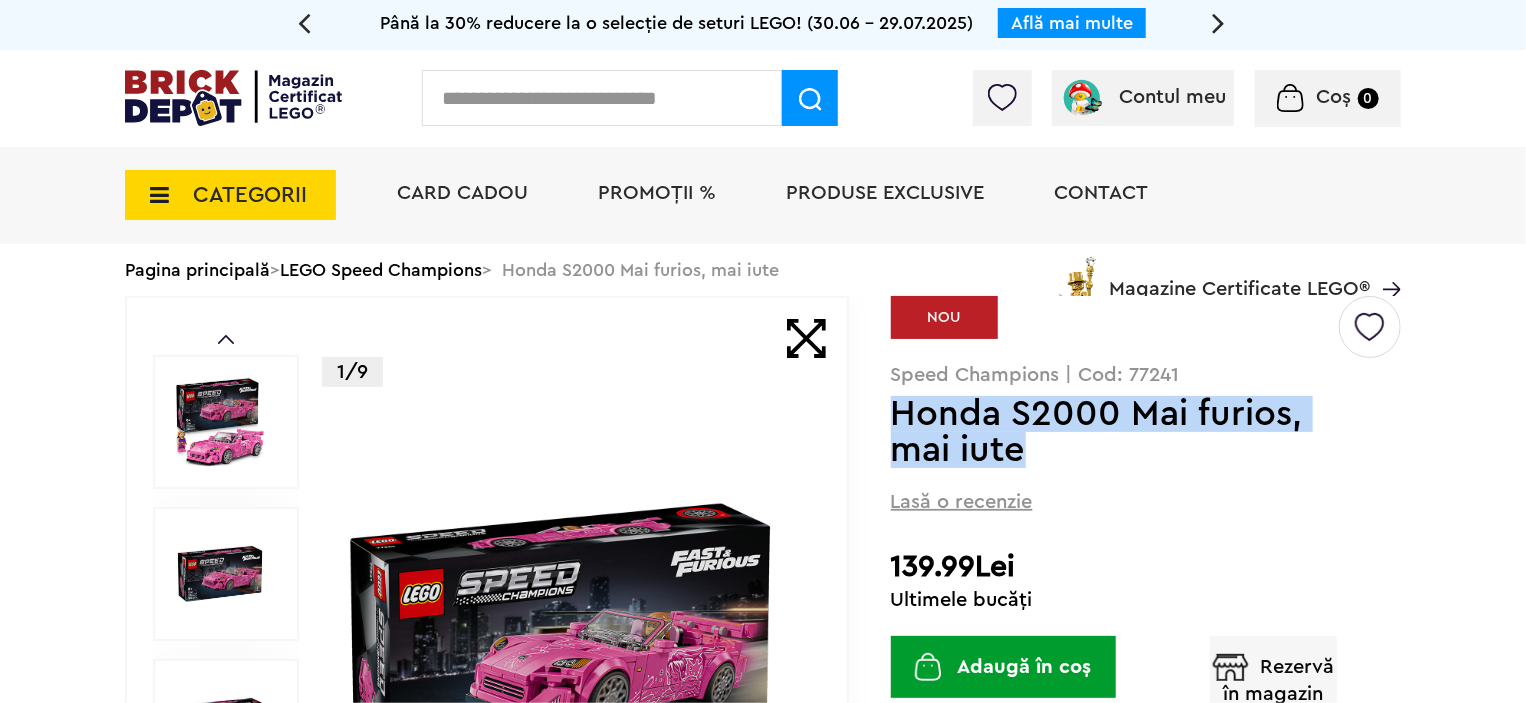drag, startPoint x: 902, startPoint y: 420, endPoint x: 1064, endPoint y: 455, distance: 165.73775 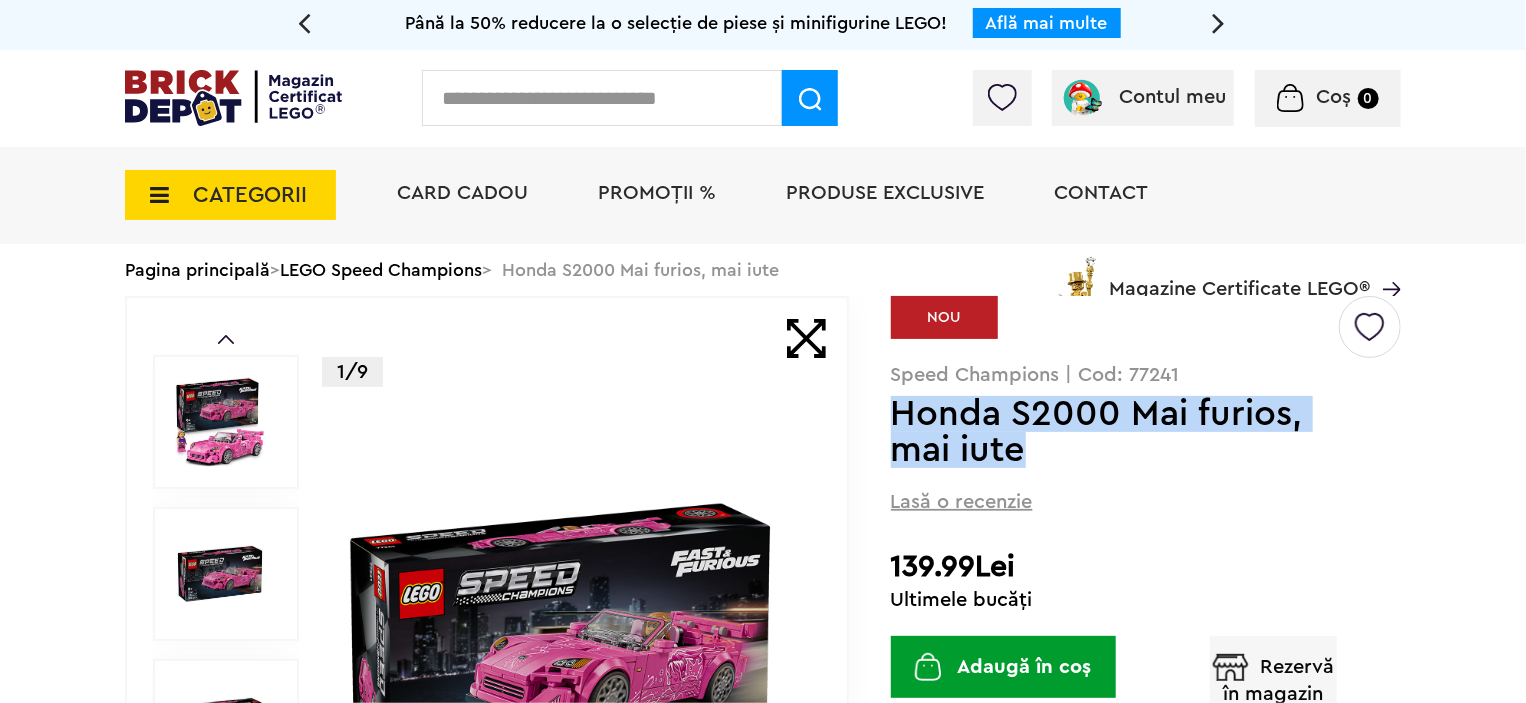 copy on "Honda S2000 Mai furios, mai iute" 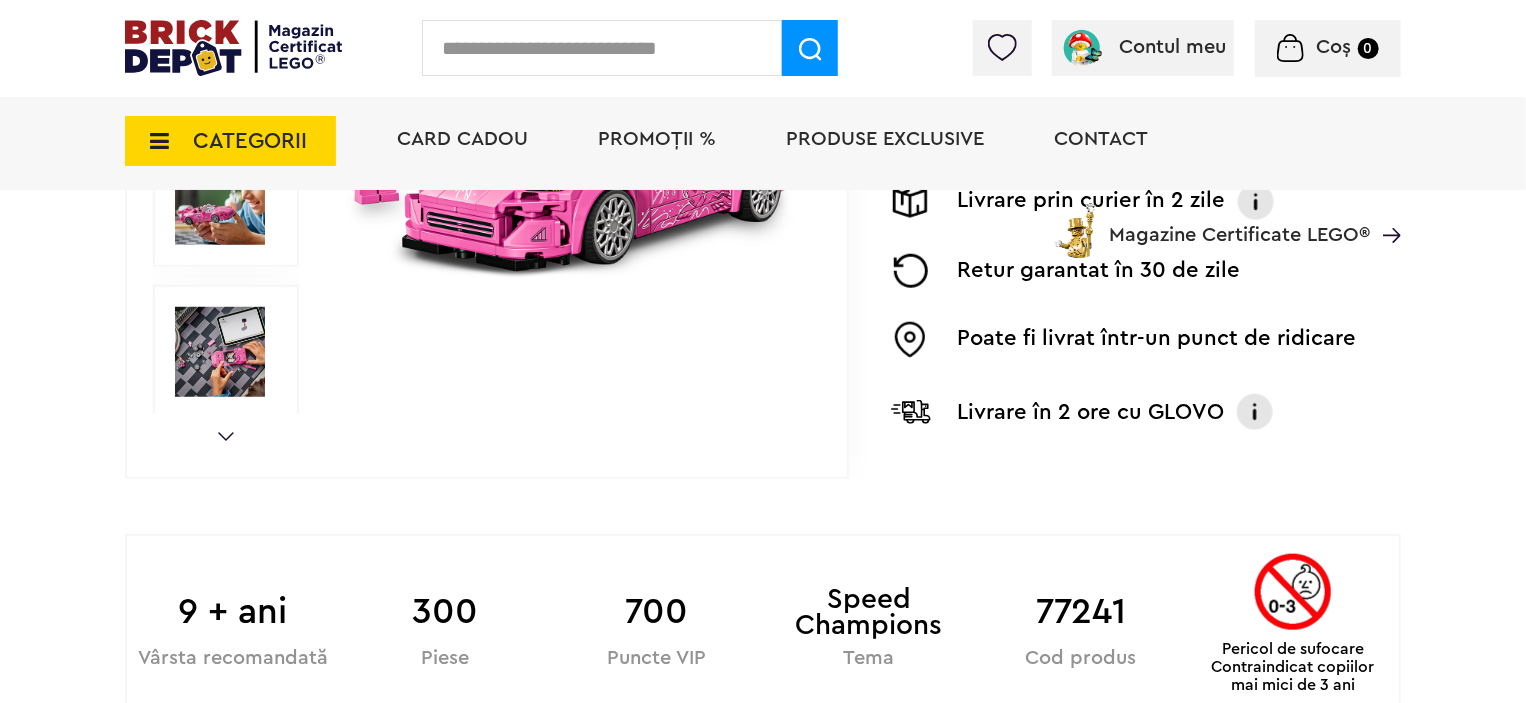 scroll, scrollTop: 724, scrollLeft: 0, axis: vertical 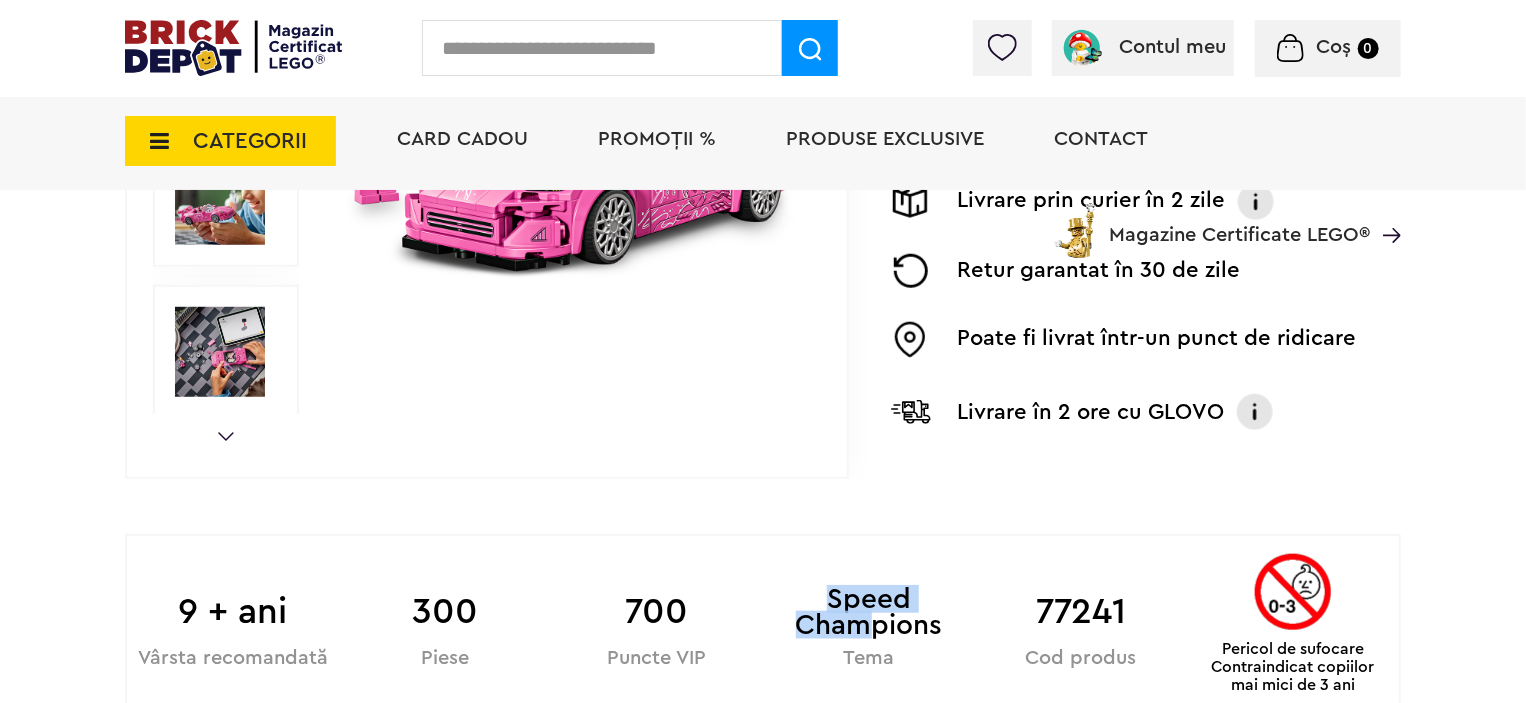 drag, startPoint x: 866, startPoint y: 623, endPoint x: 835, endPoint y: 596, distance: 41.109608 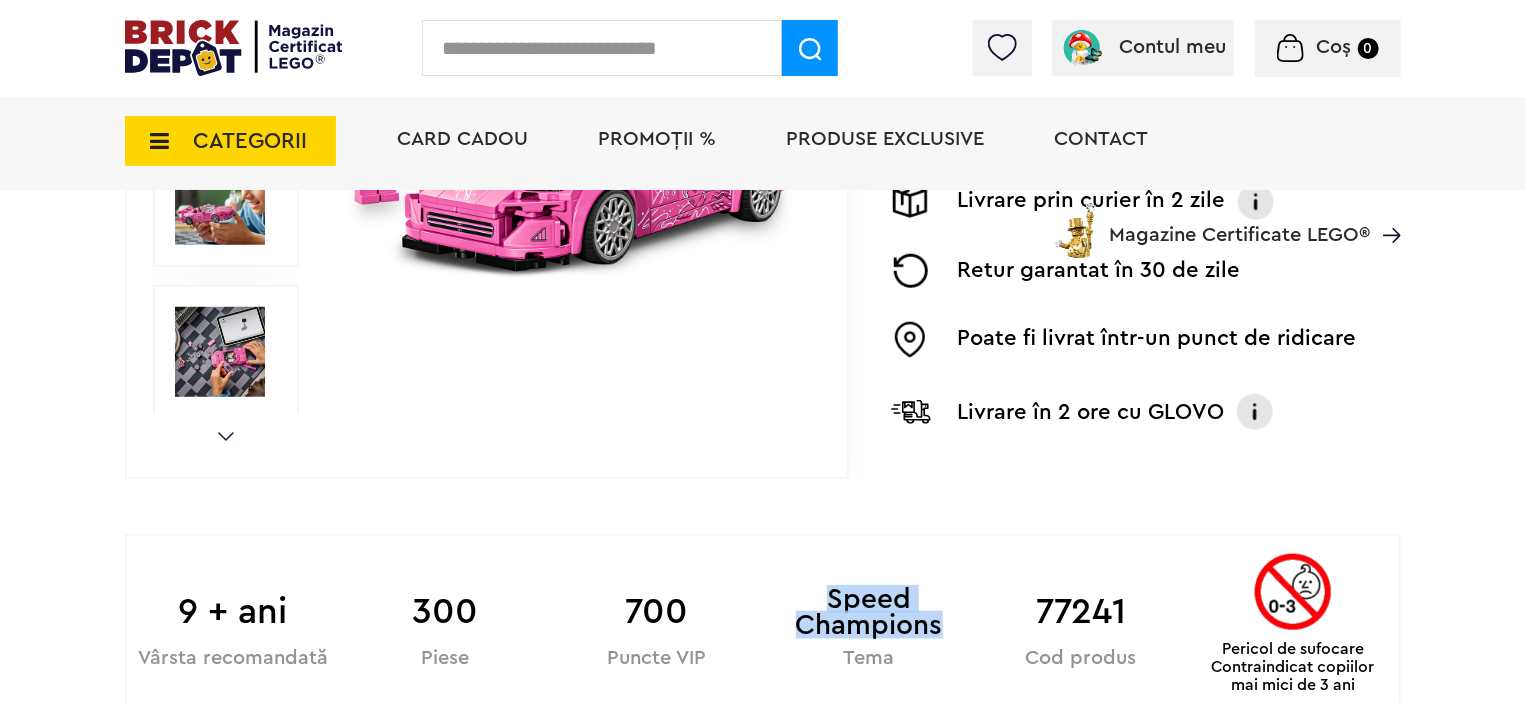 drag, startPoint x: 960, startPoint y: 624, endPoint x: 834, endPoint y: 559, distance: 141.778 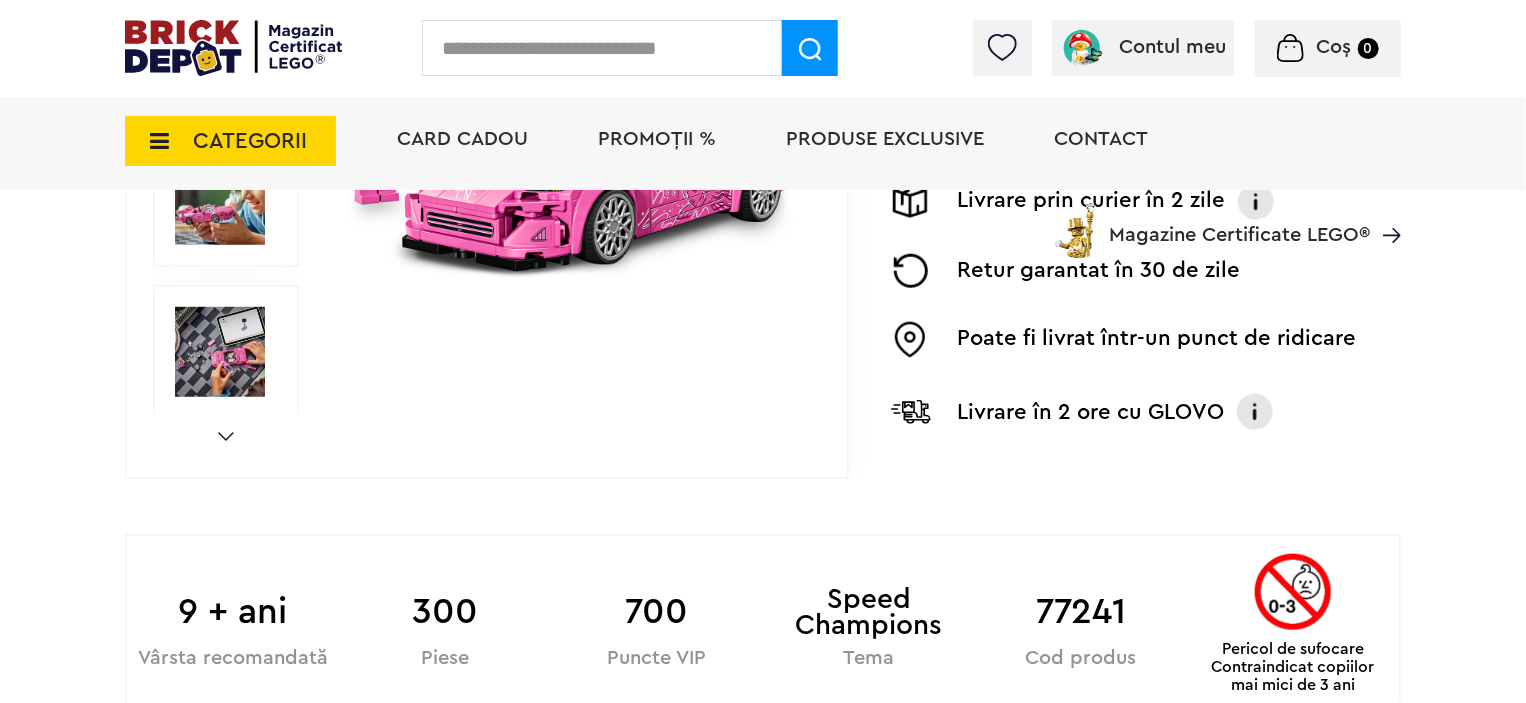 click at bounding box center [602, 48] 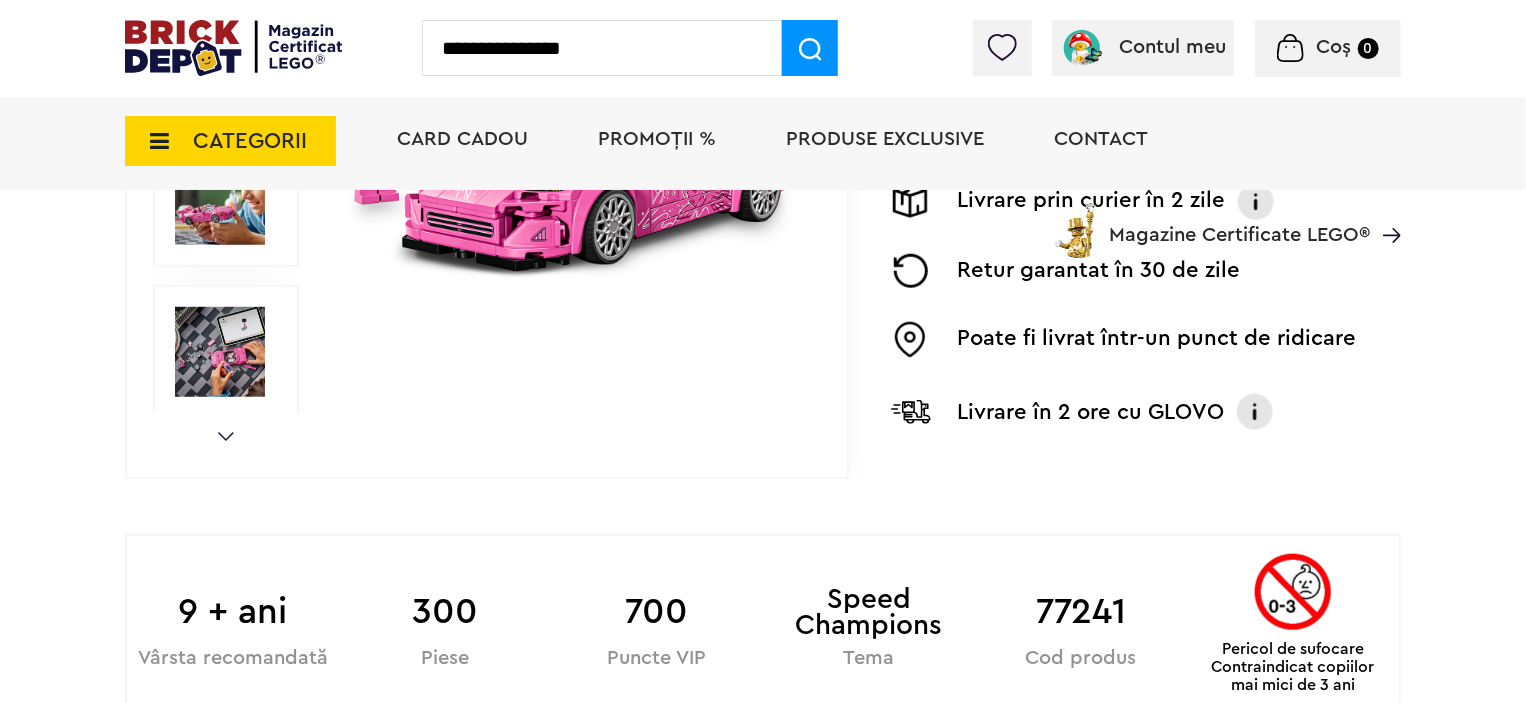 type on "**********" 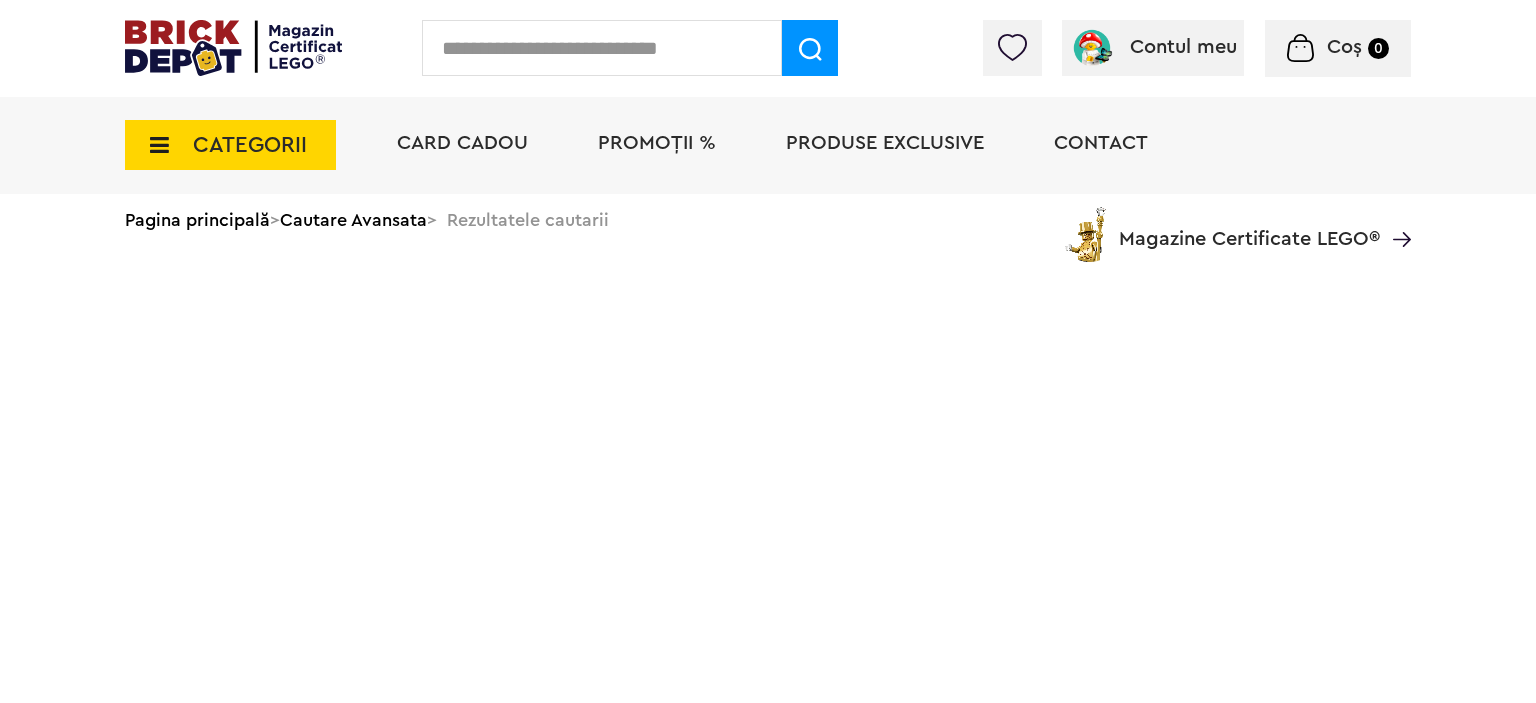 scroll, scrollTop: 0, scrollLeft: 0, axis: both 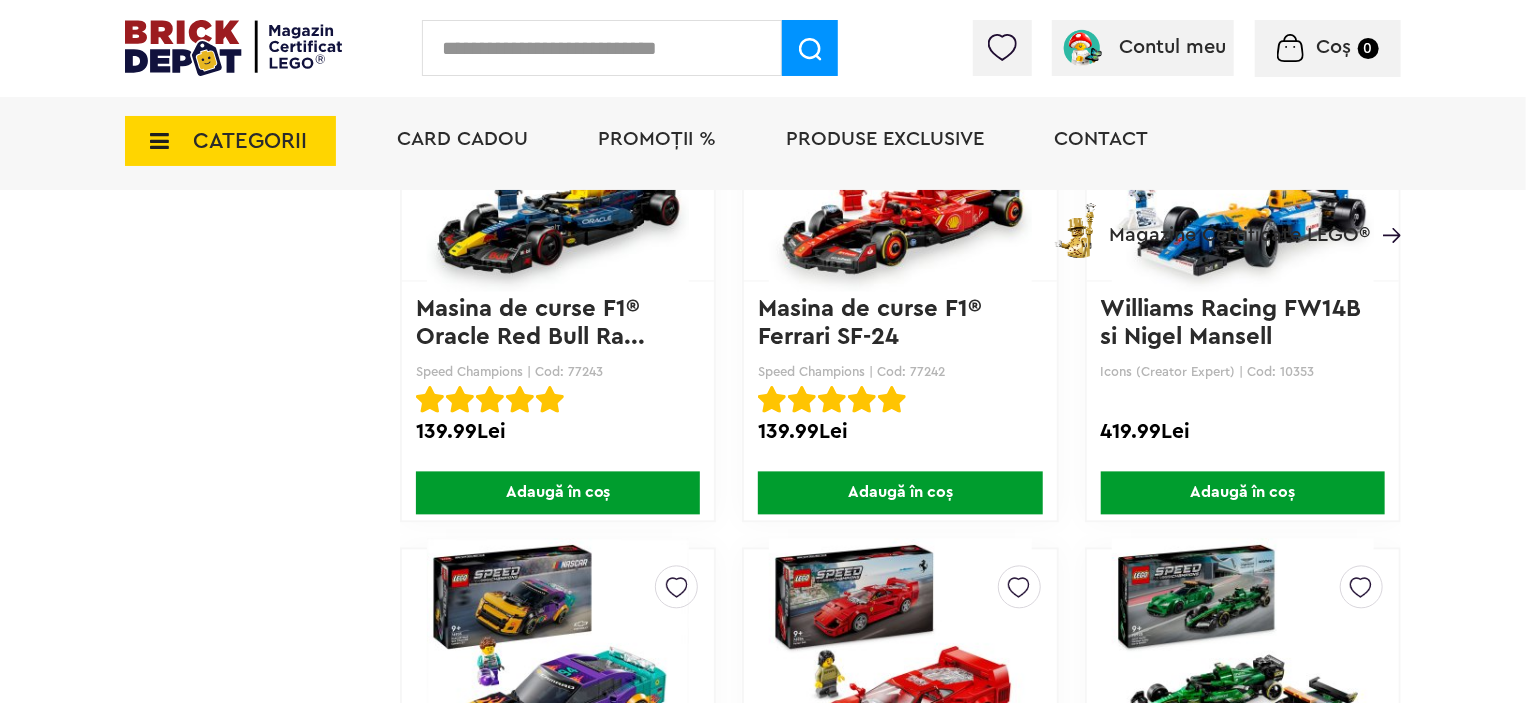 click on "Card Cadou    PROMOȚII %    Produse exclusive    Contact    Magazine Certificate LEGO®" at bounding box center (889, 175) 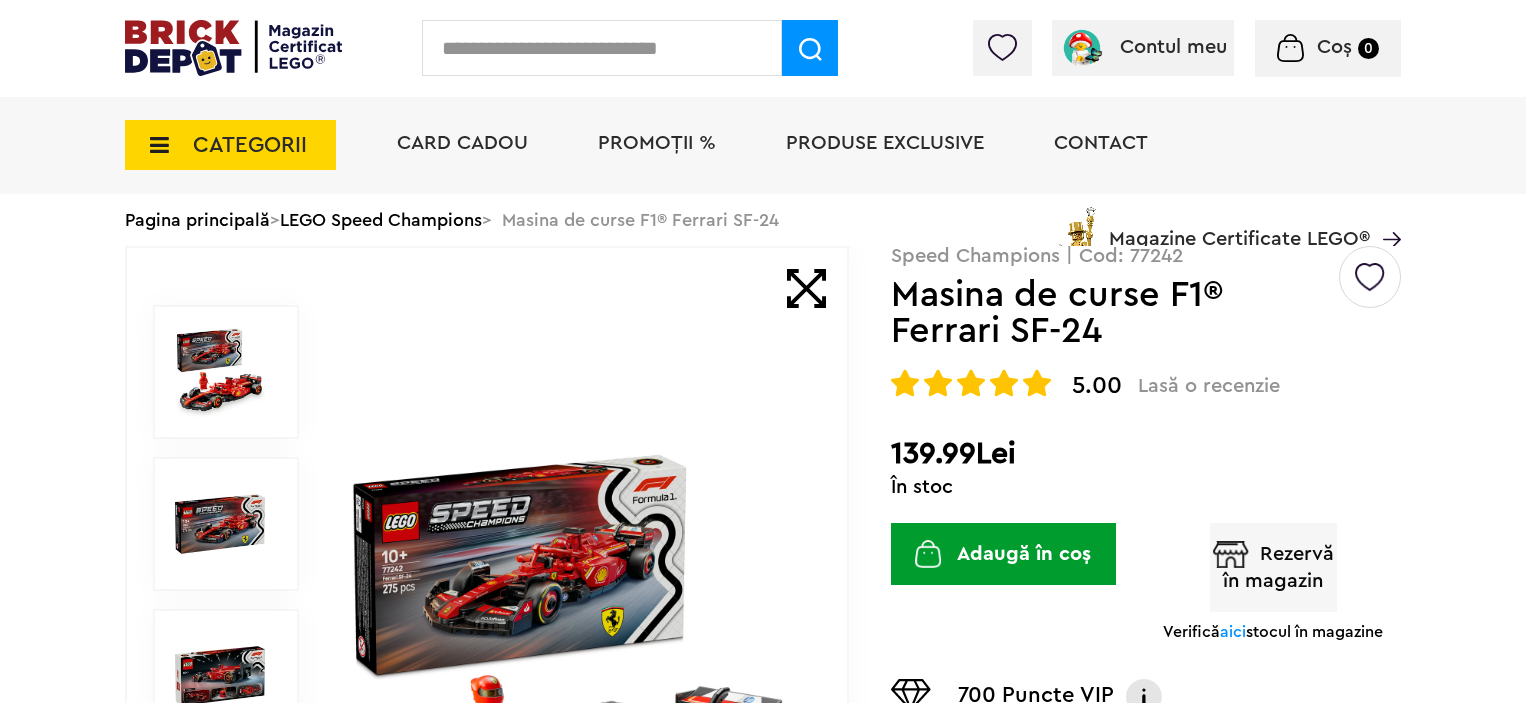 scroll, scrollTop: 0, scrollLeft: 0, axis: both 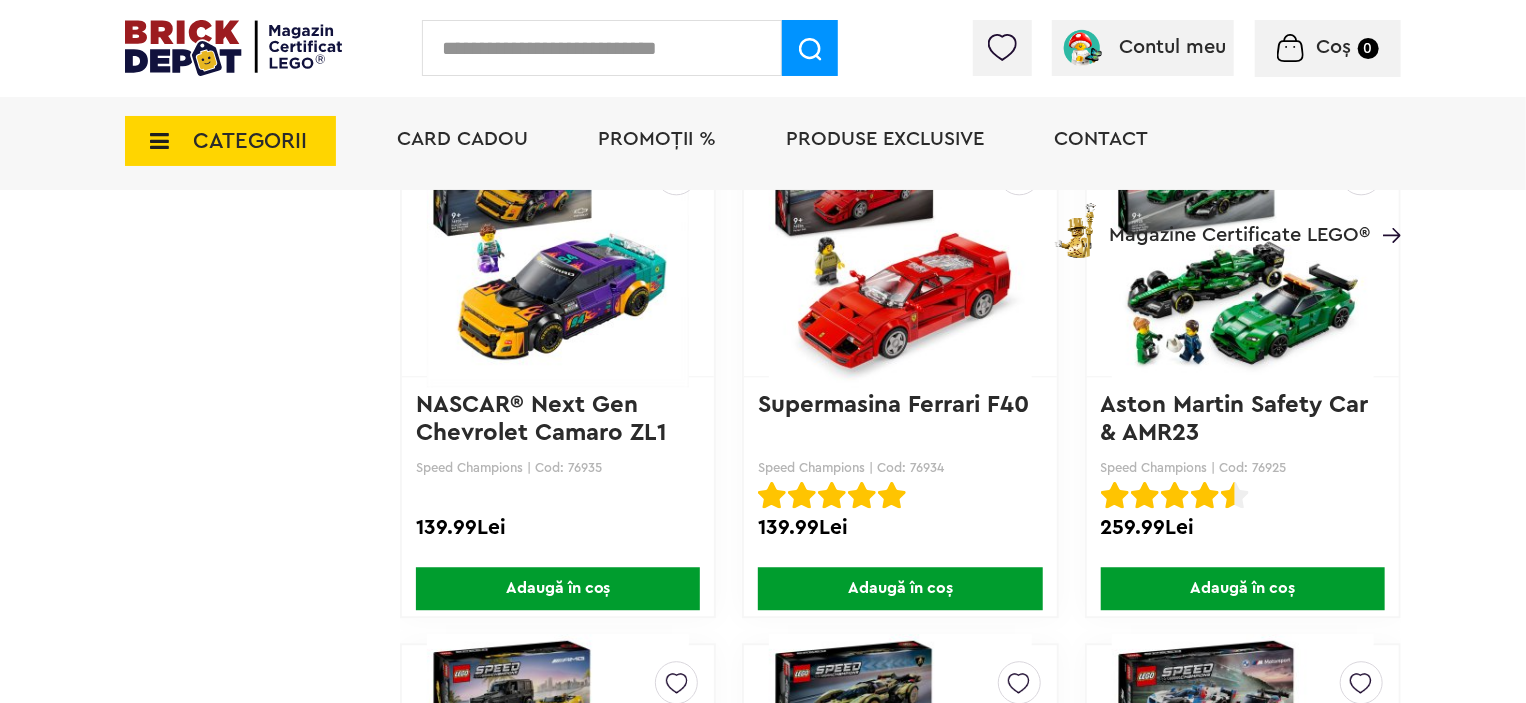 click at bounding box center [900, 256] 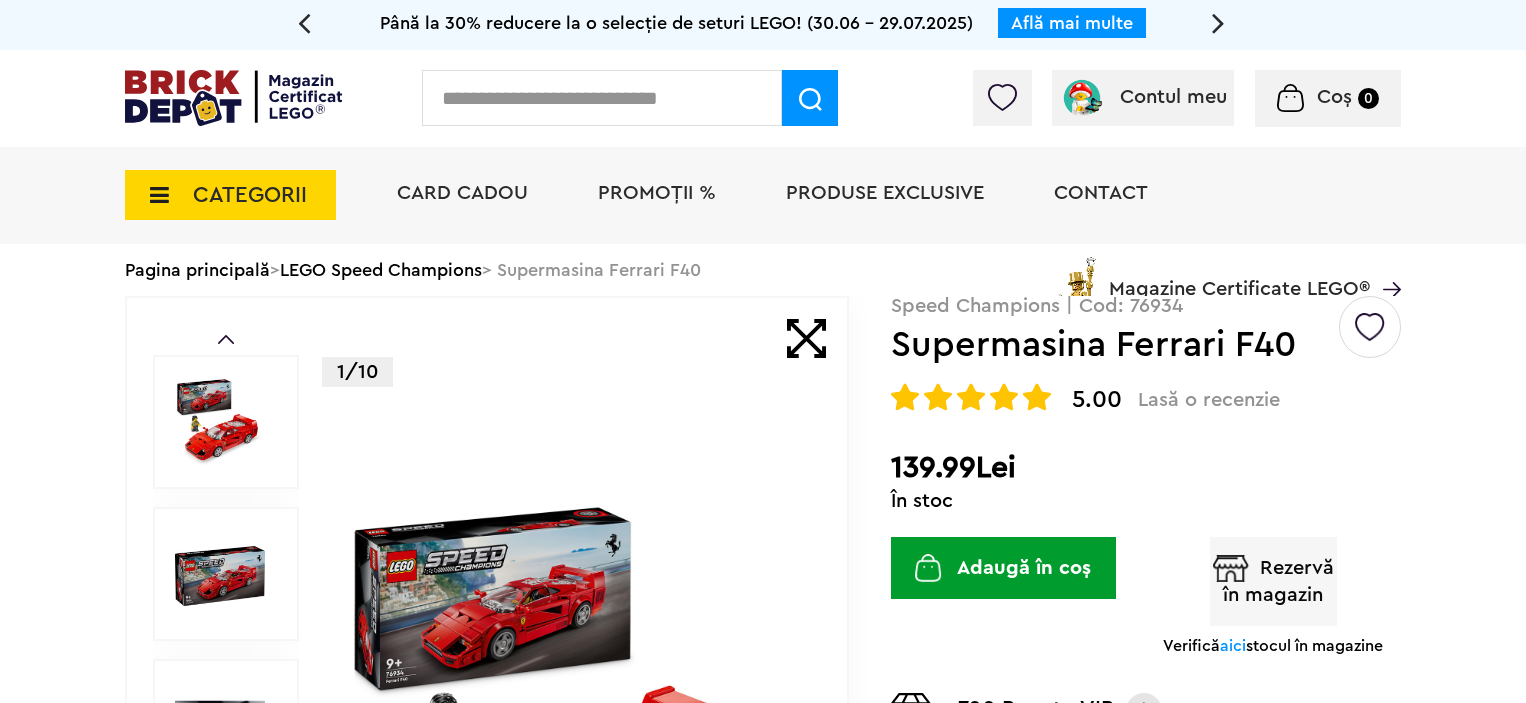 scroll, scrollTop: 0, scrollLeft: 0, axis: both 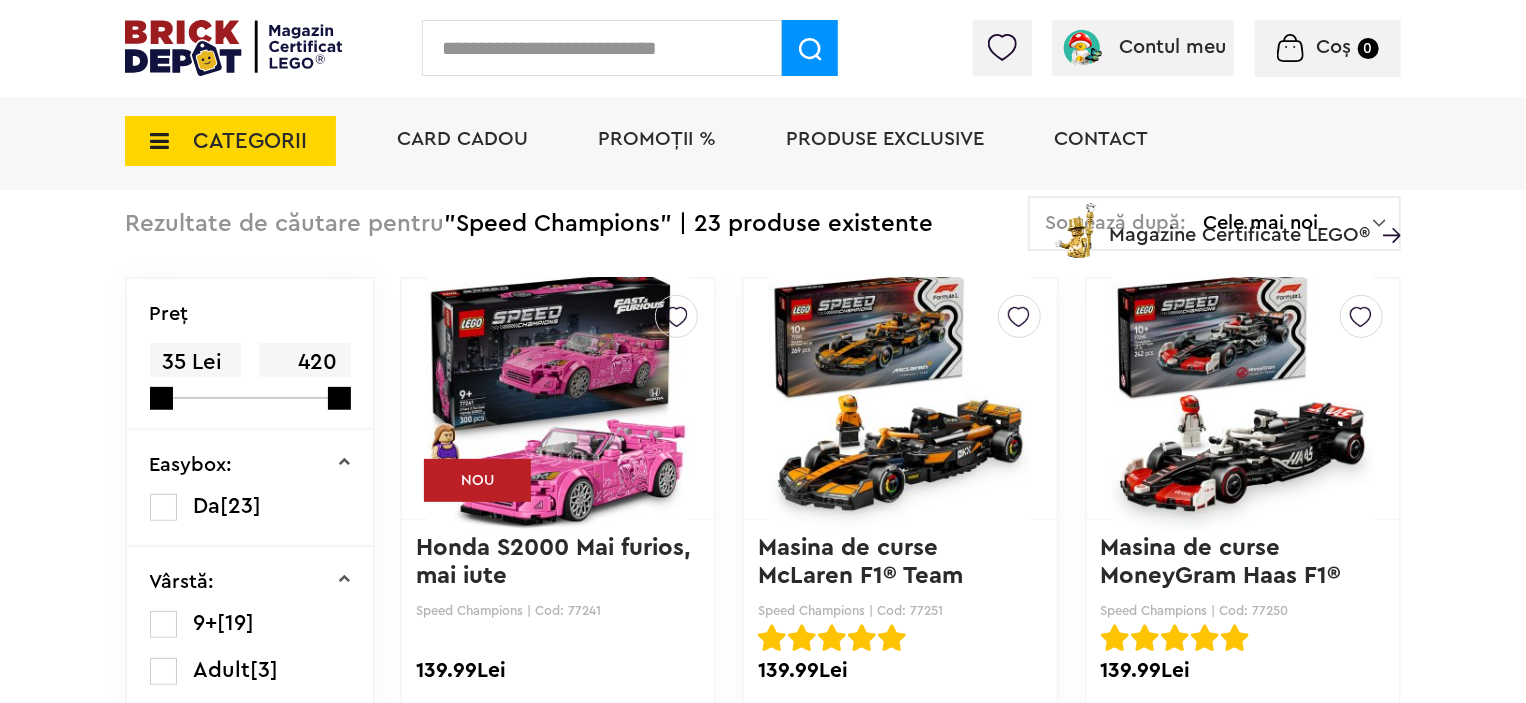 click at bounding box center [558, 399] 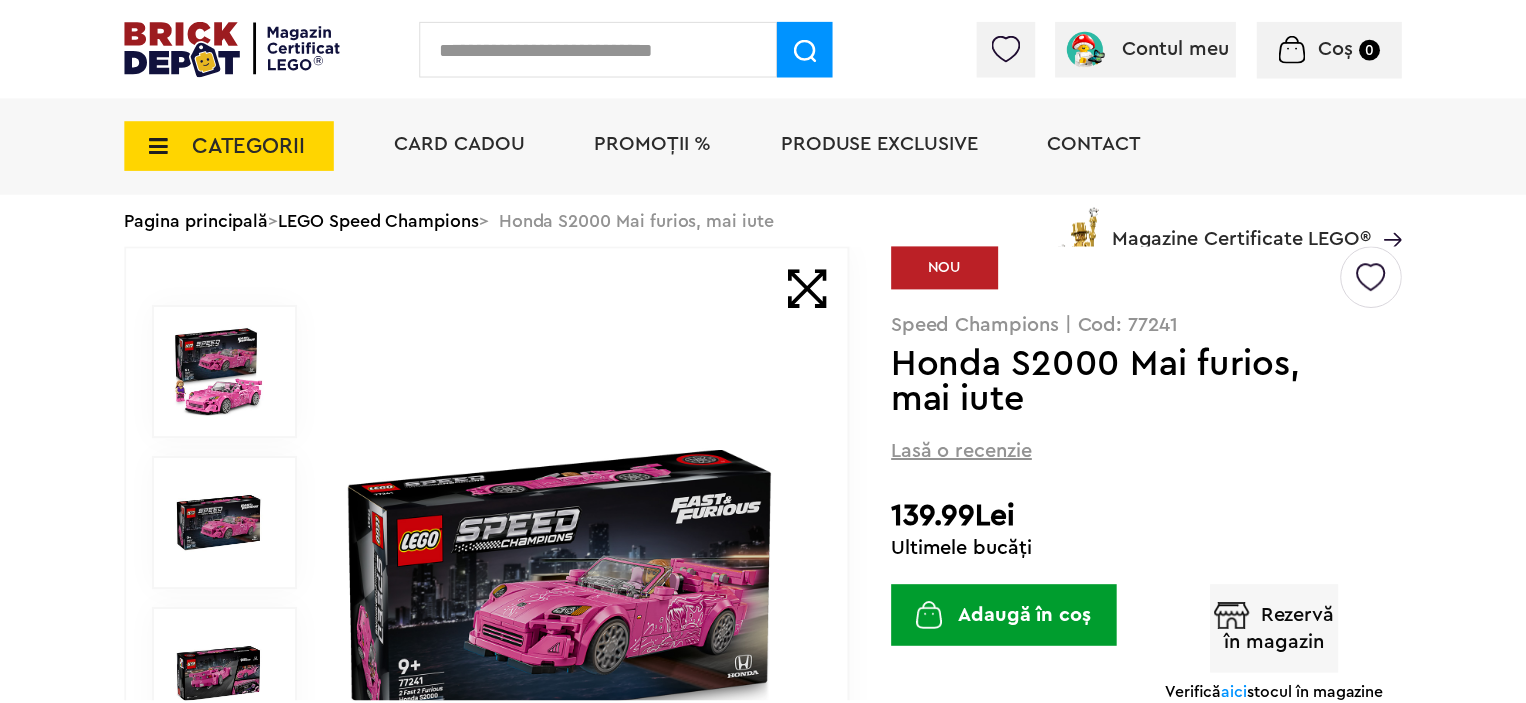 scroll, scrollTop: 0, scrollLeft: 0, axis: both 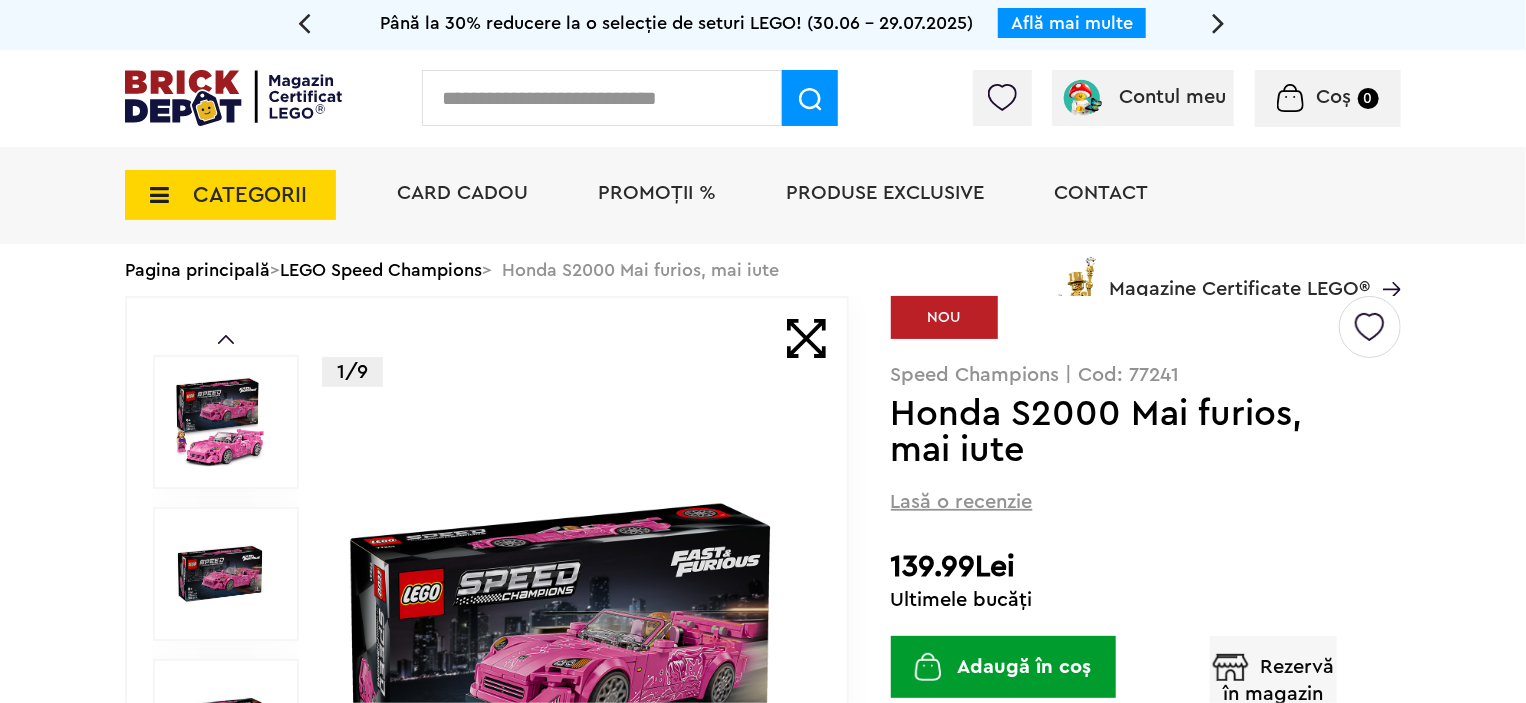 click at bounding box center [1370, 319] 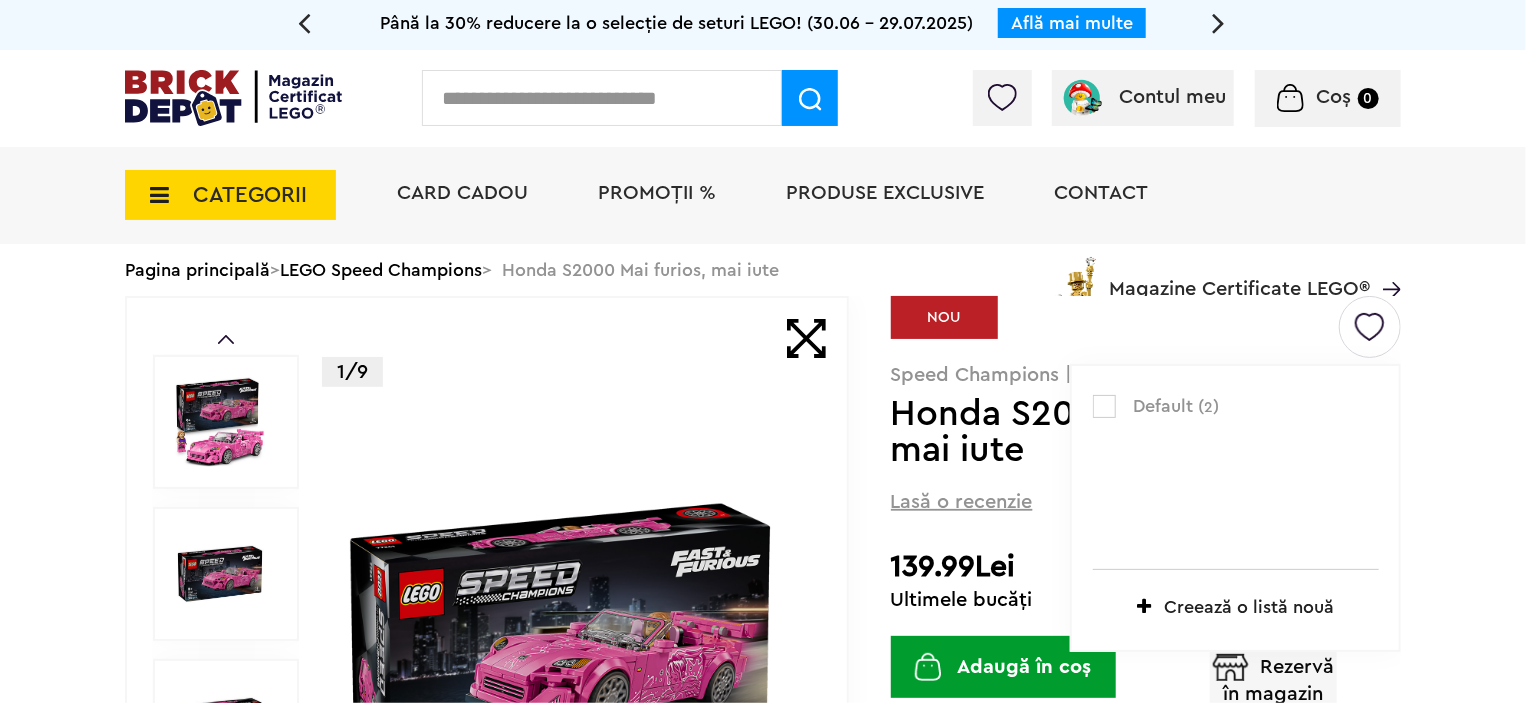 click at bounding box center [602, 98] 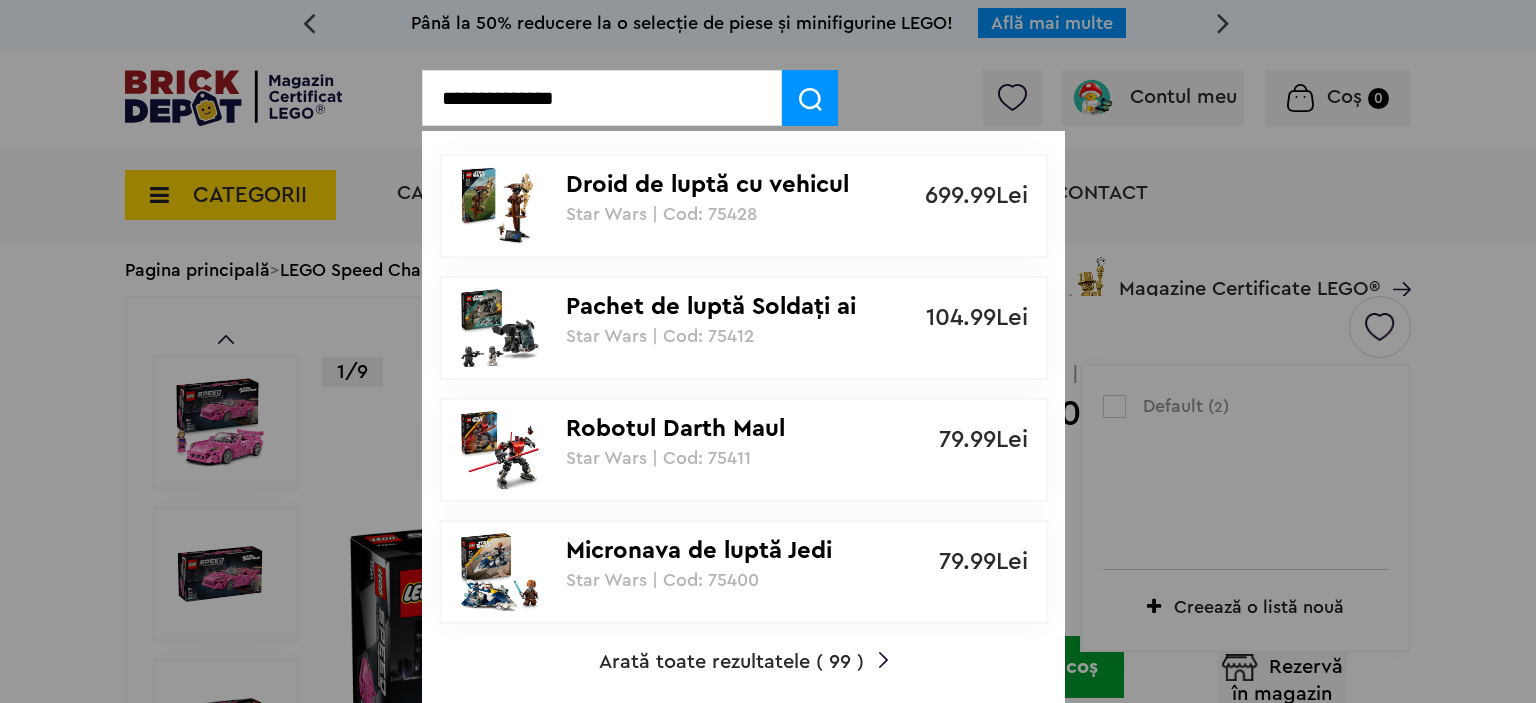 type on "**********" 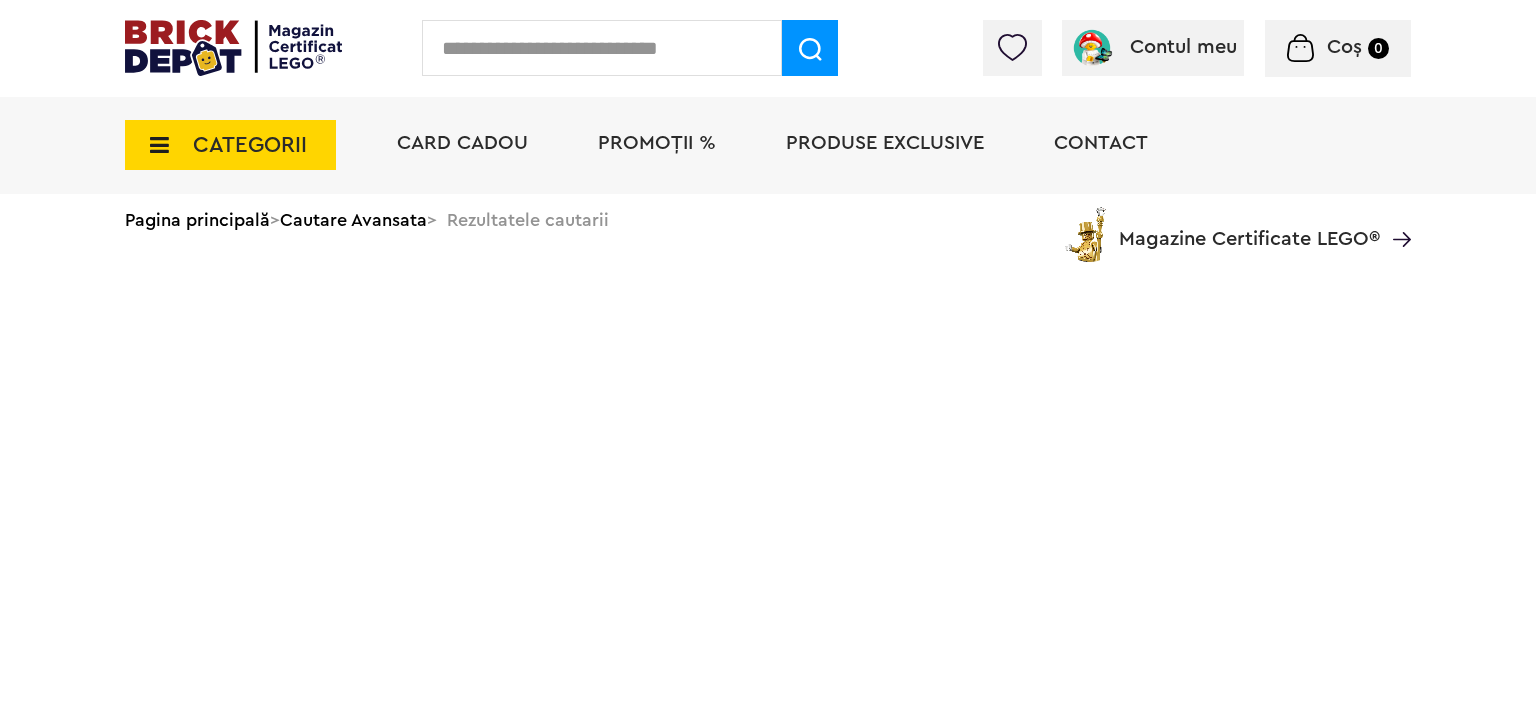 scroll, scrollTop: 0, scrollLeft: 0, axis: both 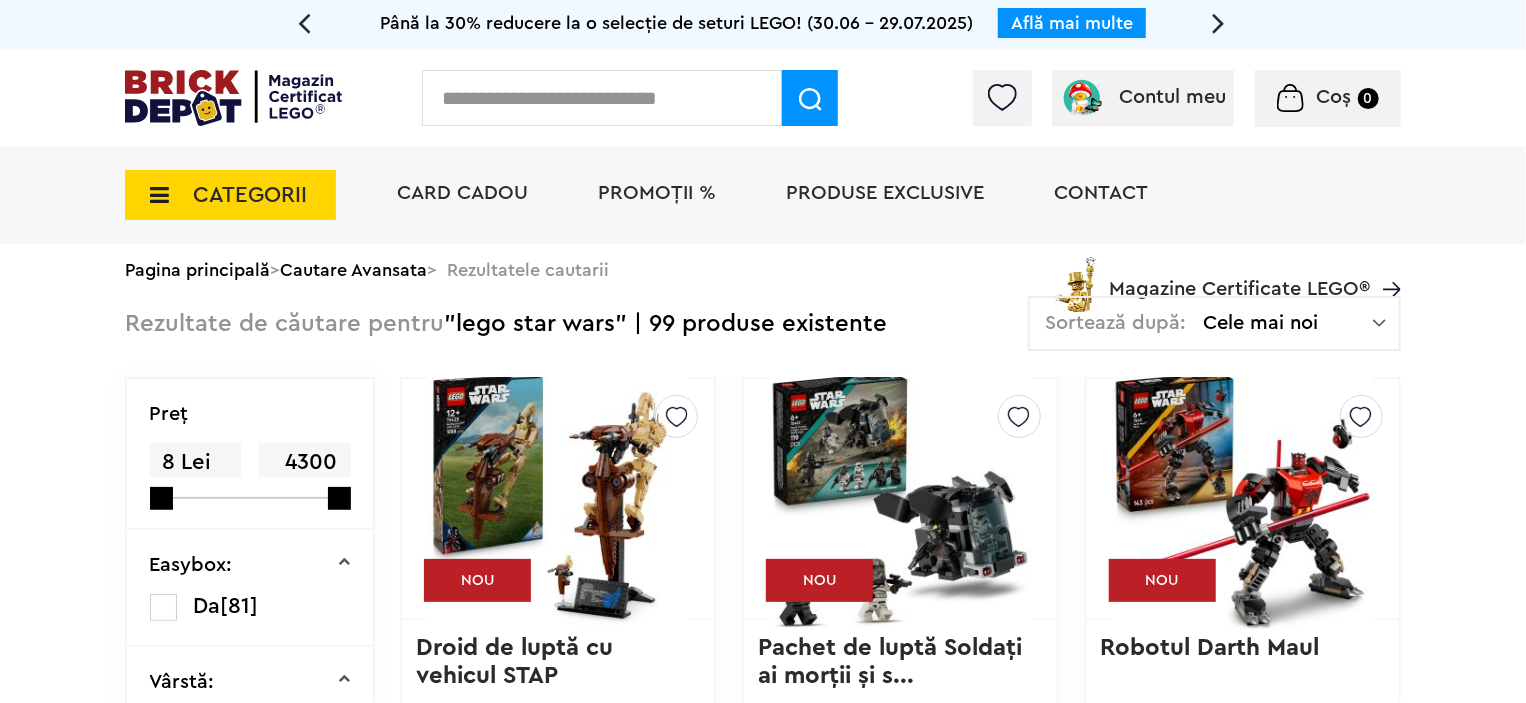 click on "Cele mai noi" at bounding box center (1288, 323) 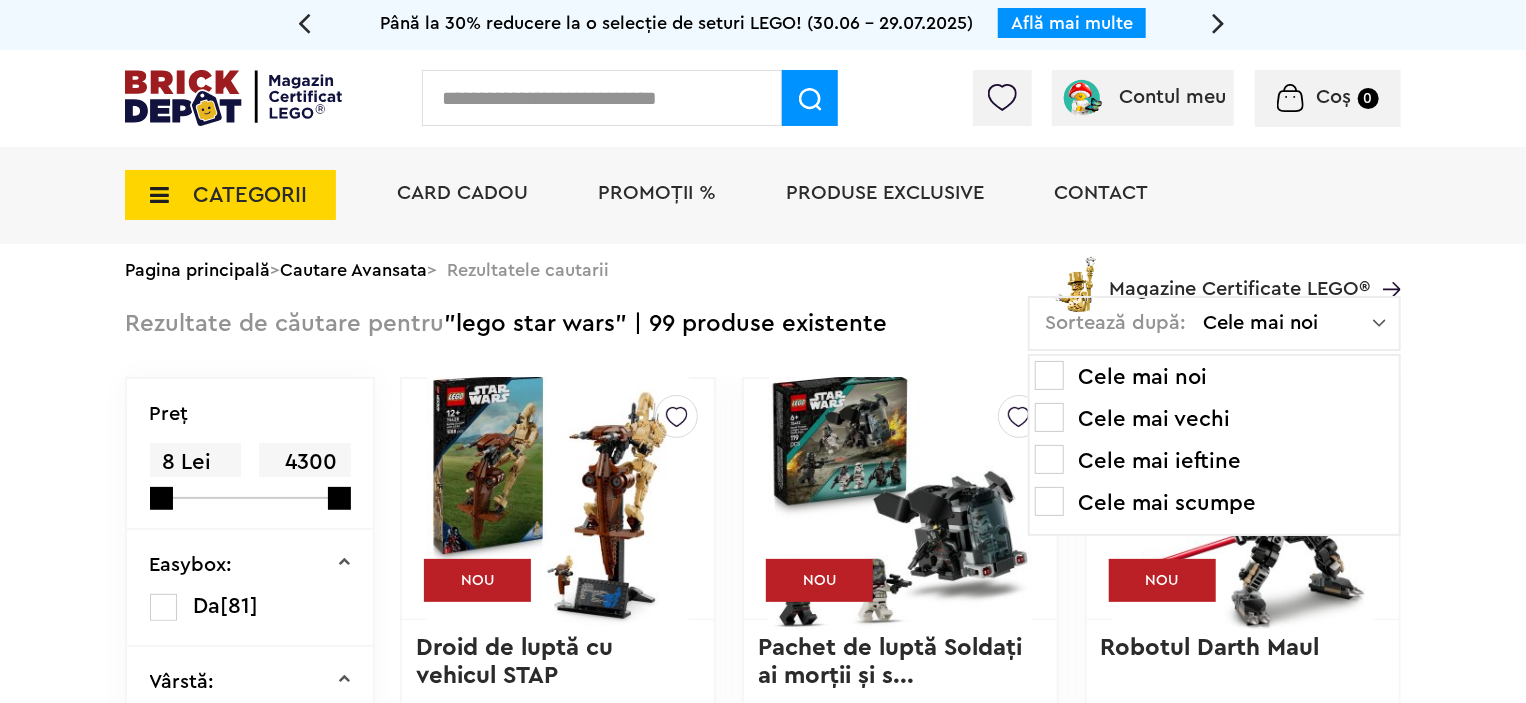 click on "Cele mai ieftine" at bounding box center [1214, 461] 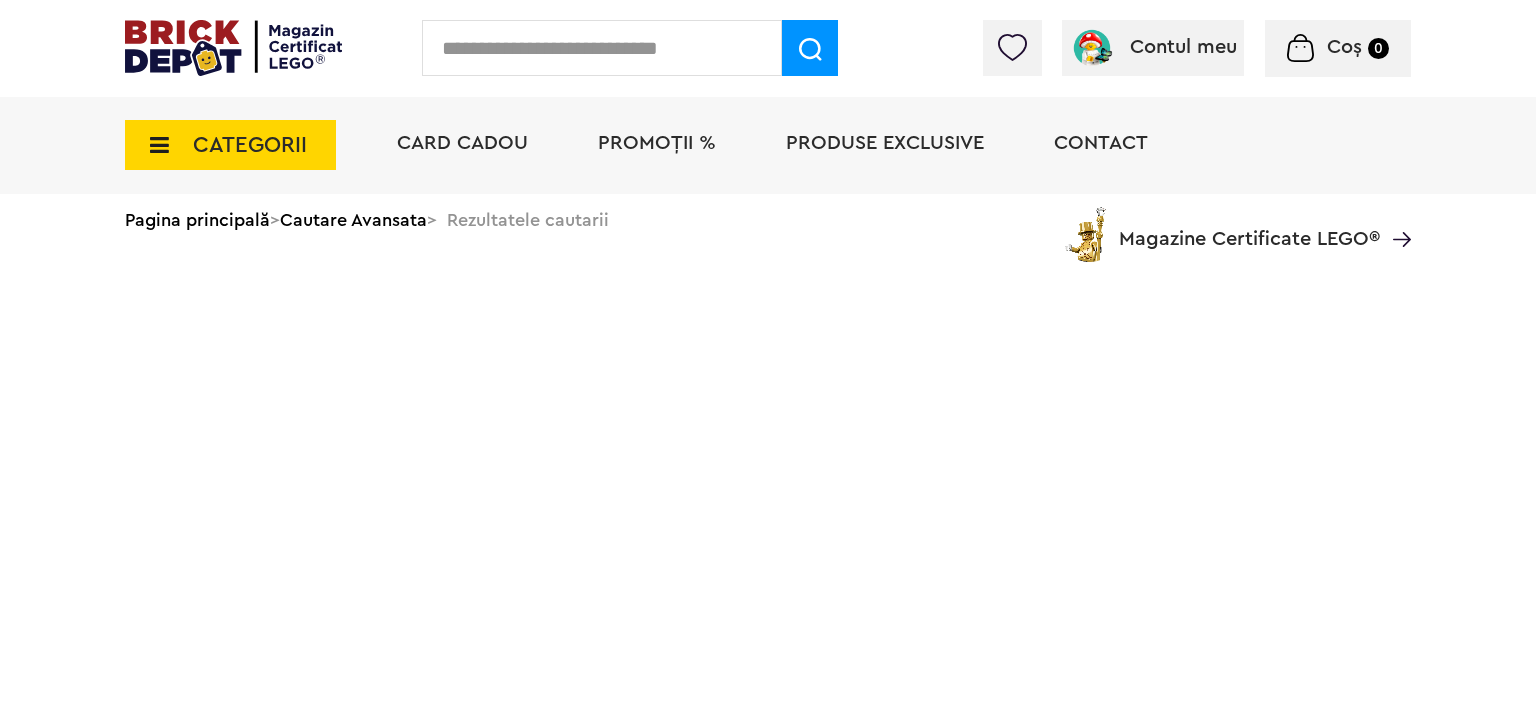 scroll, scrollTop: 0, scrollLeft: 0, axis: both 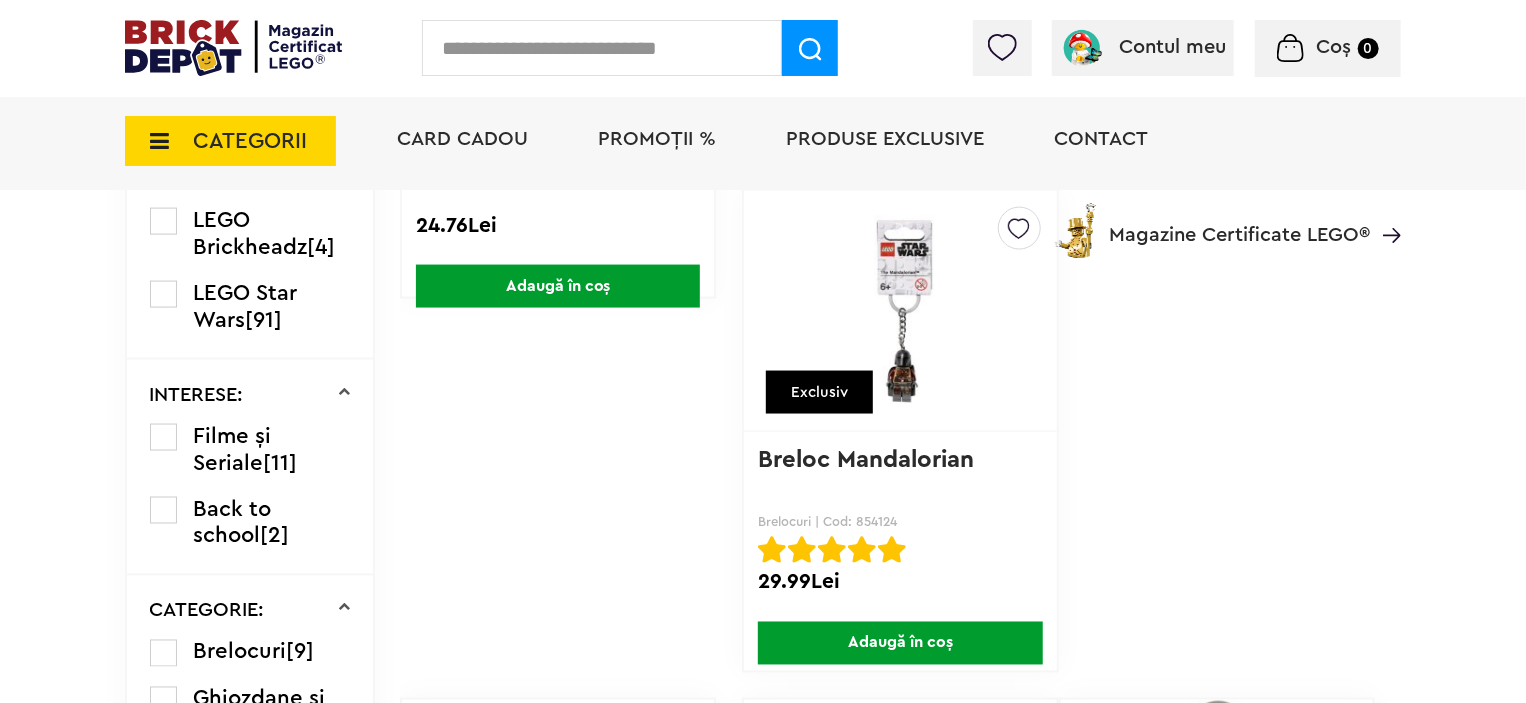click at bounding box center [900, 311] 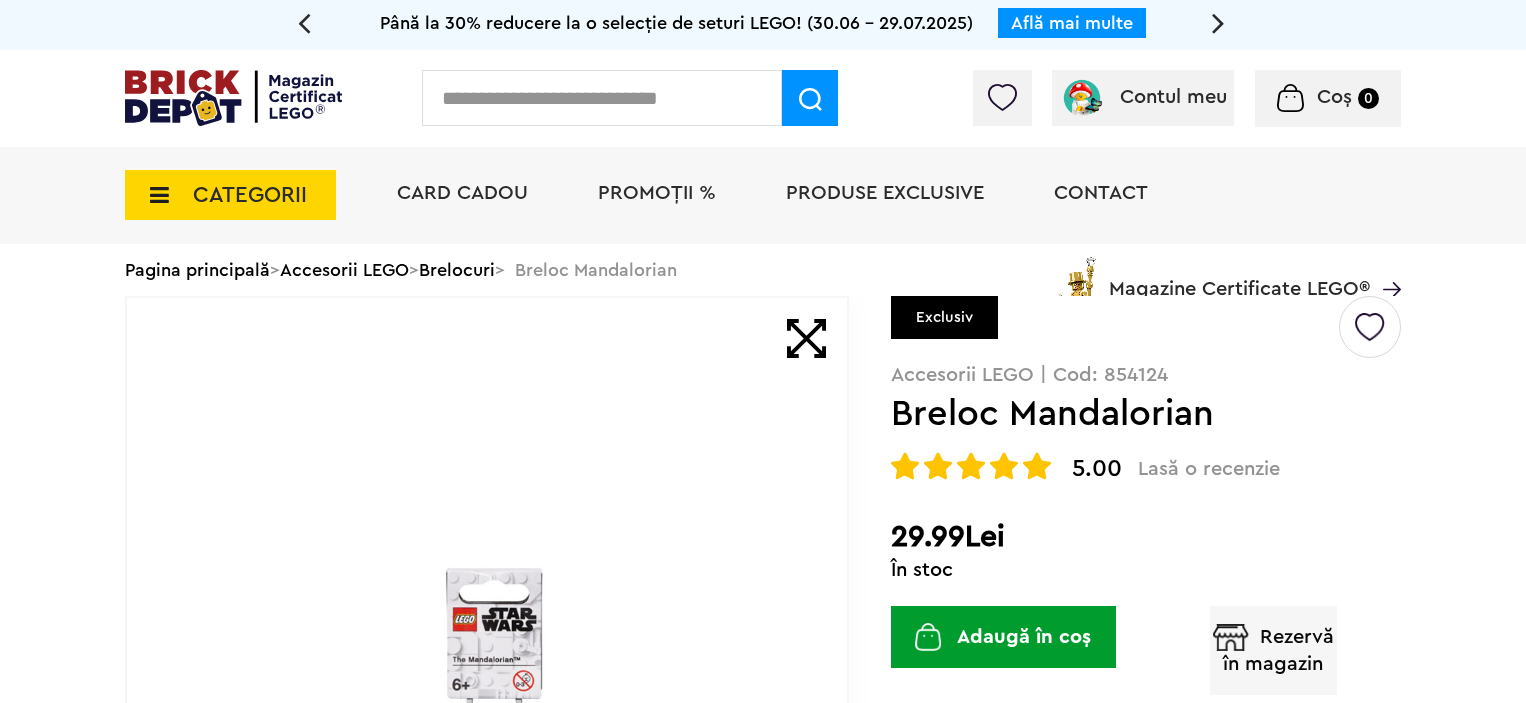 scroll, scrollTop: 0, scrollLeft: 0, axis: both 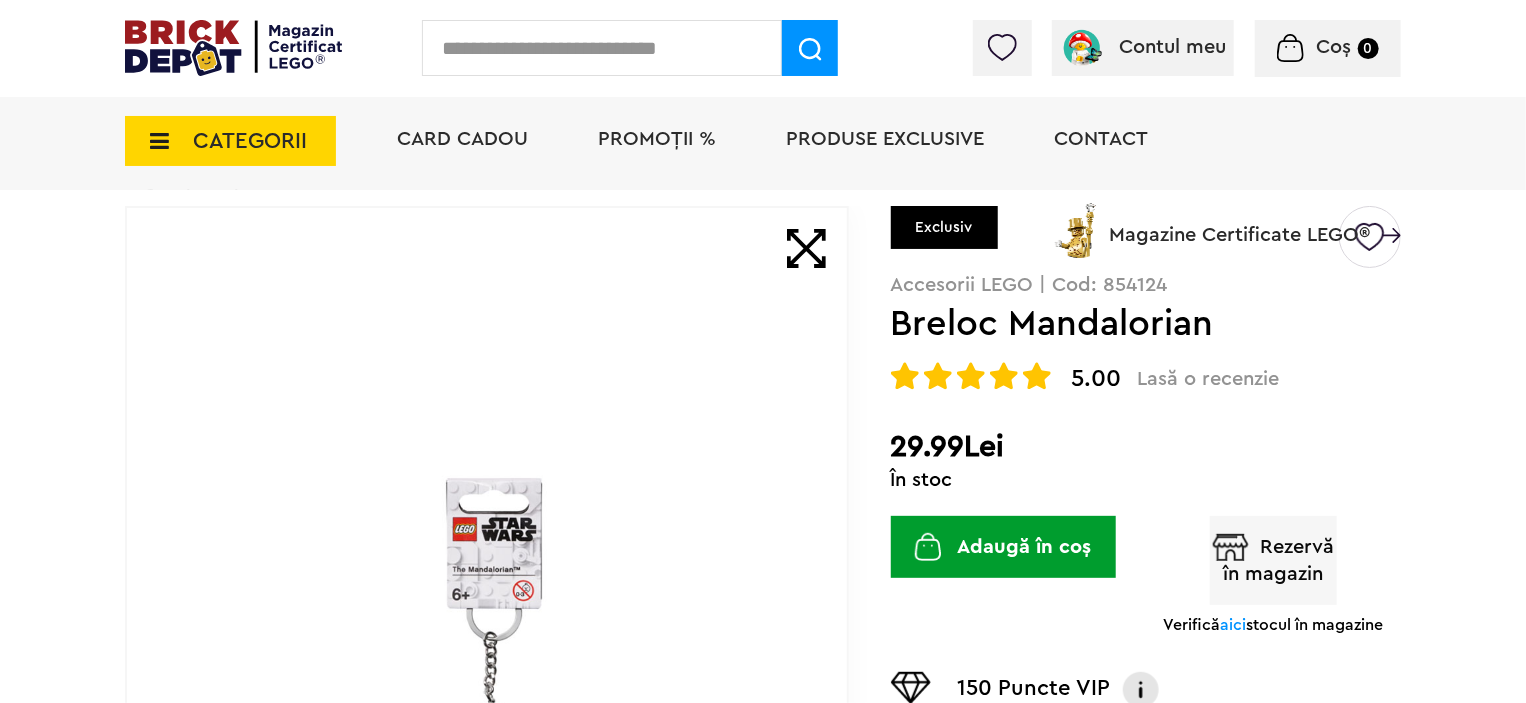 click at bounding box center [1370, 237] 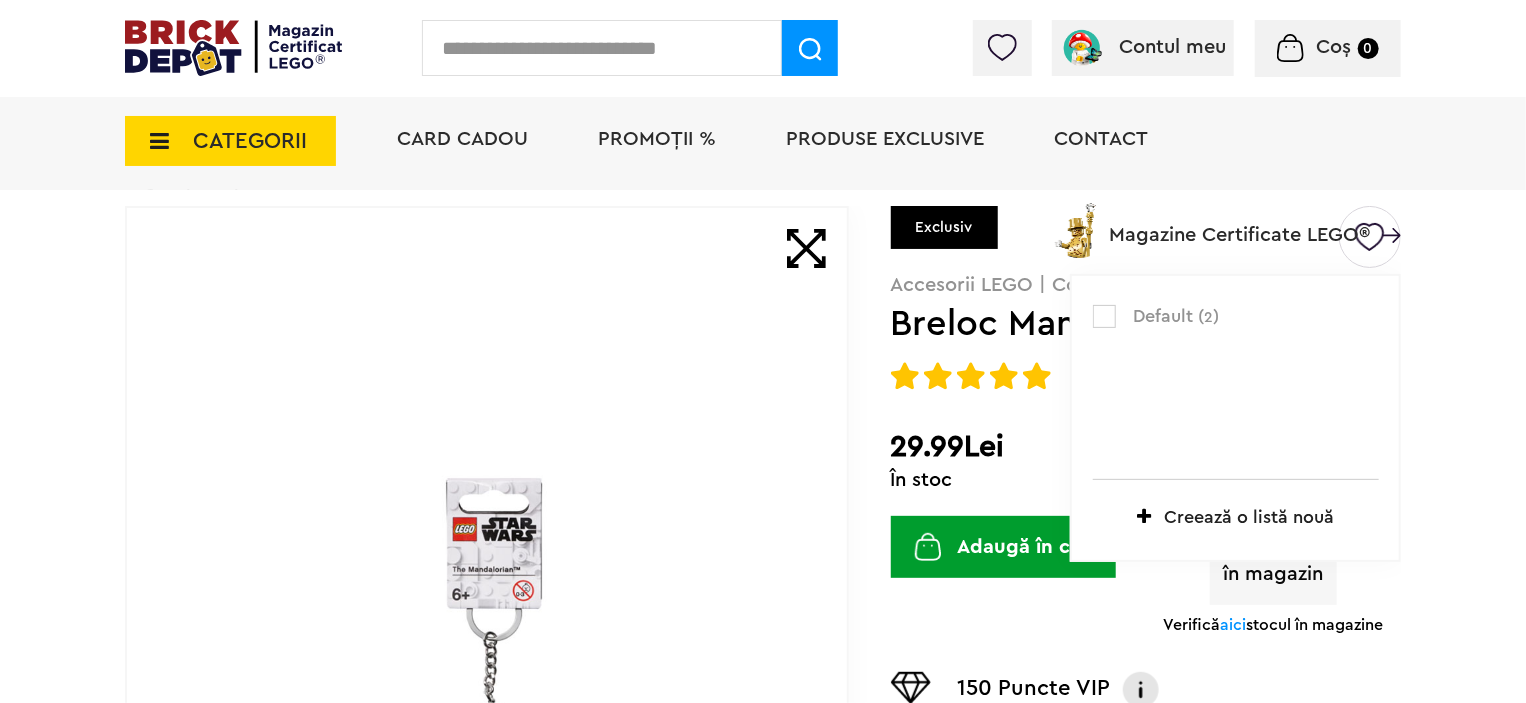 click on "Magazine Certificate LEGO®" at bounding box center (1225, 224) 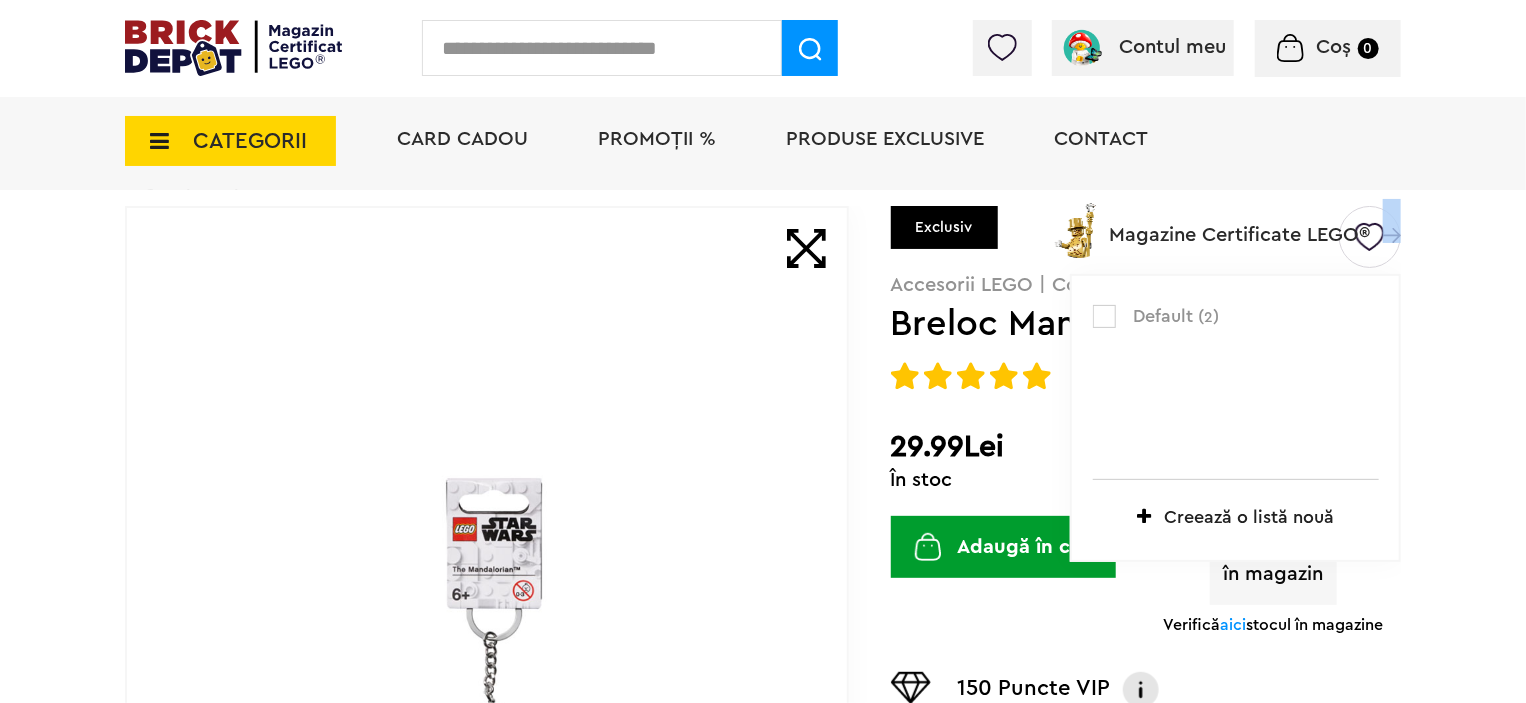 click on "Magazine Certificate LEGO®" at bounding box center (1225, 224) 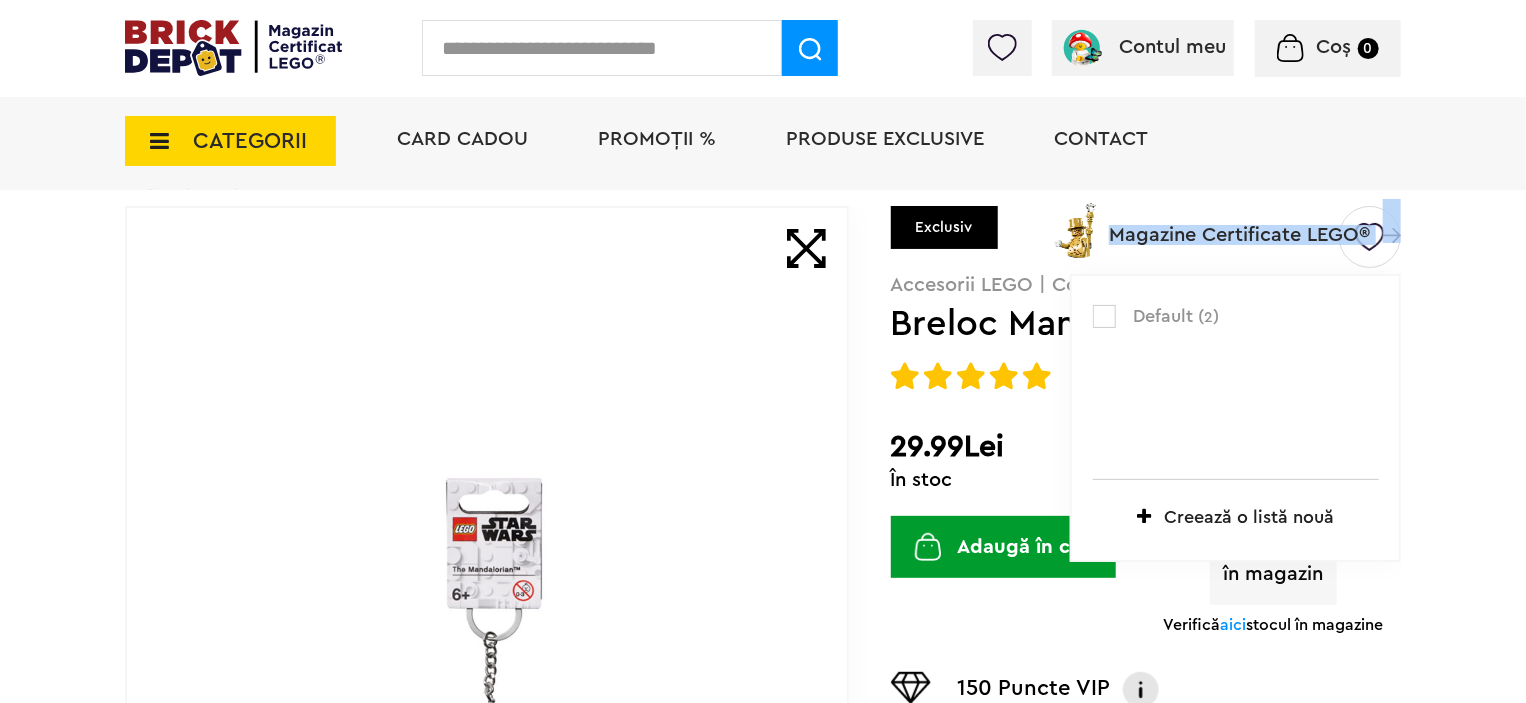 click on "Magazine Certificate LEGO®" at bounding box center (1225, 224) 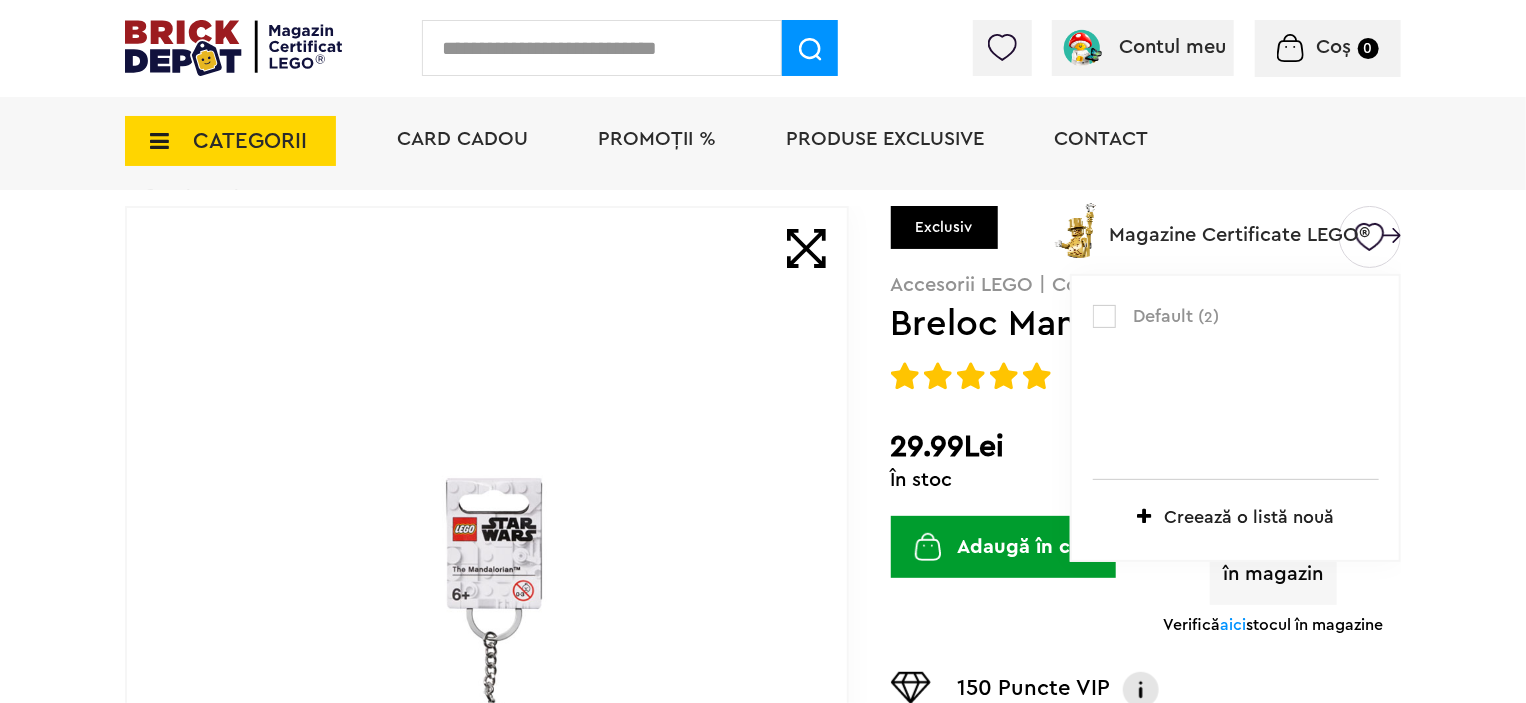click on "Până la 30% reducere la o selecție de seturi LEGO! (30.06 - 29.07.2025) Află mai multe Cadou VIP Ninjago Battle arena la achiziții de seturi LEGO Ninjago de minim 250 lei! Află mai multe Până la 50% reducere la o selecție de piese și minifigurine LEGO! Află mai multe Cadou VIP 30683 Mașina McLaren F1 la achiziții de seturi LEGO F1 de minim 150 lei! Află mai multe Până la 30% reducere la o selecție de seturi LEGO! (30.06 - 29.07.2025) Află mai multe Cadou VIP Ninjago Battle arena la achiziții de seturi LEGO Ninjago de minim 250 lei! Află mai multe
Contul meu
Contul meu
Comenzile mele
Date personale
Adrese
Parolă
Listă dorințe
Recenziile mele
VIP
Delogare" at bounding box center (763, 1681) 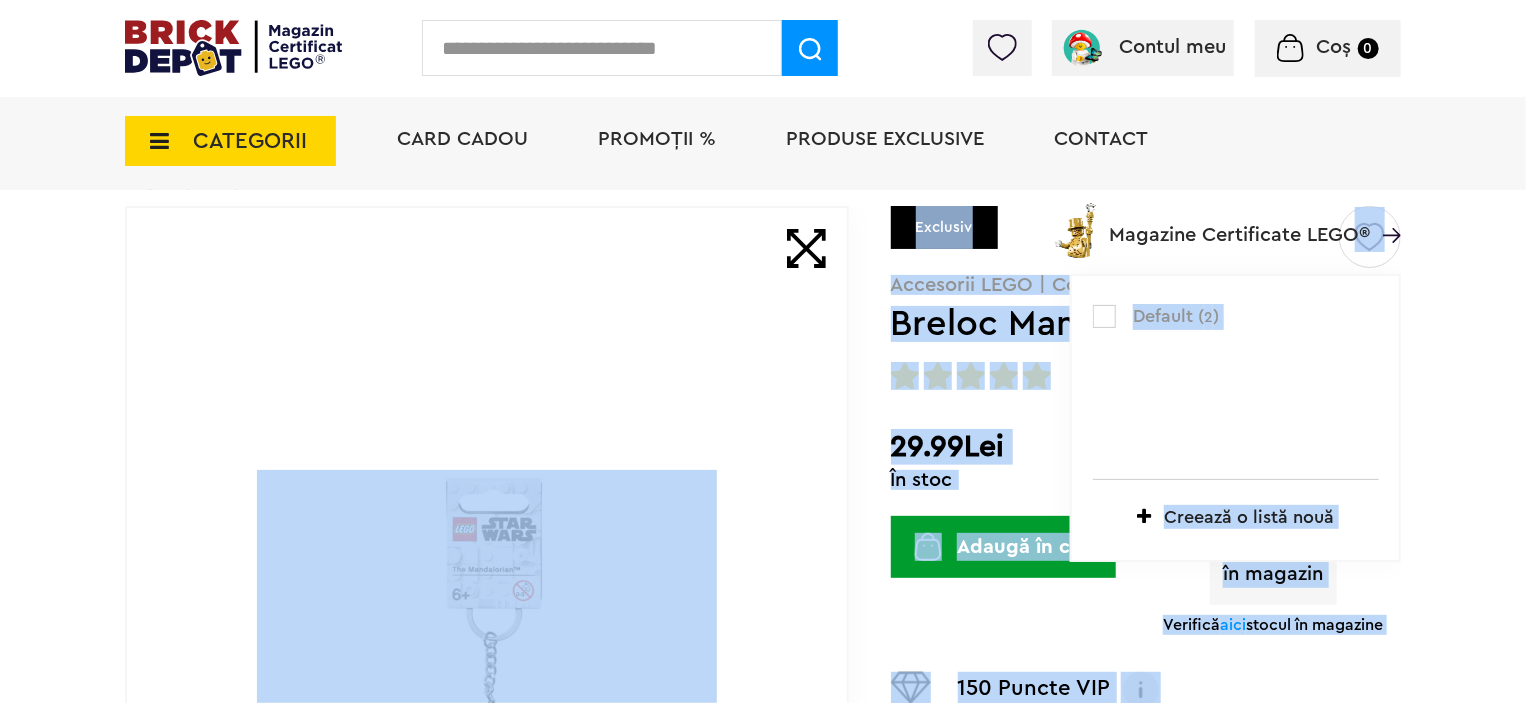 click on "Până la 30% reducere la o selecție de seturi LEGO! (30.06 - 29.07.2025) Află mai multe Cadou VIP Ninjago Battle arena la achiziții de seturi LEGO Ninjago de minim 250 lei! Află mai multe Până la 50% reducere la o selecție de piese și minifigurine LEGO! Află mai multe Cadou VIP 30683 Mașina McLaren F1 la achiziții de seturi LEGO F1 de minim 150 lei! Află mai multe Până la 30% reducere la o selecție de seturi LEGO! (30.06 - 29.07.2025) Află mai multe Cadou VIP Ninjago Battle arena la achiziții de seturi LEGO Ninjago de minim 250 lei! Află mai multe
Contul meu
Contul meu
Comenzile mele
Date personale
Adrese
Parolă
Listă dorințe
Recenziile mele
VIP
Delogare" at bounding box center [763, 1681] 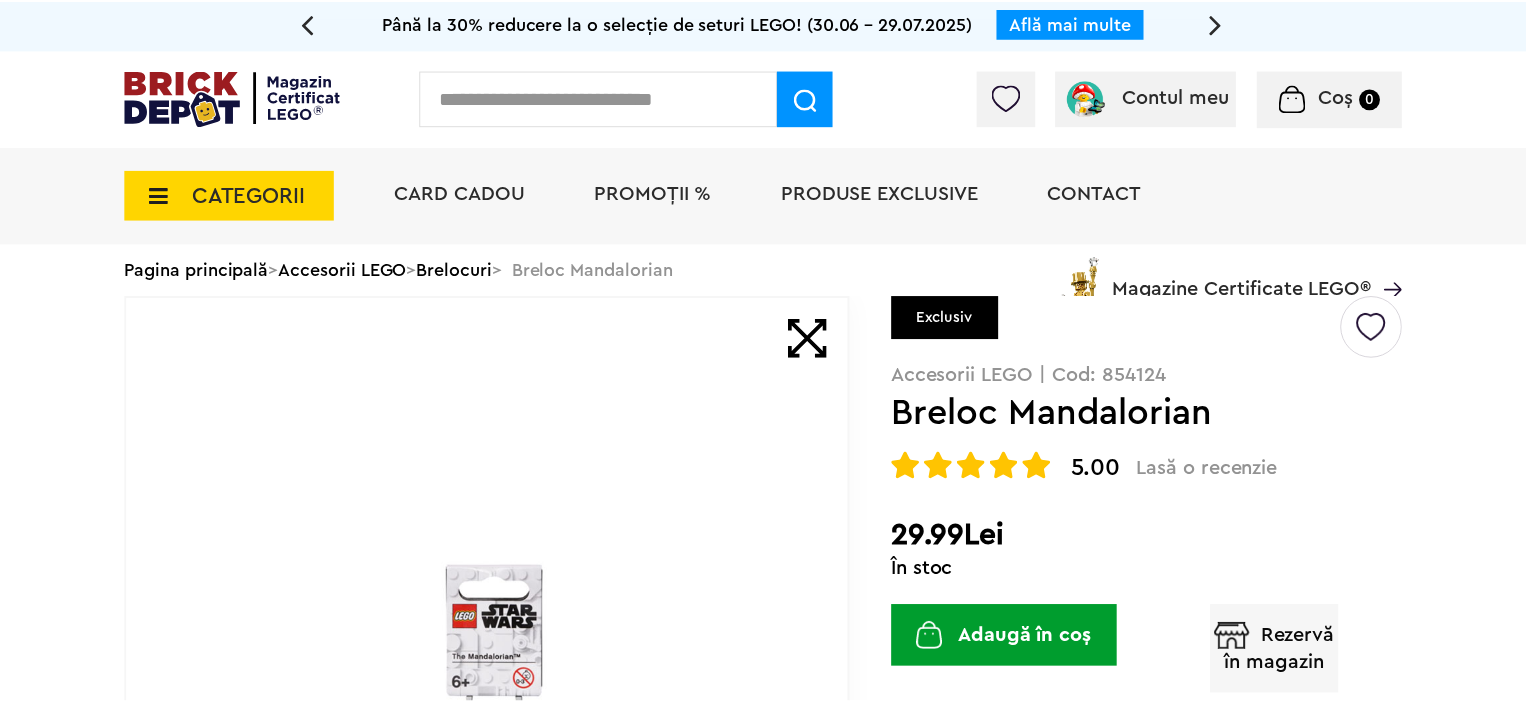 scroll, scrollTop: 136, scrollLeft: 0, axis: vertical 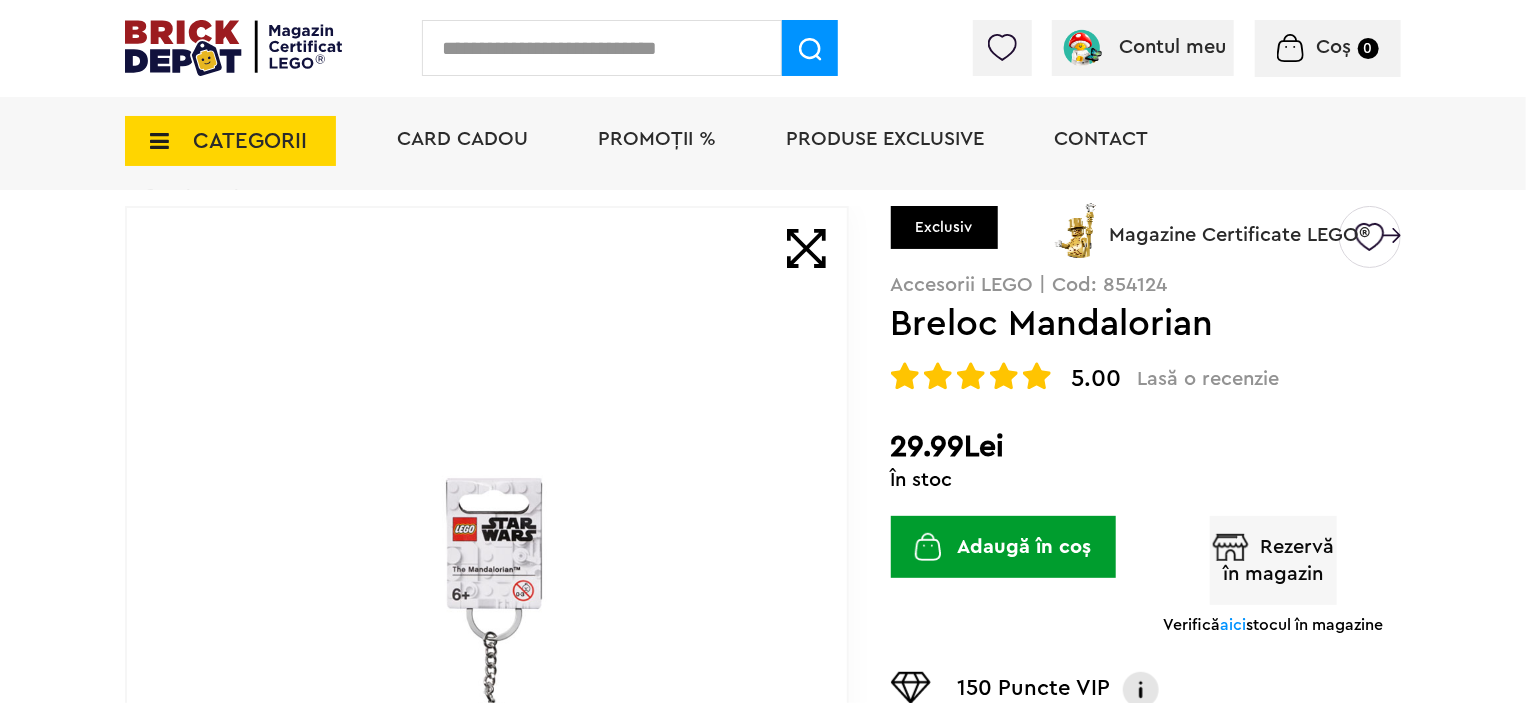 click on "Magazine Certificate LEGO®" at bounding box center (1225, 224) 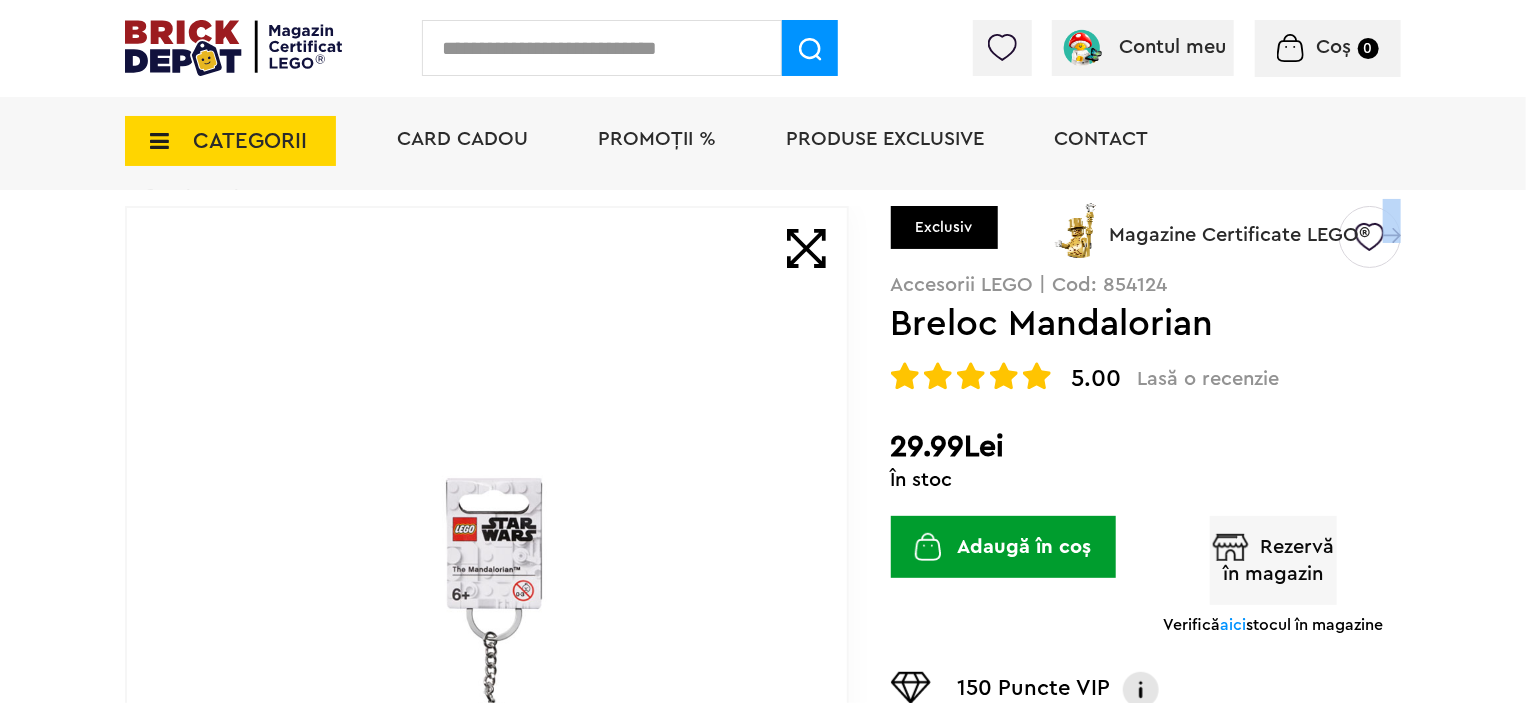 click on "Magazine Certificate LEGO®" at bounding box center [1225, 224] 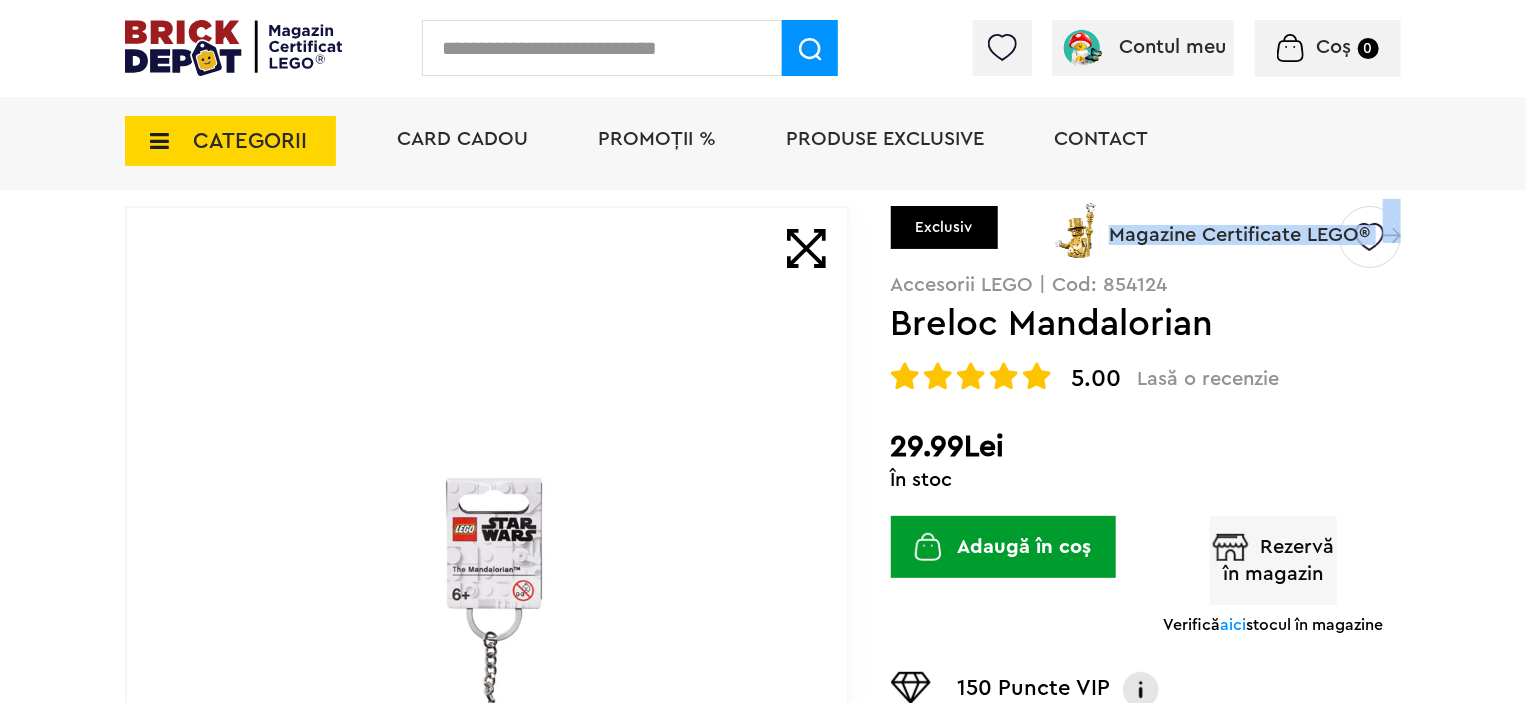 click on "Magazine Certificate LEGO®" at bounding box center (1225, 224) 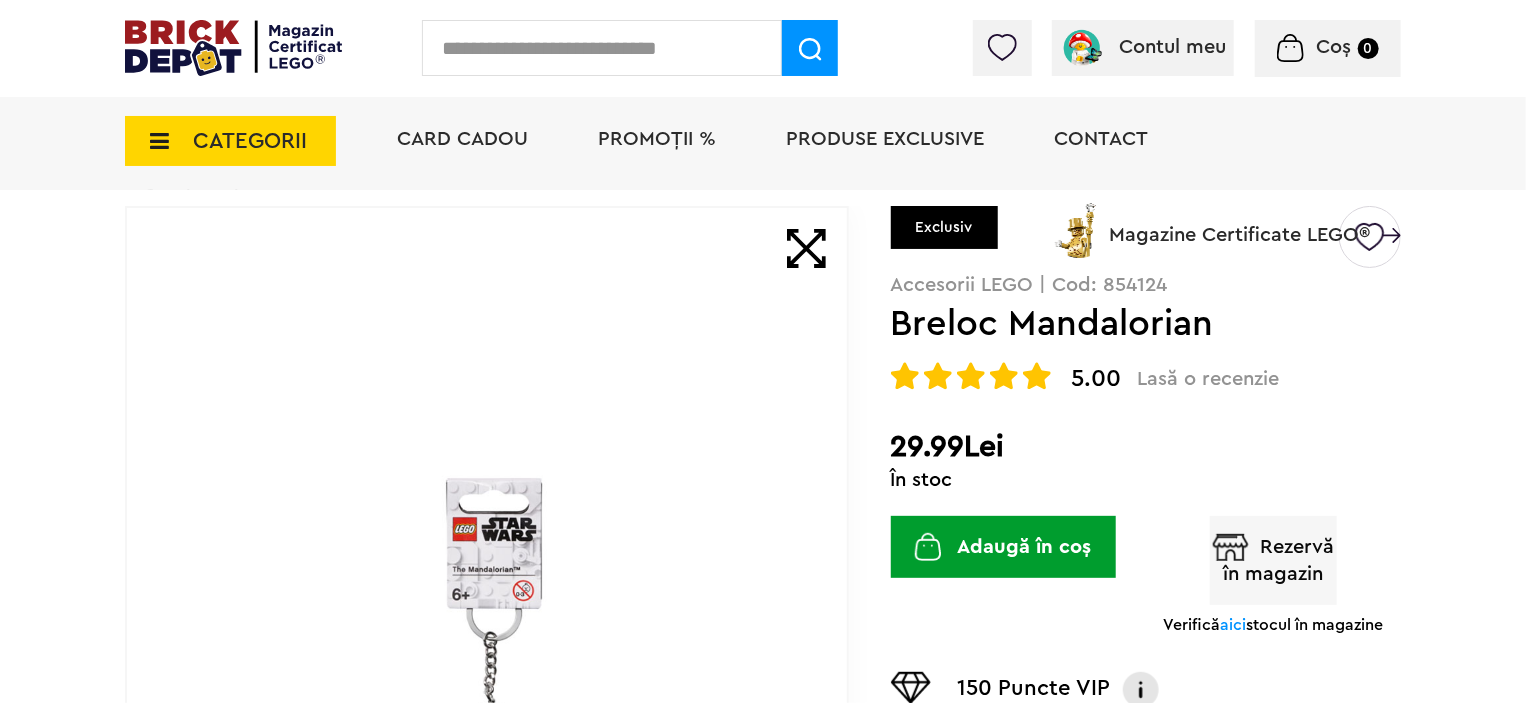 click at bounding box center [487, 636] 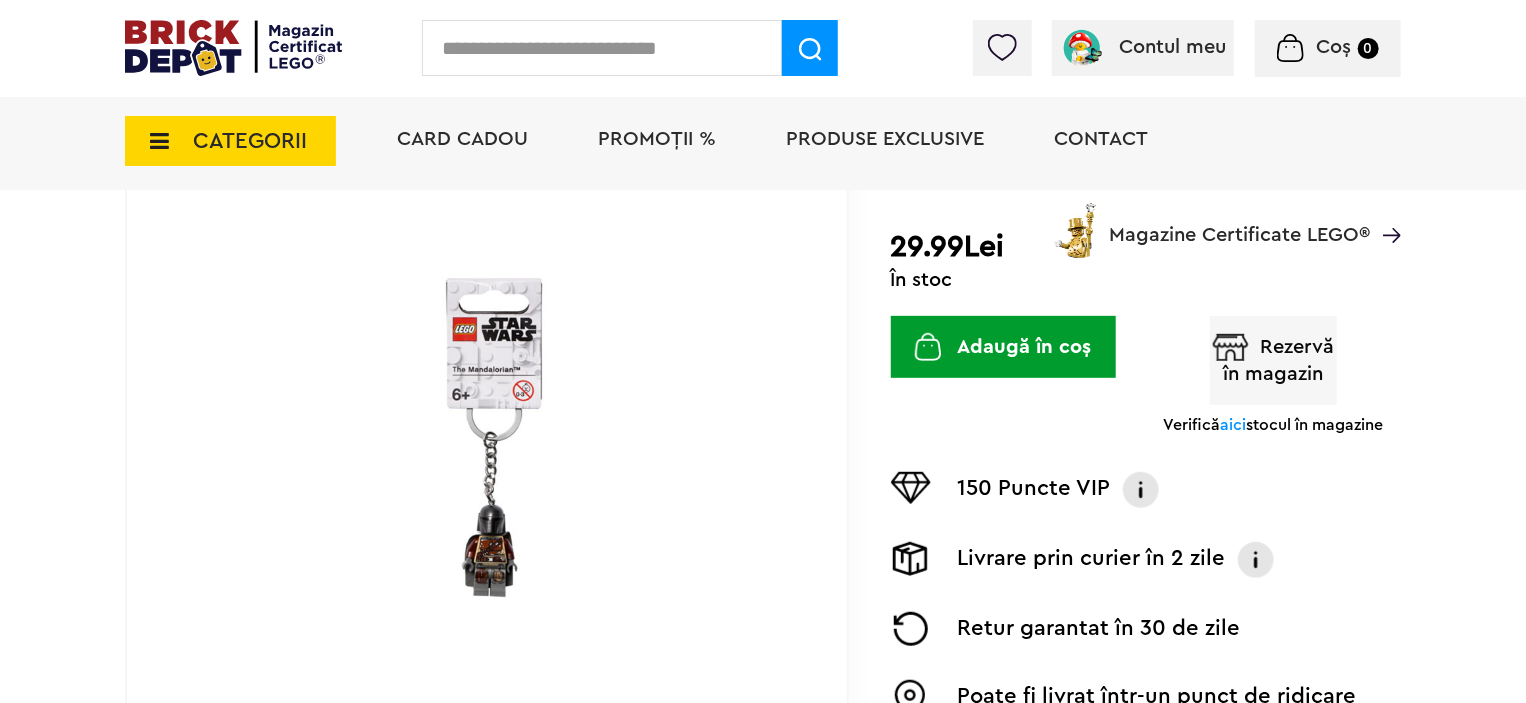 scroll, scrollTop: 335, scrollLeft: 0, axis: vertical 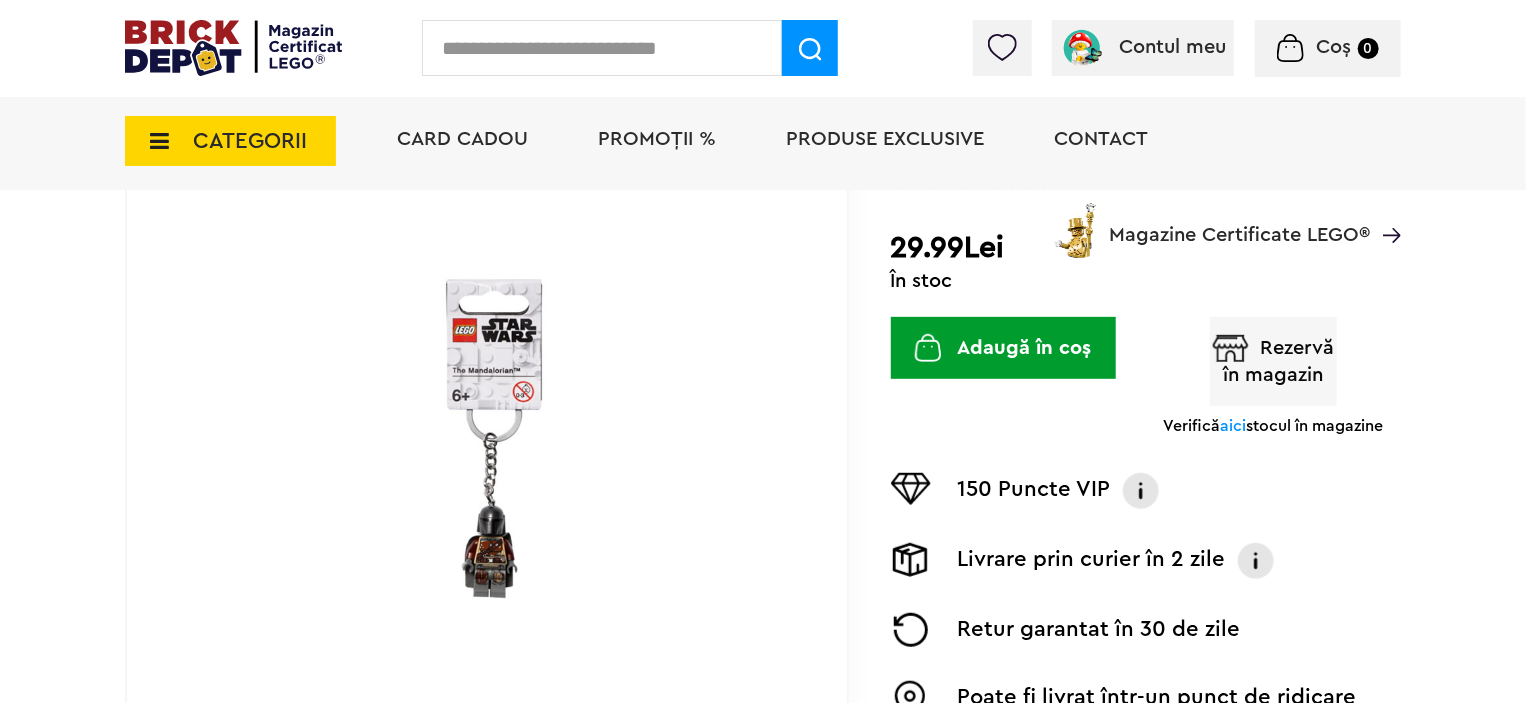 click on "CATEGORII
Jucării LEGO
Card Cadou LEGO Animal Crossing Architecture Art Nou Bluey Nou Brickheadz City Nou Classic Colecția Botanică Nou Creator DC Super Heroes Disney Nou DOTS DREAMZzz Nou DUPLO Nou Education Festivaluri Tradiţionale Chinezesti Fortnite Nou Friends Nou Gabby s Dollhouse Harry Potter Nou Icons (Creator Expert) Nou Ideas Nou Indiana Jones Jurassic World Nou Marvel Super Heroes Nou Minecraft Nou Minifigurine Minions Monkie Kid NIKE Nou Ninjago Nou One Piece Sonic the Hedgehog Speed Champions Nou Star Wars Nou Super Mario Nou Technic Nou The Legend of Zelda Wednesday Wicked Vezi Toate >> Card Cadou LEGO
Piese LEGO
Accesorii Nou Animale Autocolante Caramizi Nou Caramizi cu panta Nou Caramizi curbate Nou Caramizi rotunde Nou Caramizi speciale Nou Componente Figurine actiune Nou Minifigurine Minifigurine - Accesorii Minifigurine - Parti componente Piese decorate Nou Placi Nou Placi cu unghiuri ascutite Nou Placi netede Nou Placi netede modificate Nou Nou" at bounding box center [763, 175] 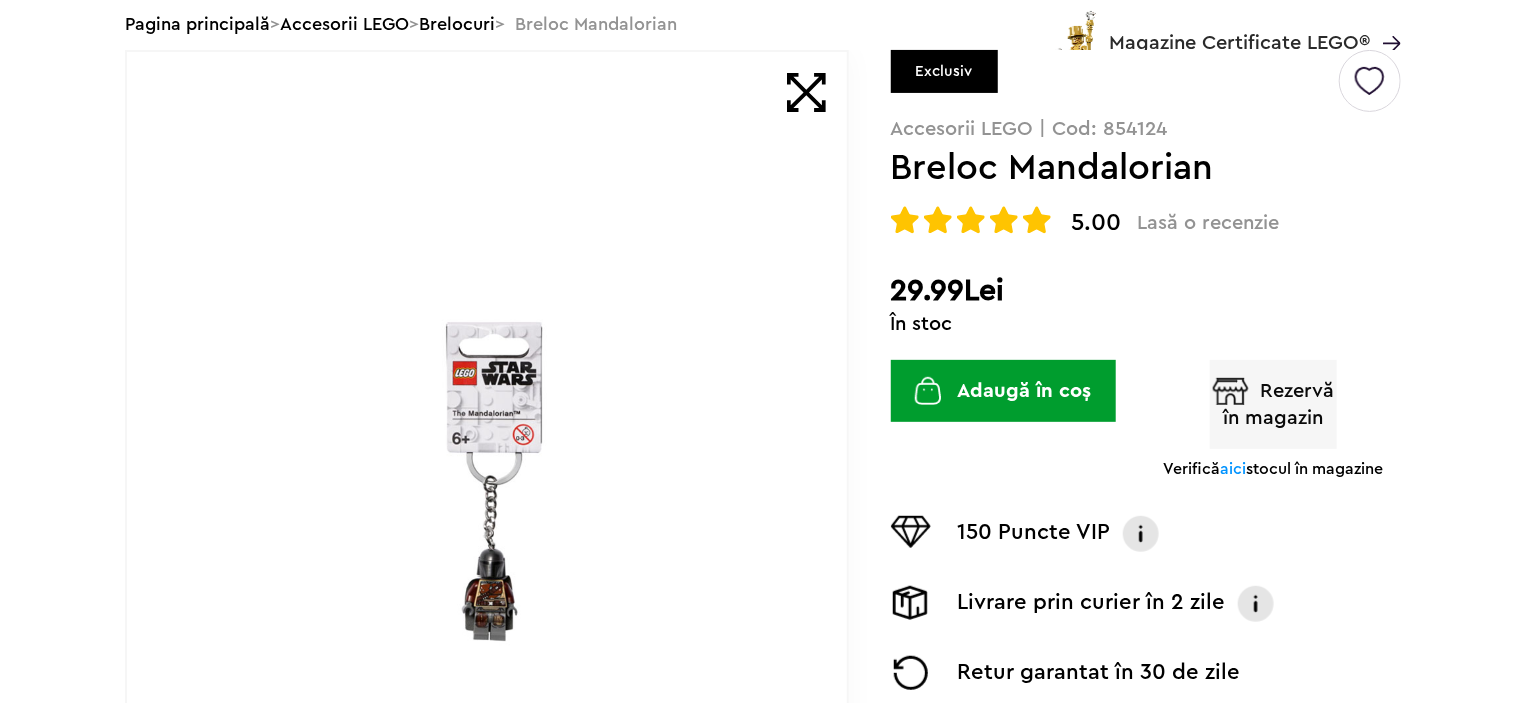 scroll, scrollTop: 0, scrollLeft: 0, axis: both 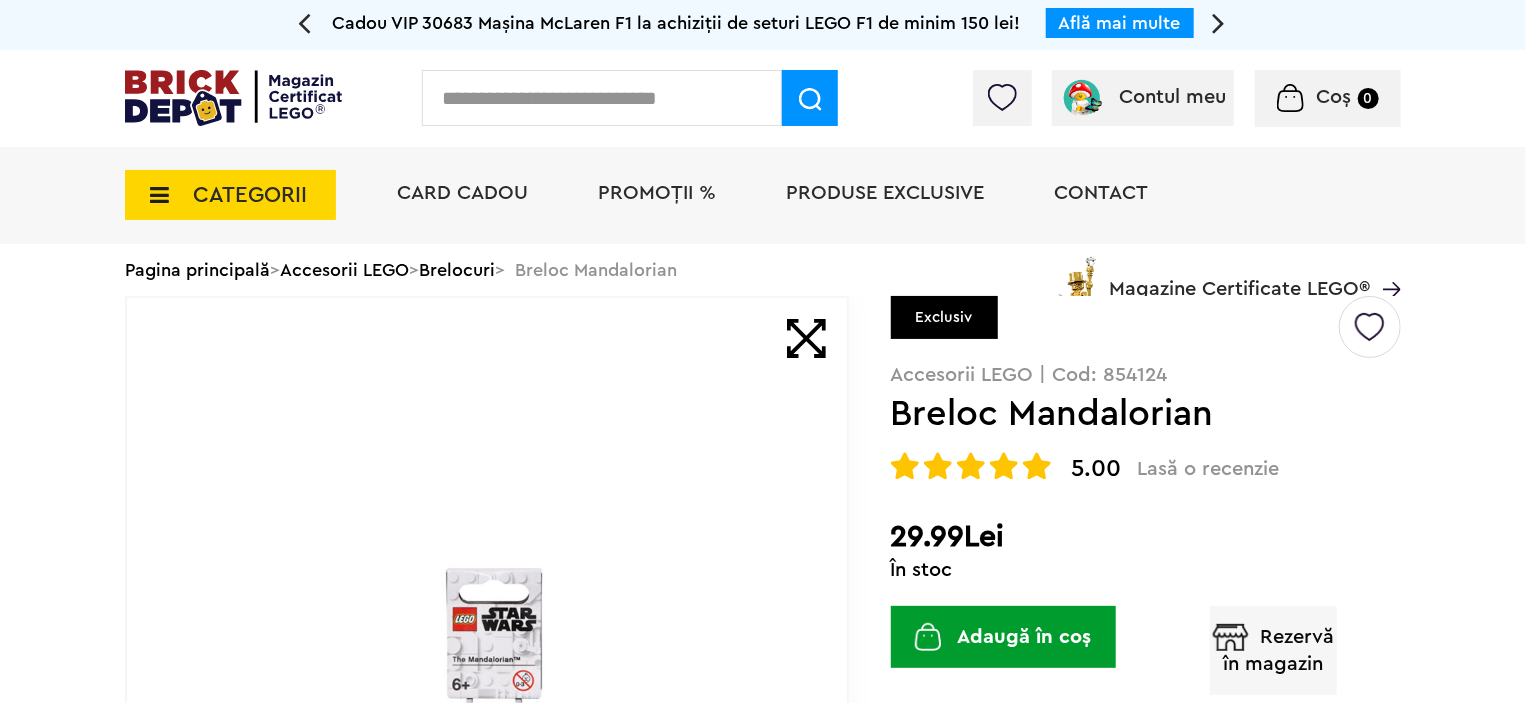 click at bounding box center (1370, 319) 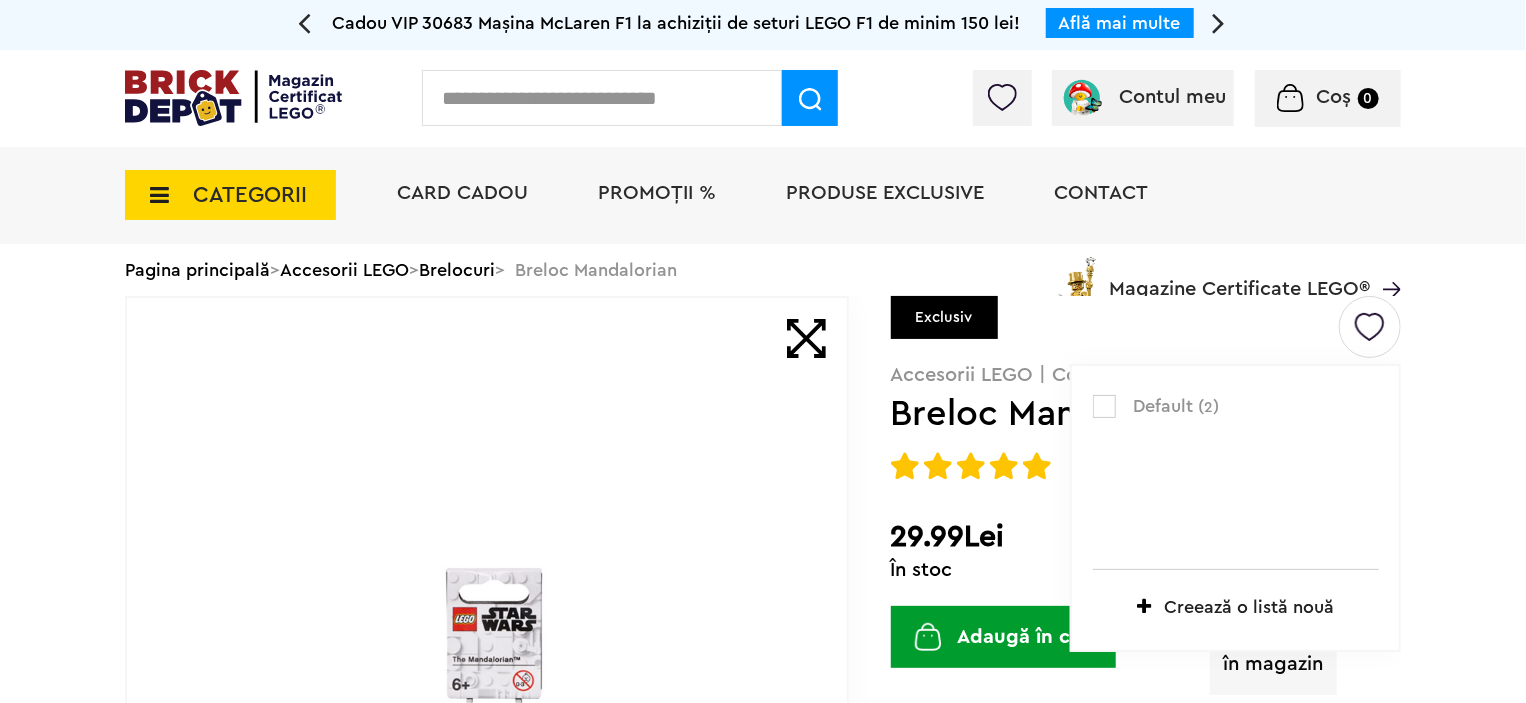 click on "Default ( 2 )" at bounding box center (1243, 407) 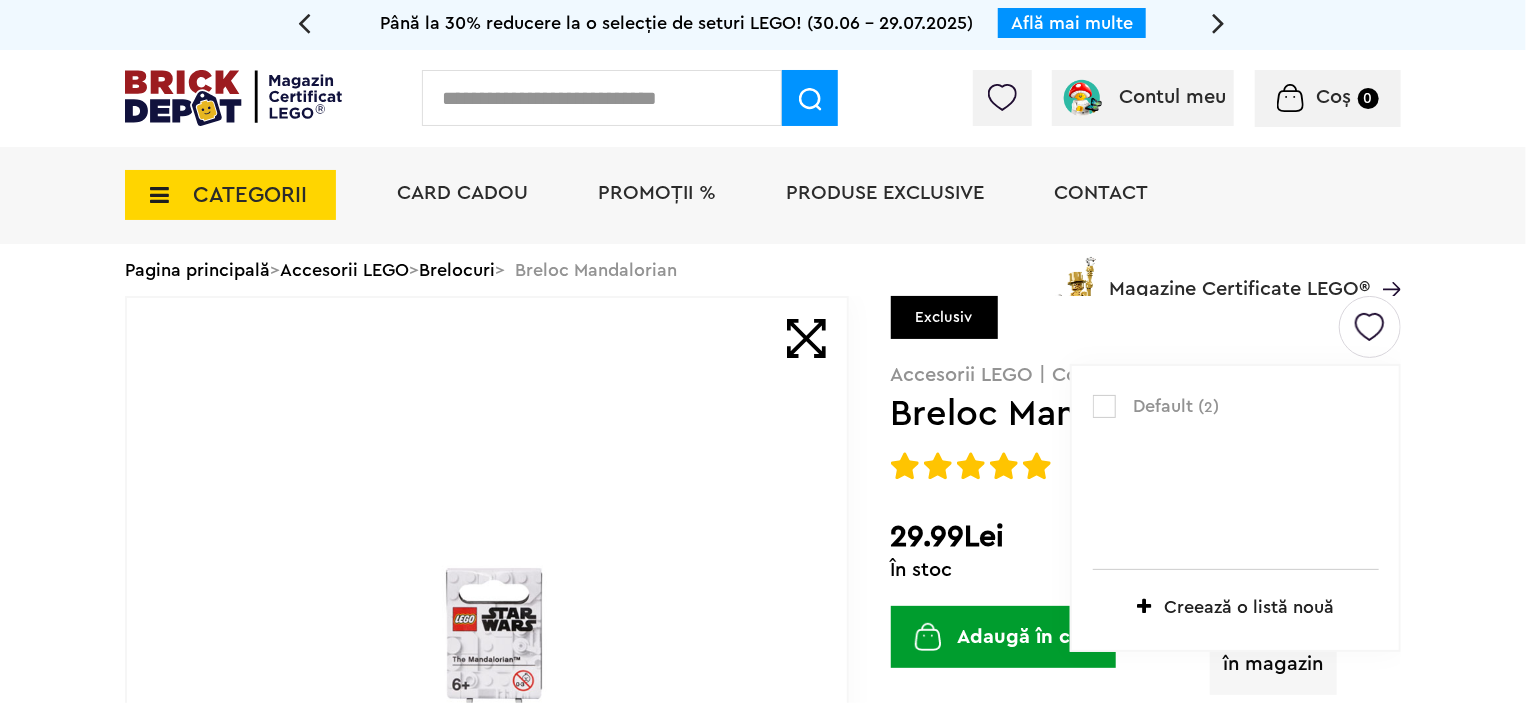 click at bounding box center (1104, 406) 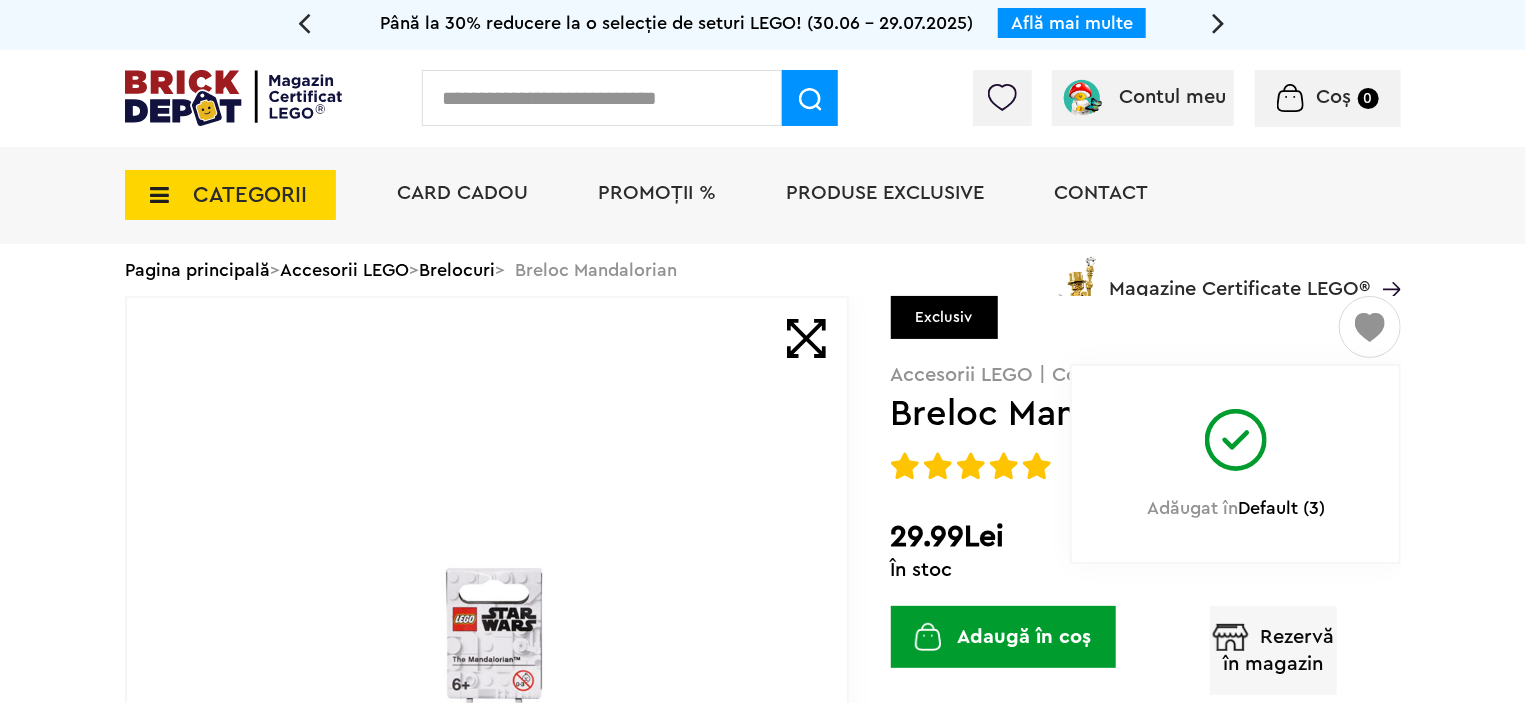 click on "Adăugat în  Default (3)" at bounding box center [1236, 456] 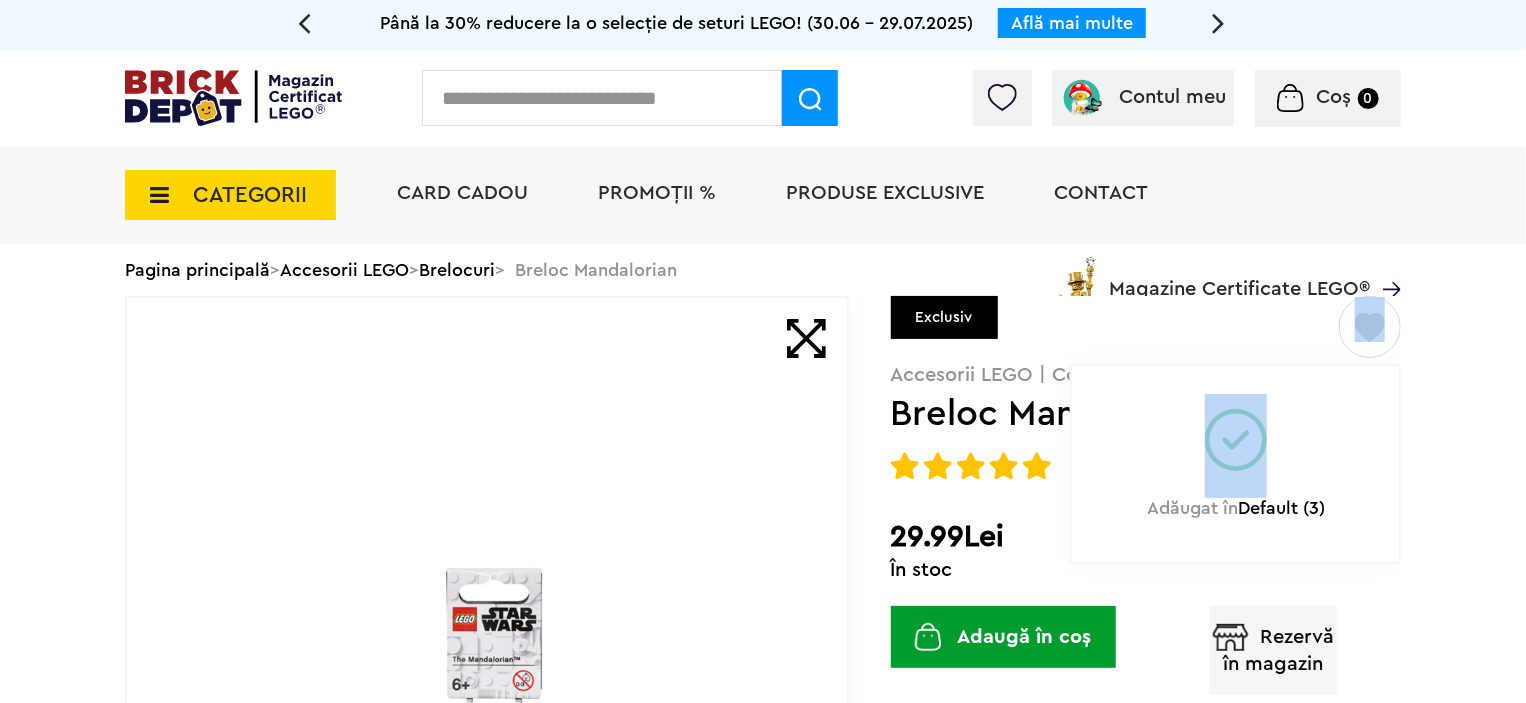 click on "Adăugat în  Default (3)" at bounding box center (1236, 456) 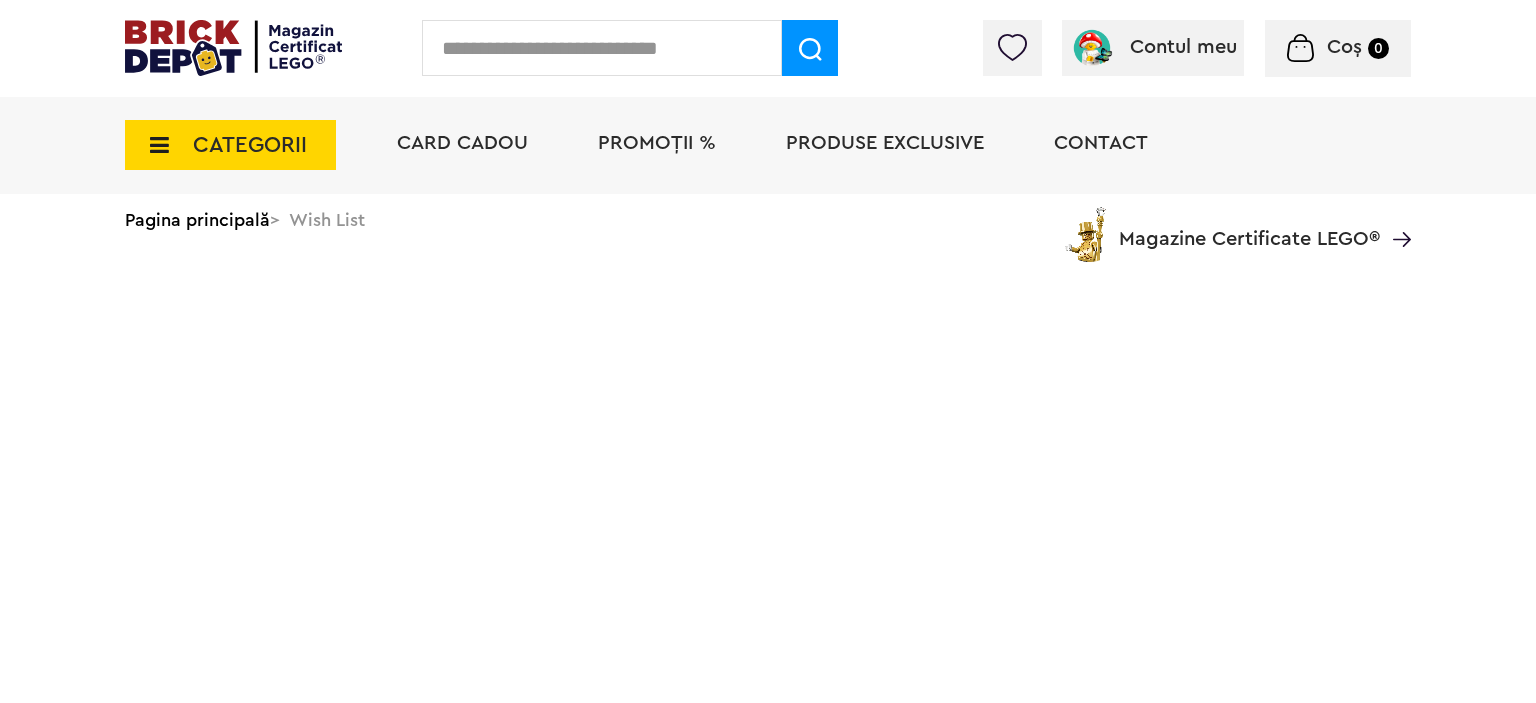 scroll, scrollTop: 0, scrollLeft: 0, axis: both 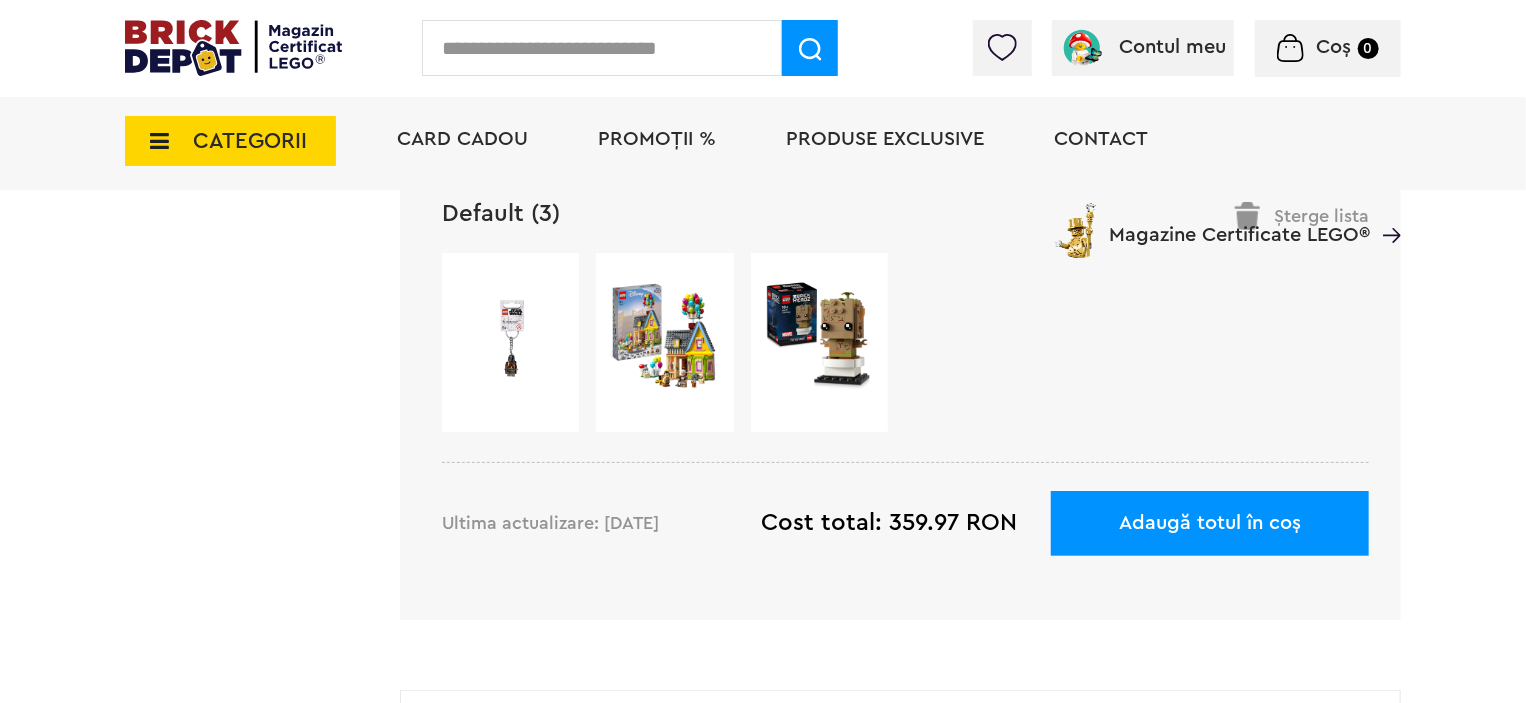 click at bounding box center (665, 336) 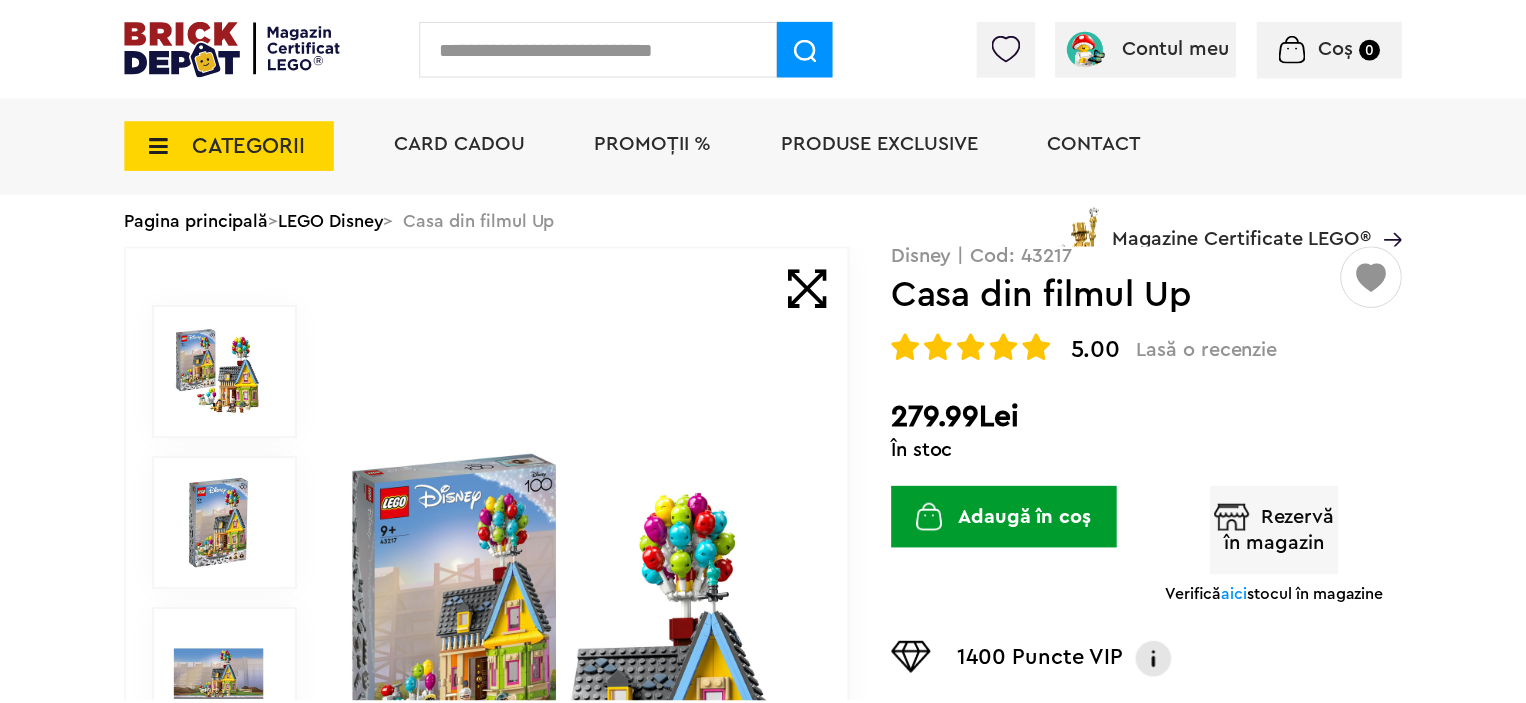 scroll, scrollTop: 0, scrollLeft: 0, axis: both 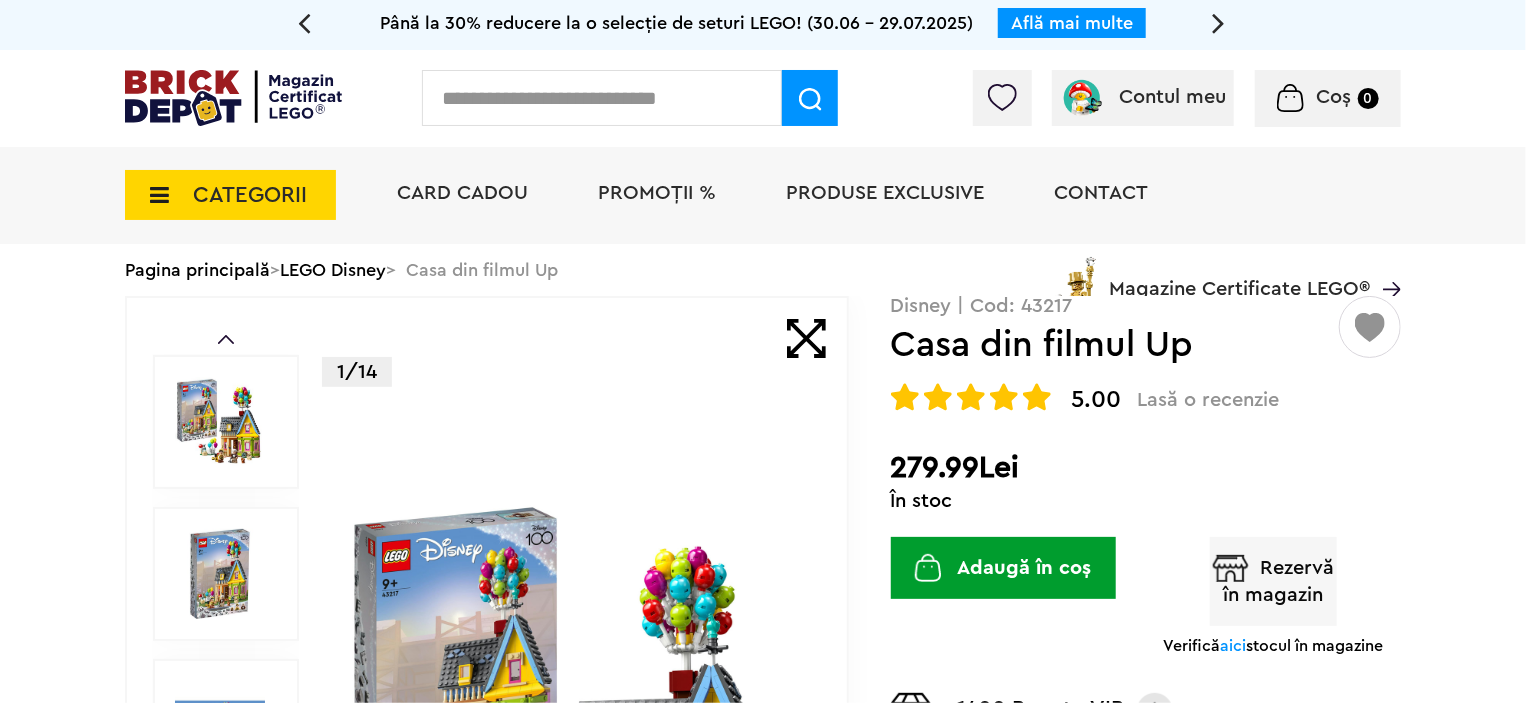 click at bounding box center (1370, 319) 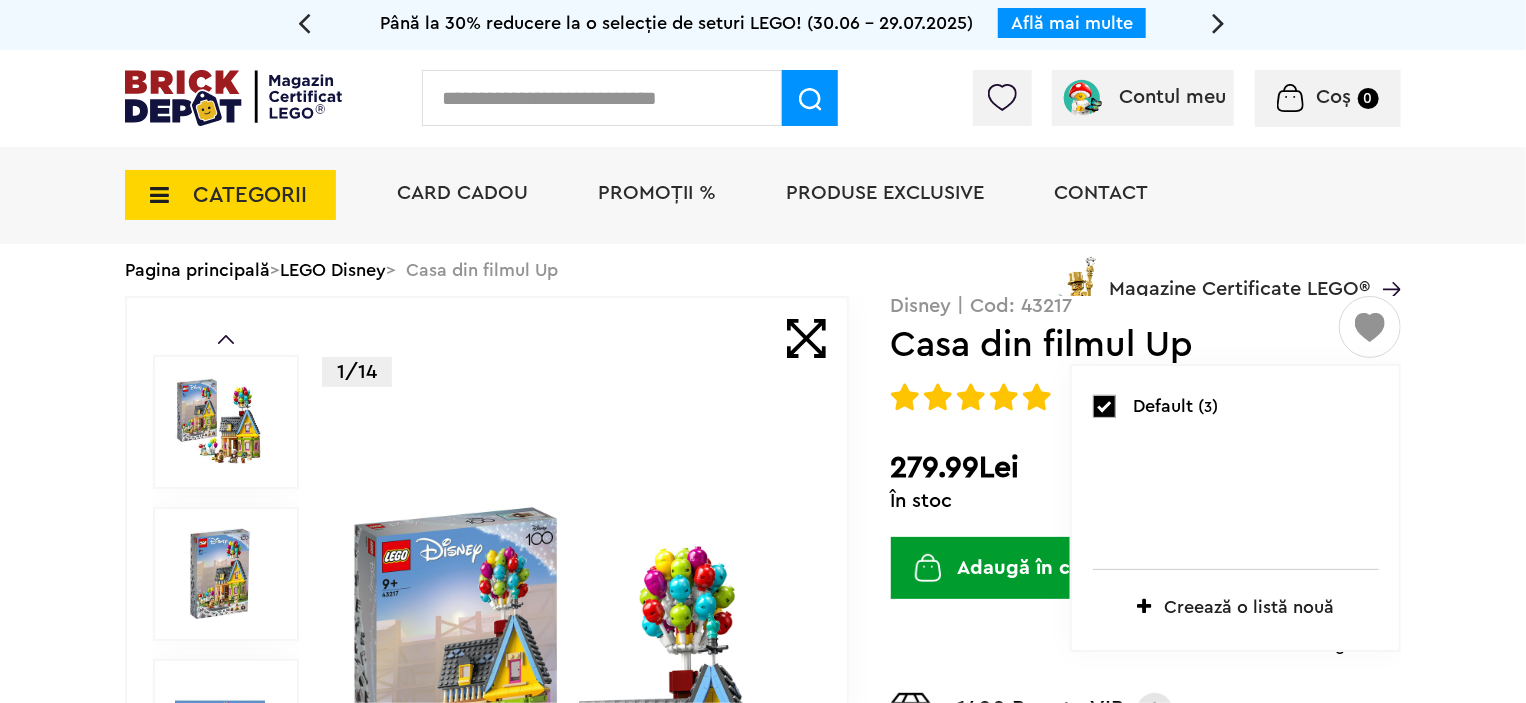 click at bounding box center [1104, 406] 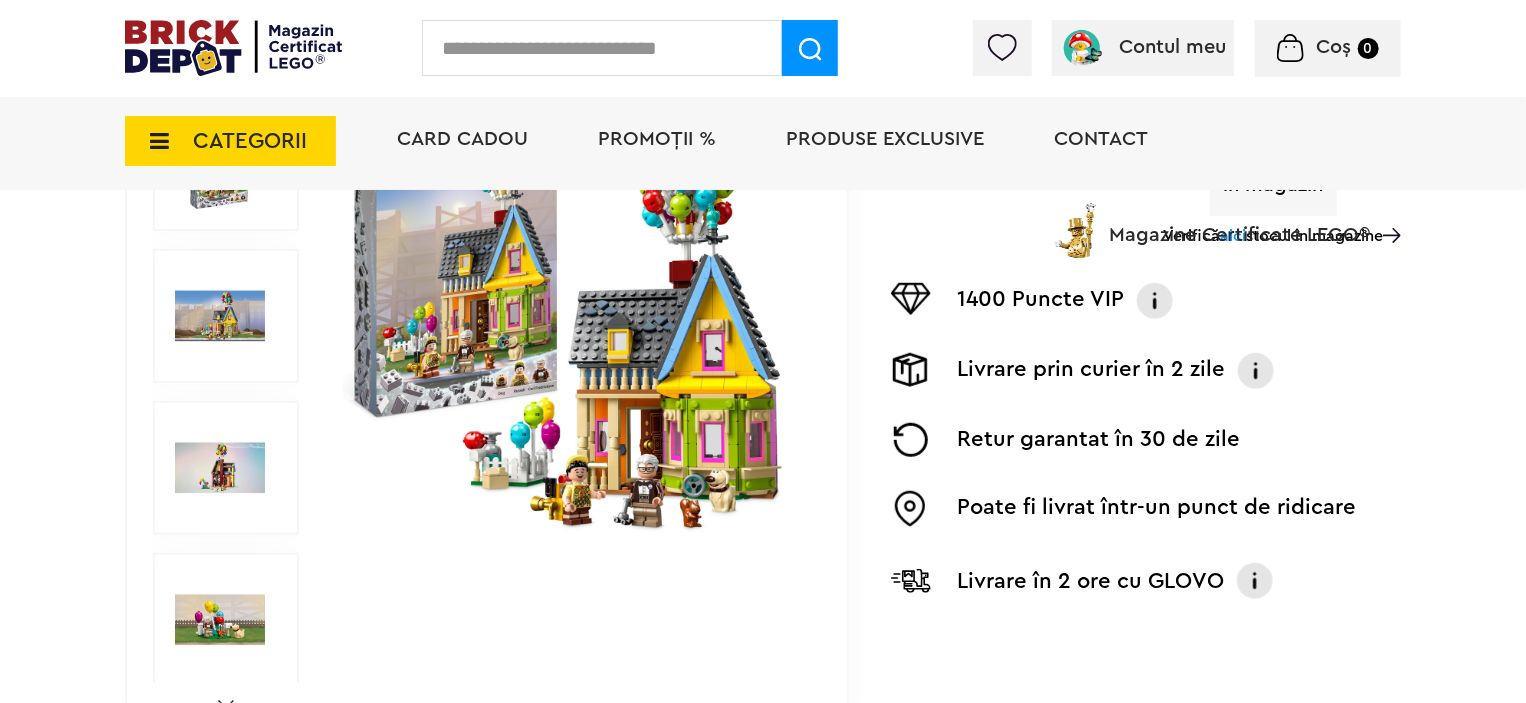 scroll, scrollTop: 460, scrollLeft: 0, axis: vertical 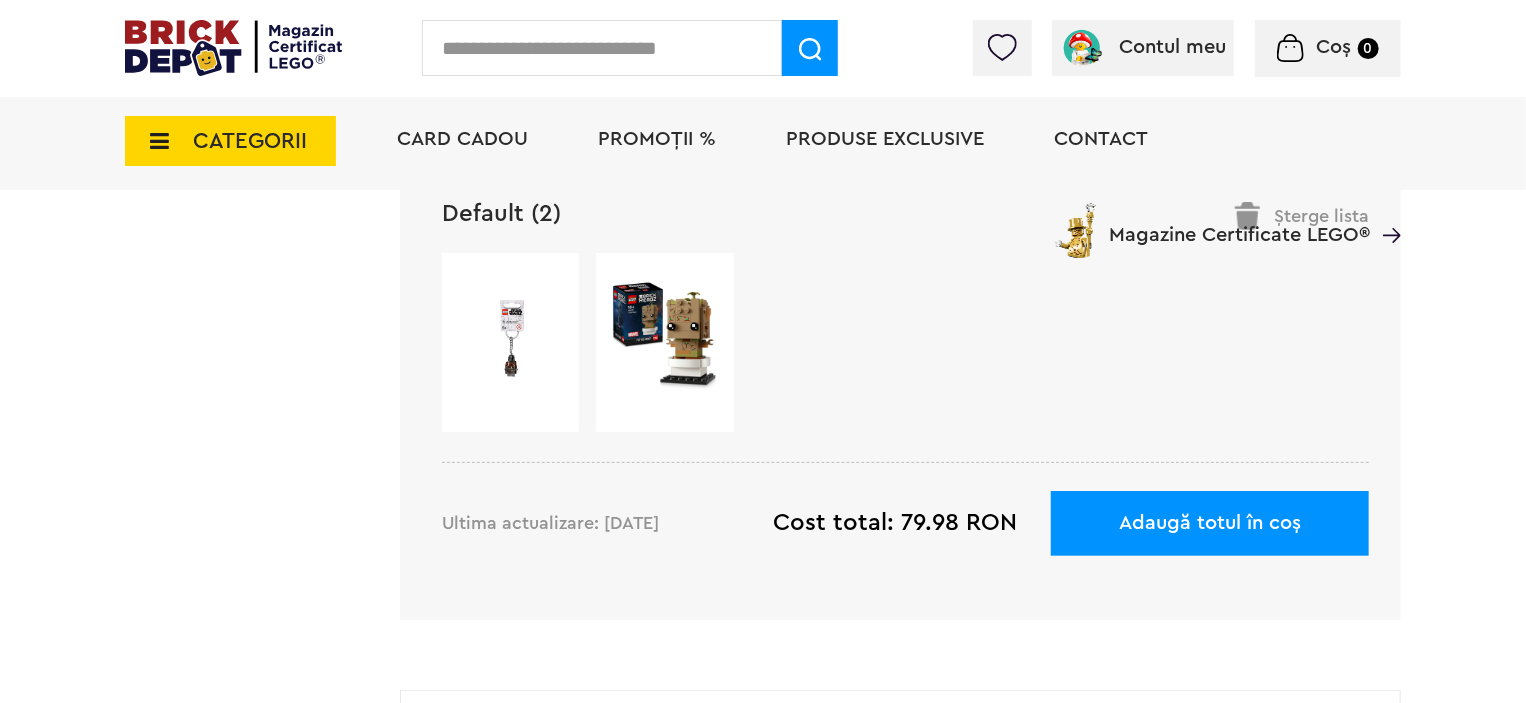 click at bounding box center [665, 336] 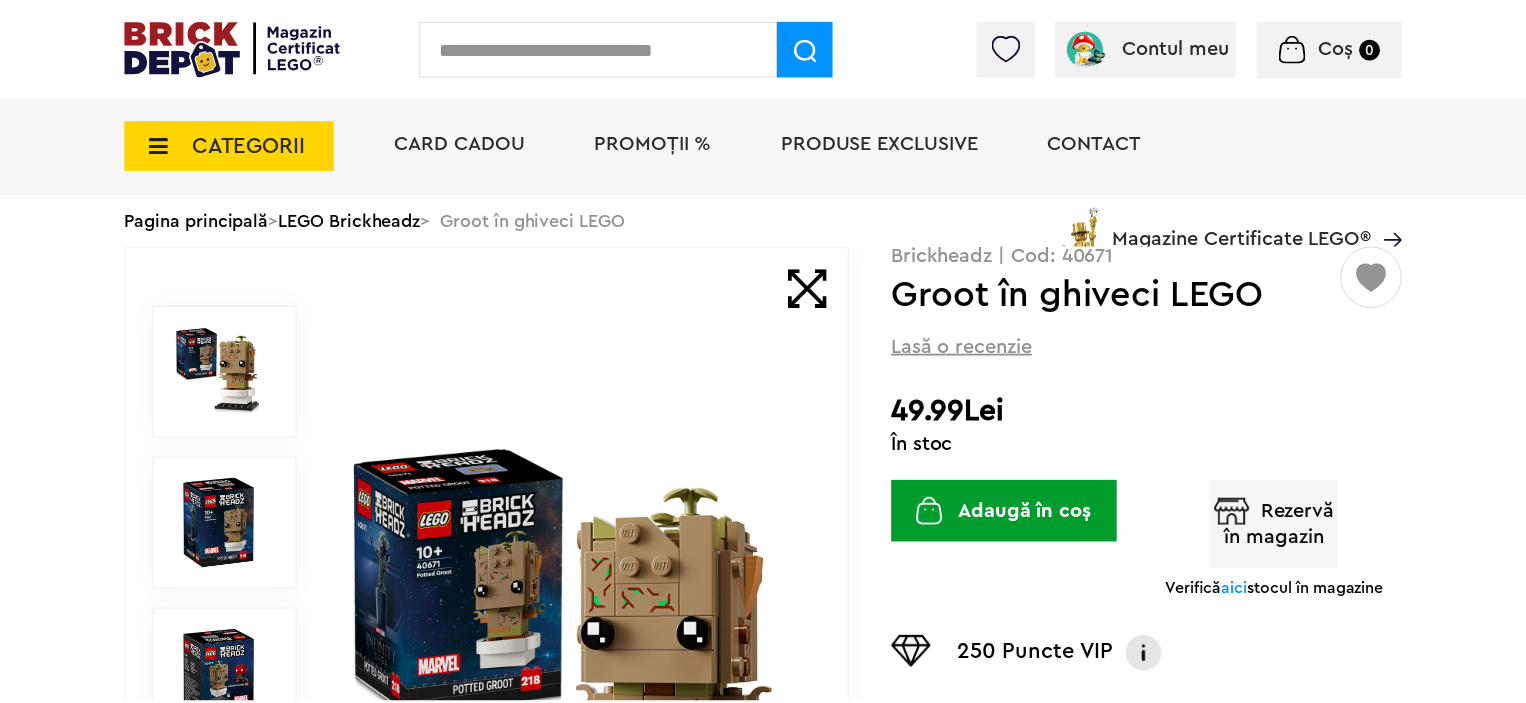 scroll, scrollTop: 0, scrollLeft: 0, axis: both 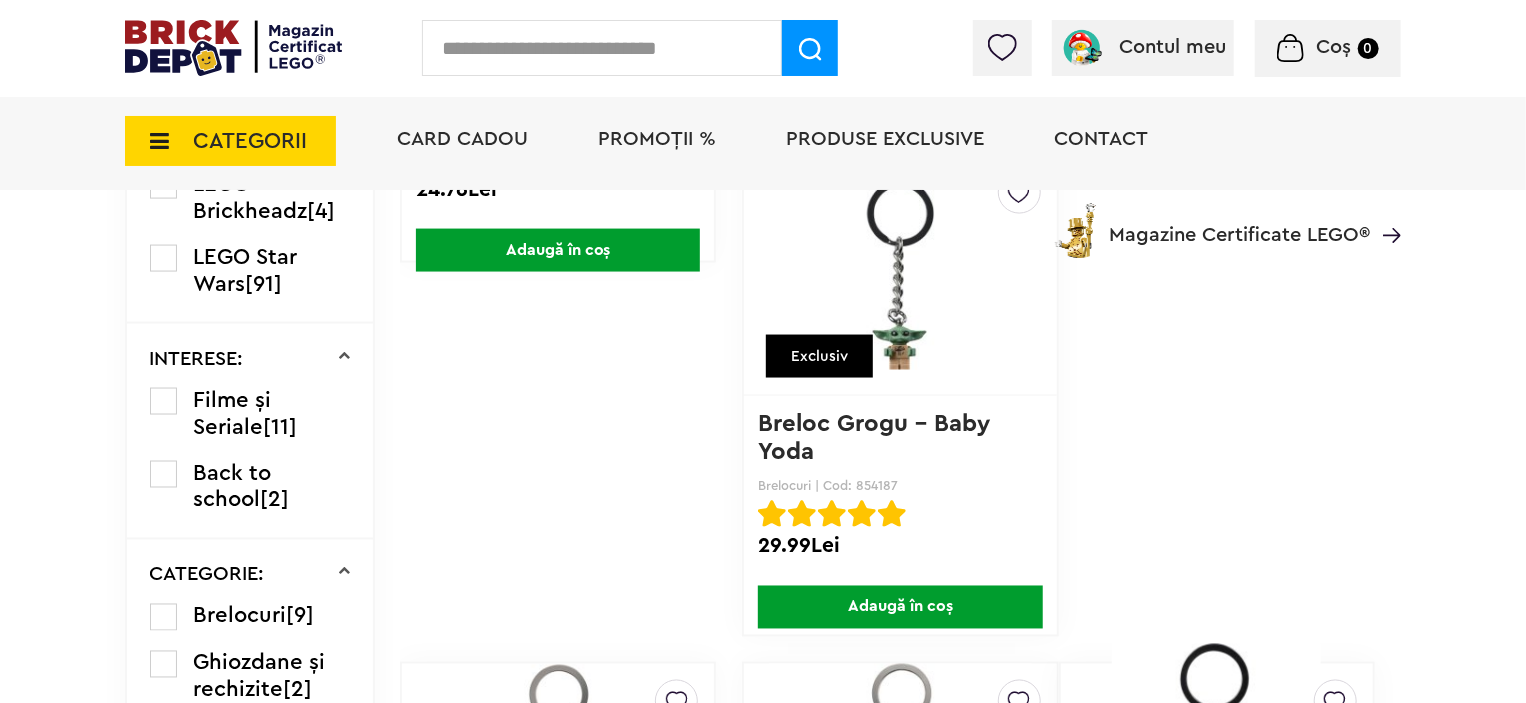 click at bounding box center [900, 275] 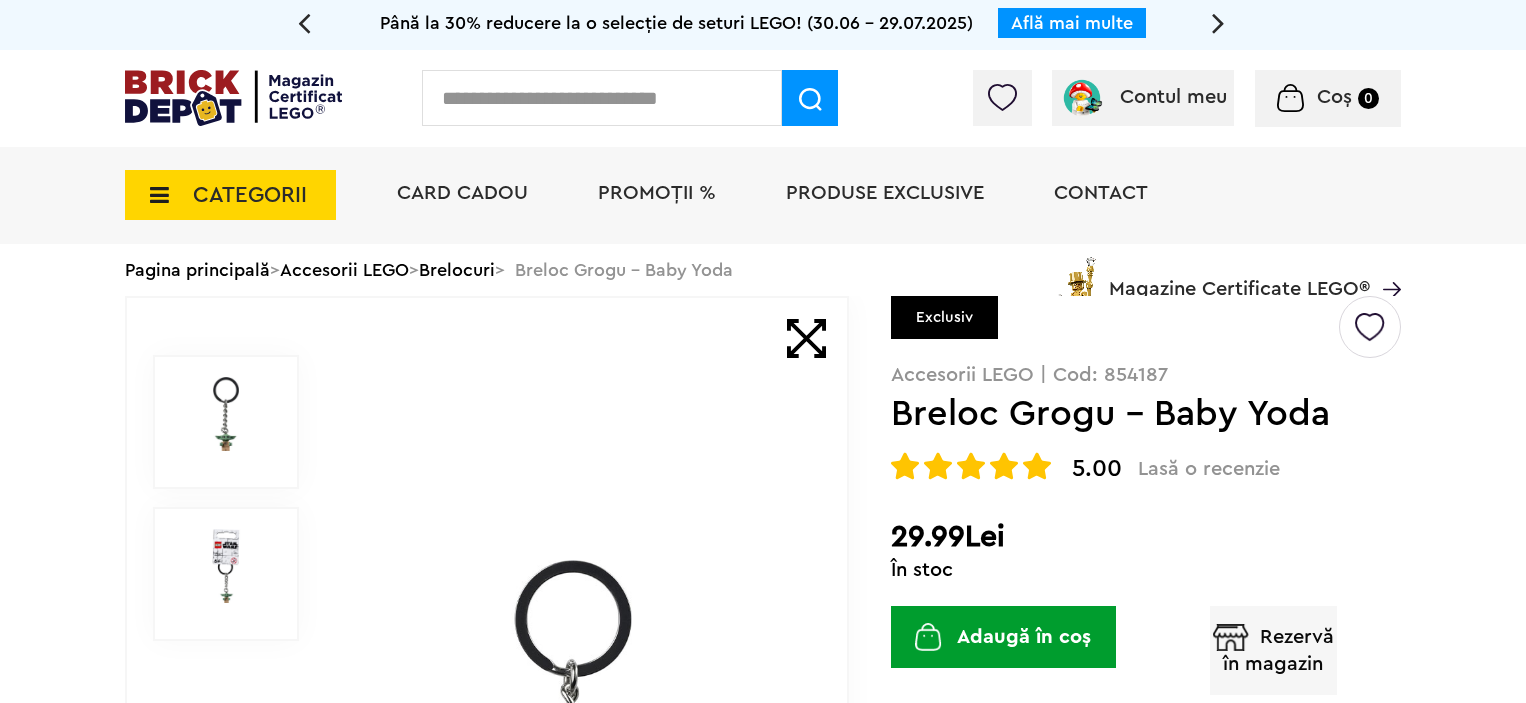 scroll, scrollTop: 0, scrollLeft: 0, axis: both 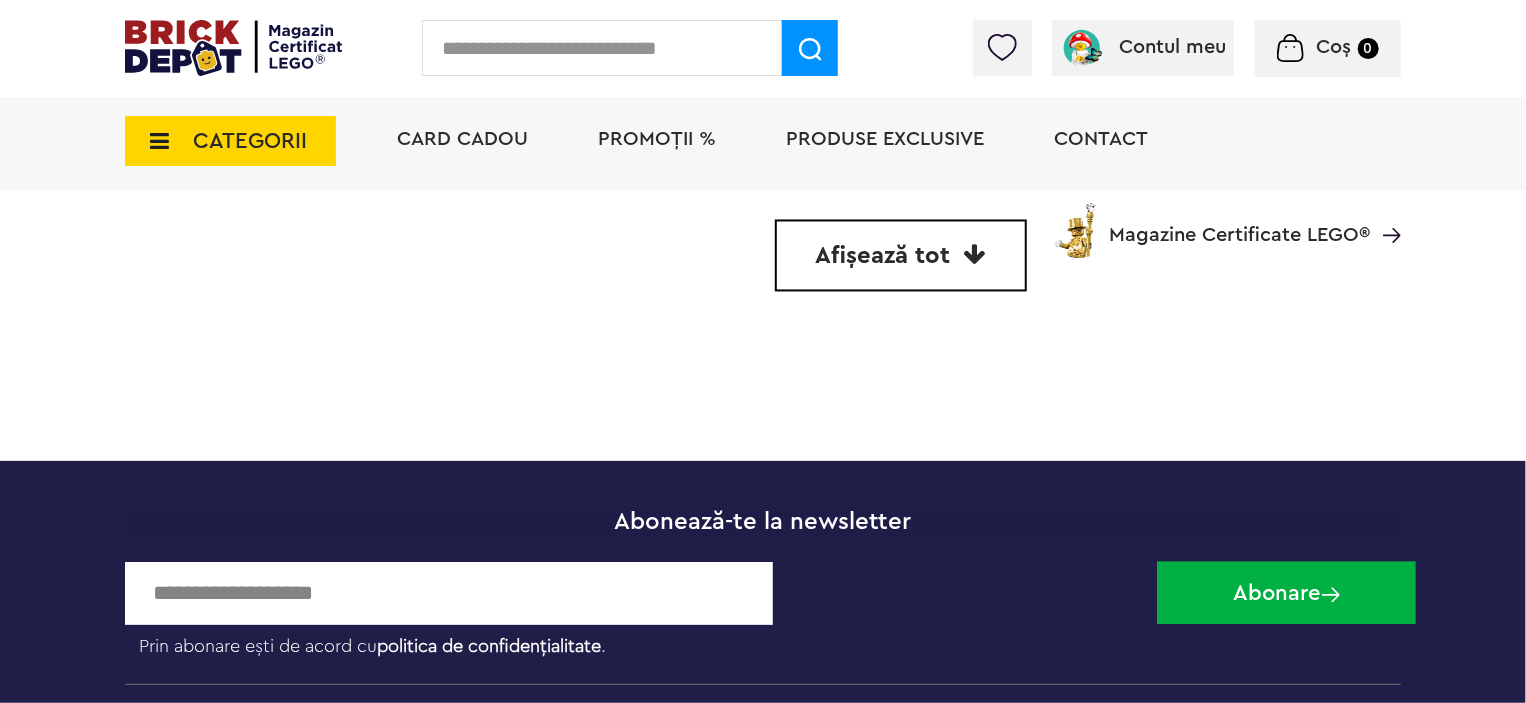 click on "Card Cadou    PROMOȚII %    Produse exclusive    Contact    Magazine Certificate LEGO®" at bounding box center (889, 175) 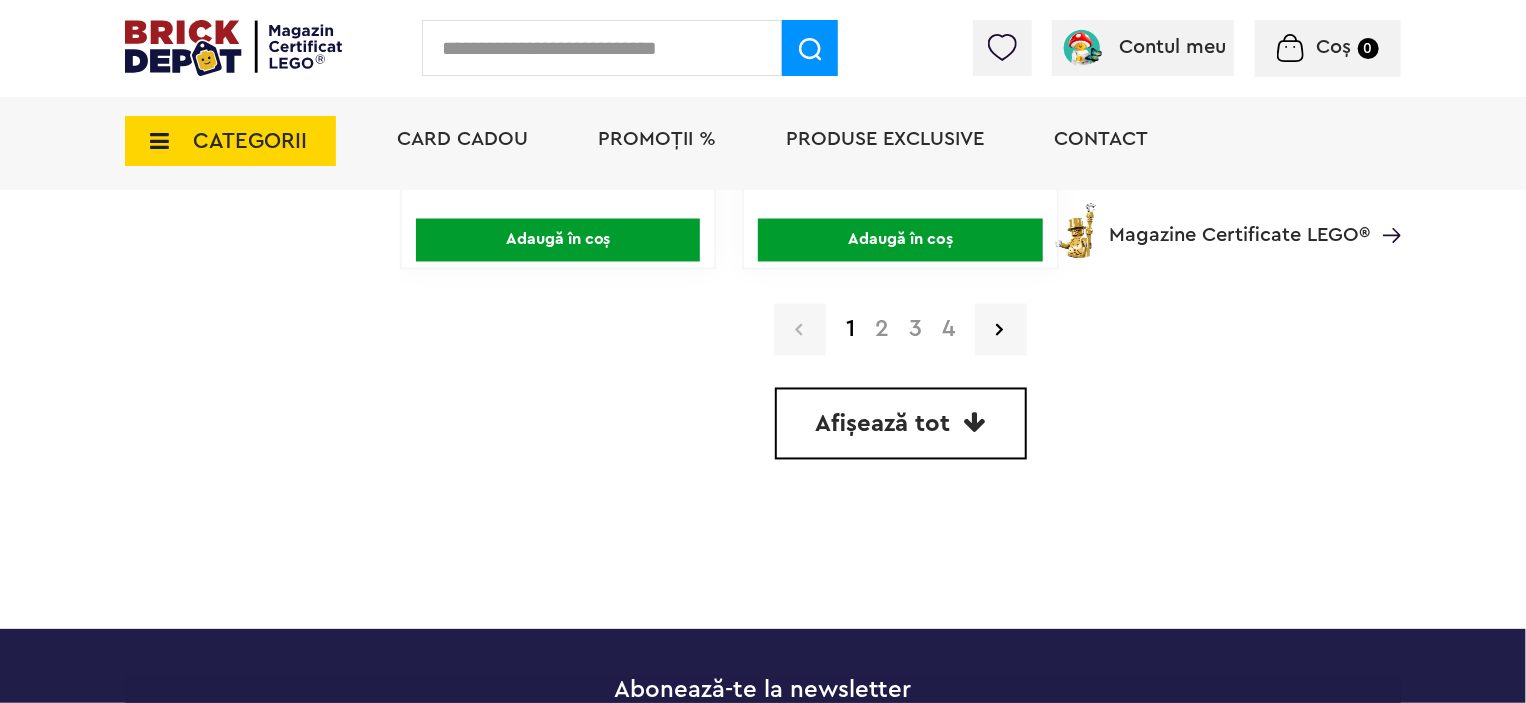 scroll, scrollTop: 5484, scrollLeft: 0, axis: vertical 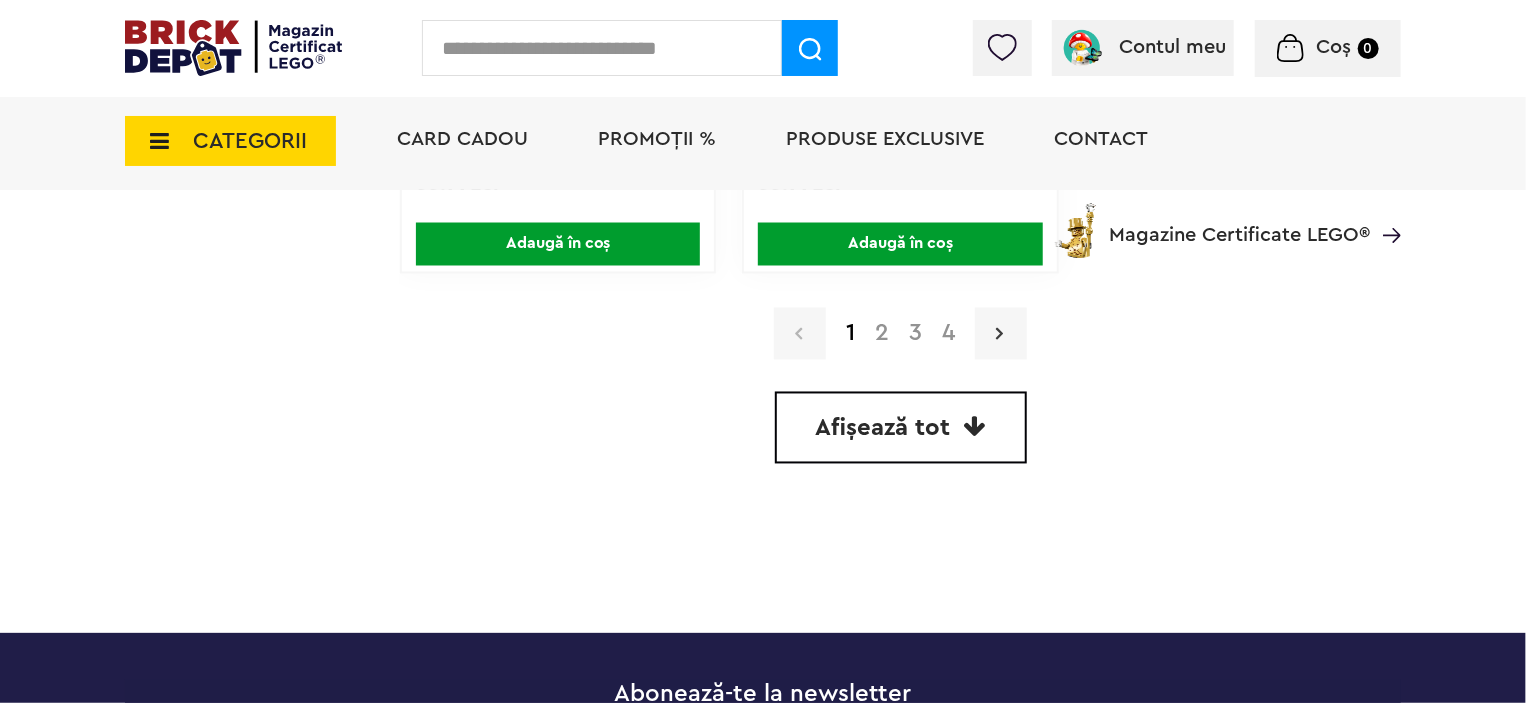 click at bounding box center [1001, 334] 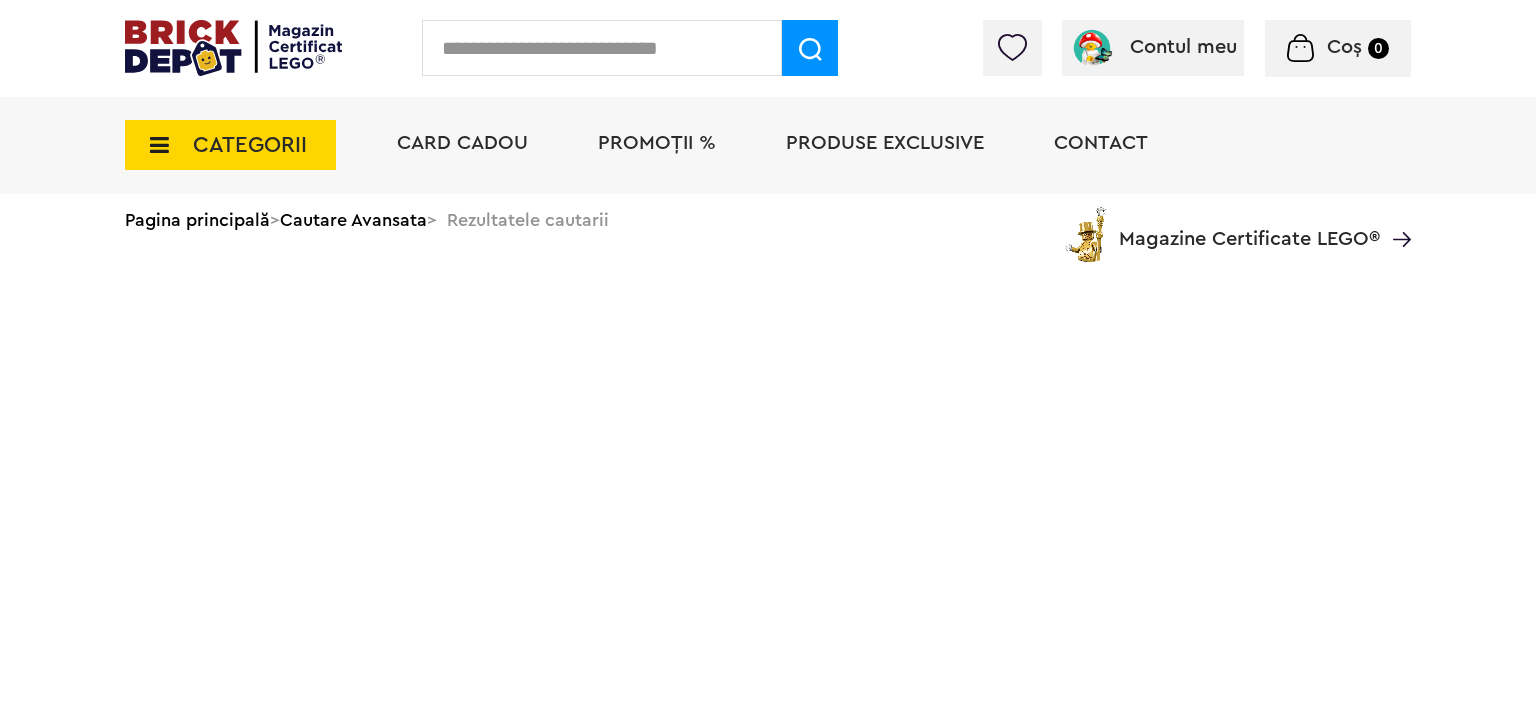 scroll, scrollTop: 0, scrollLeft: 0, axis: both 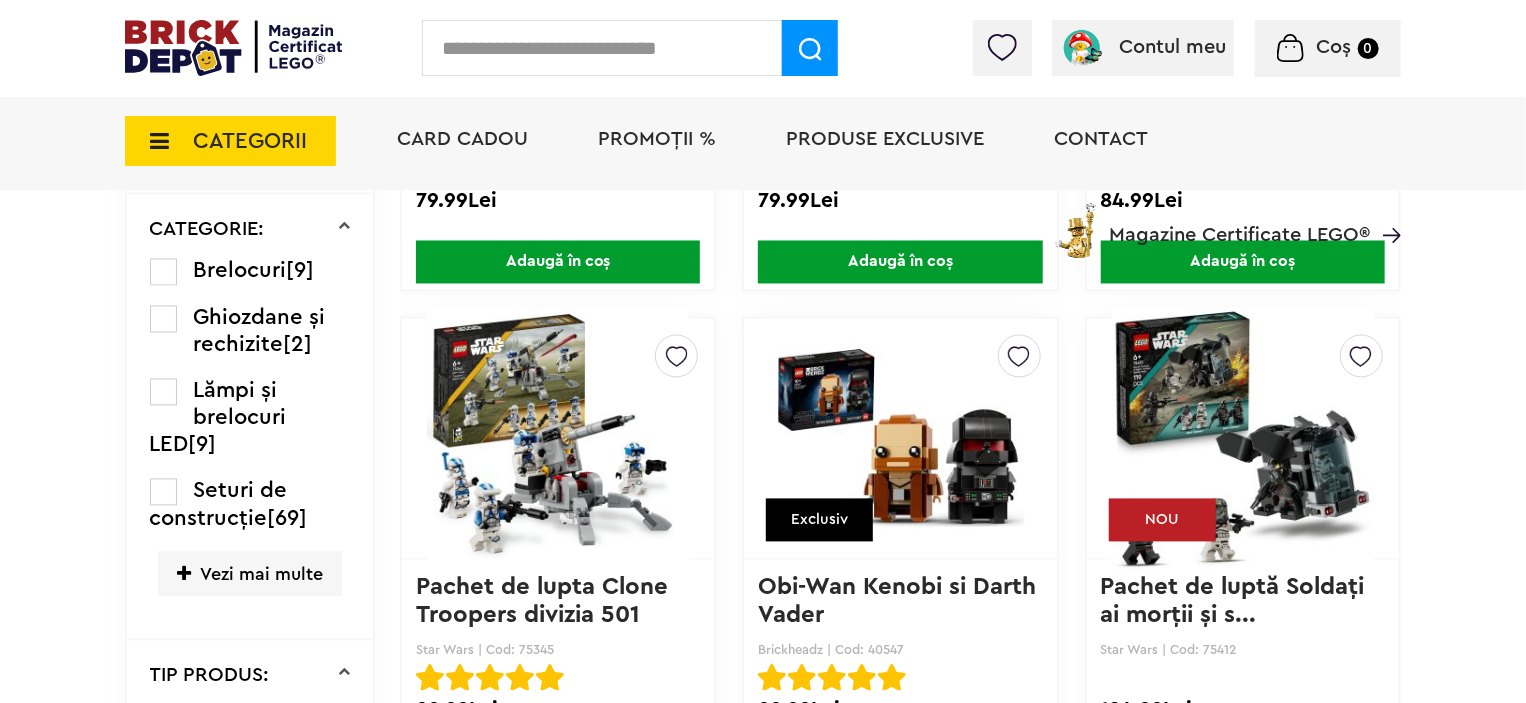 click at bounding box center [1019, 352] 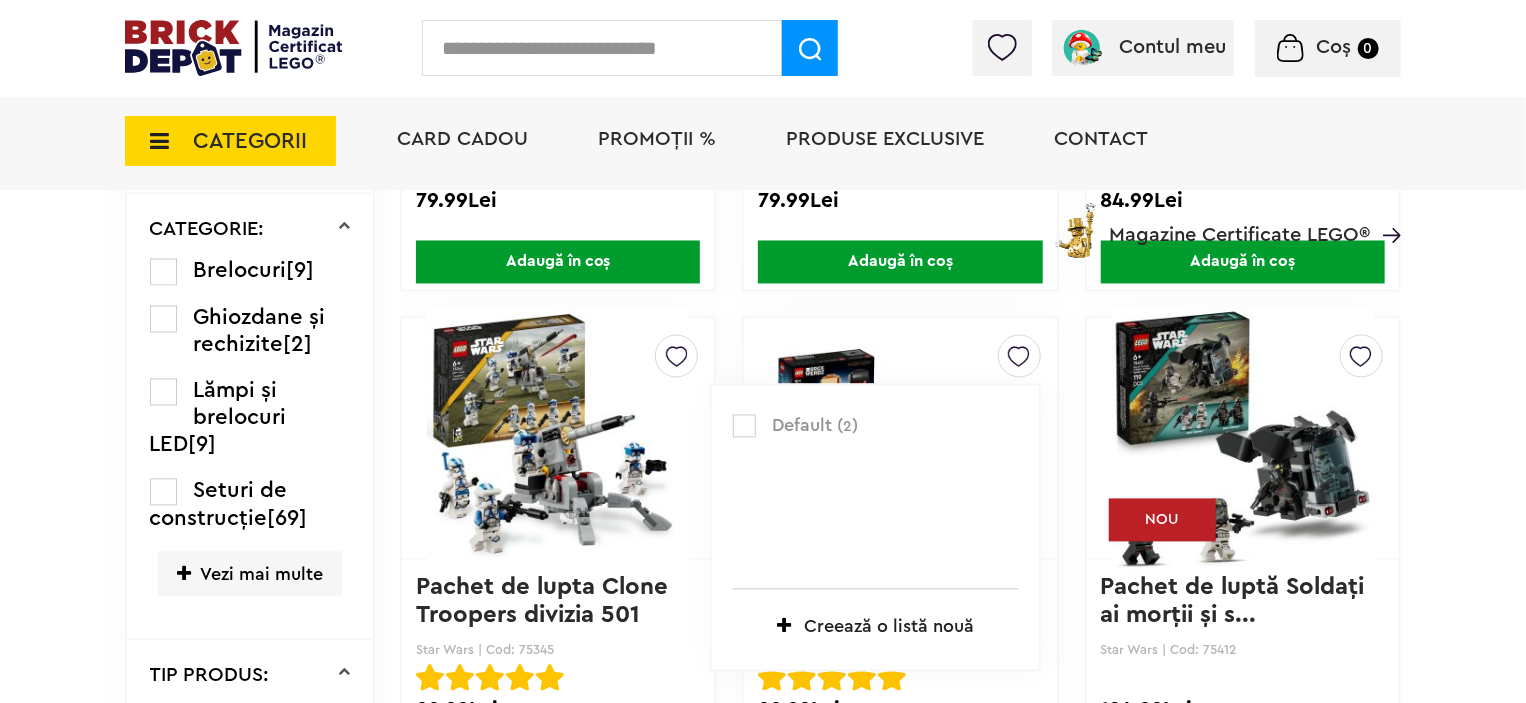 click on "Default ( 2 ) Creează o listă nouă" at bounding box center (875, 528) 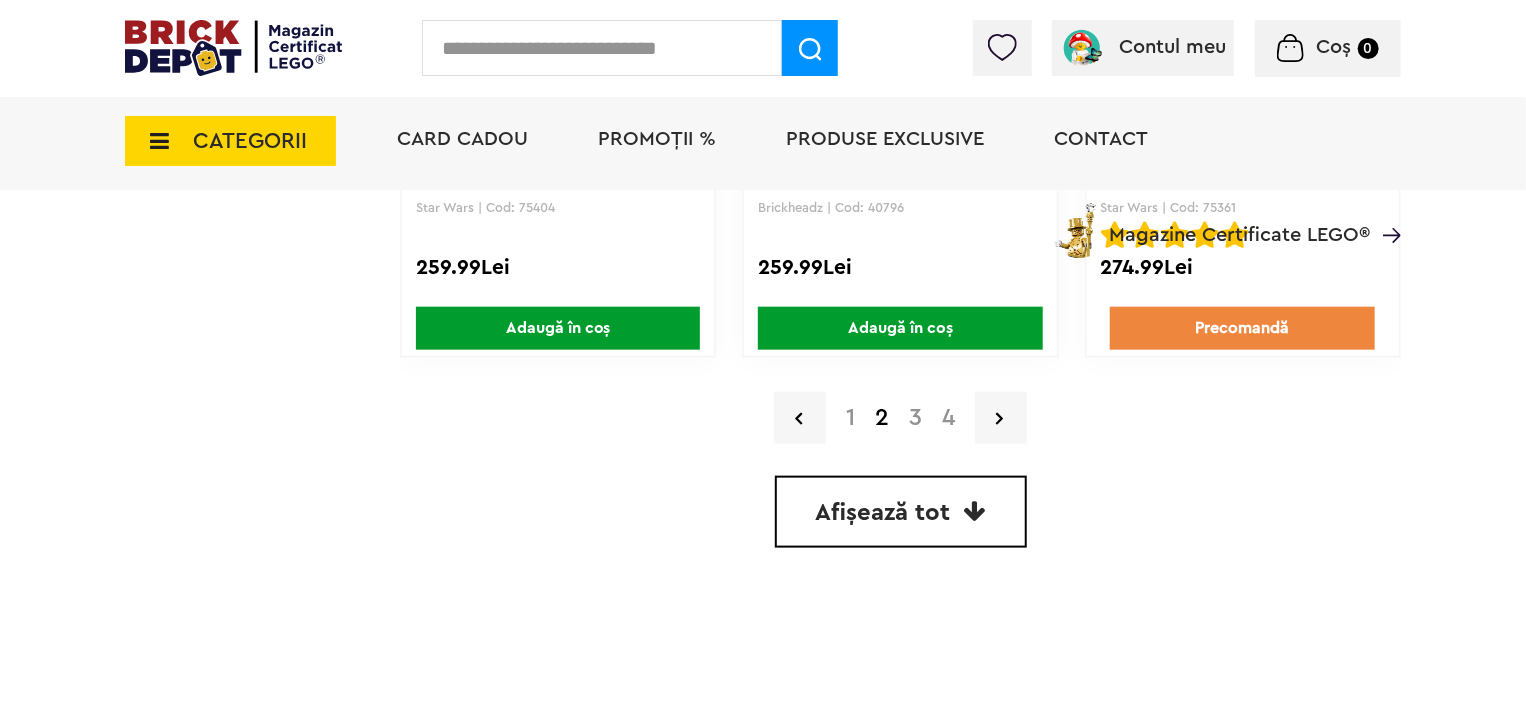 scroll, scrollTop: 4759, scrollLeft: 0, axis: vertical 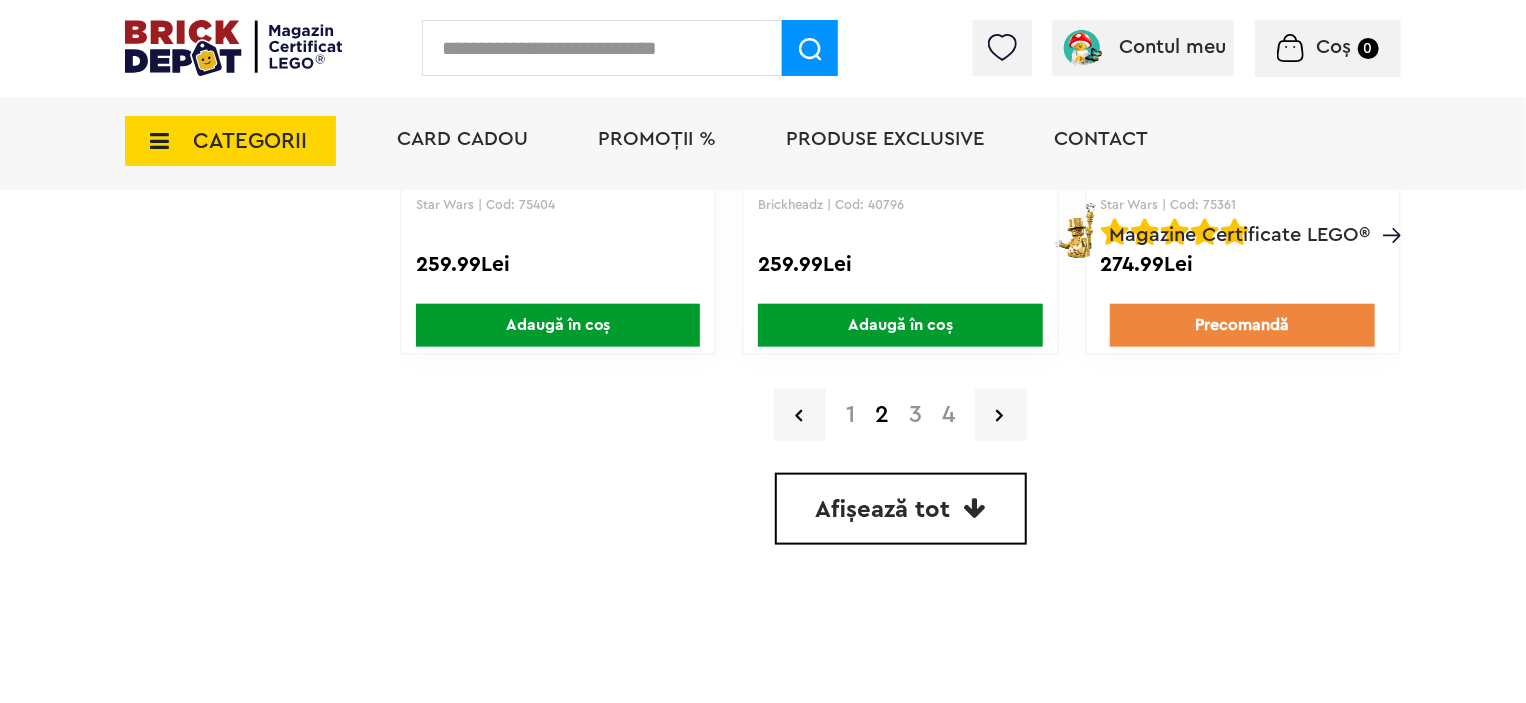 click at bounding box center [602, 48] 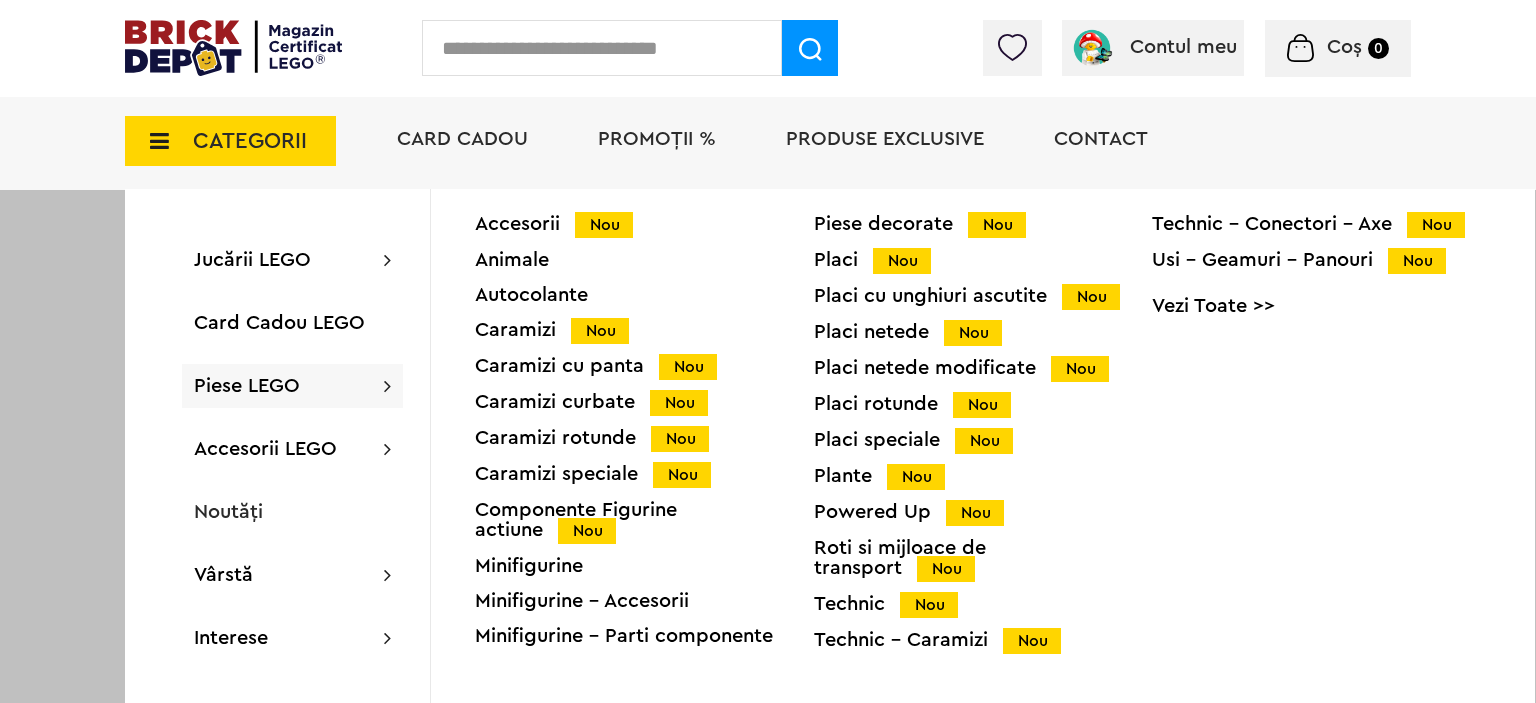 click on "Minifigurine" at bounding box center [644, 566] 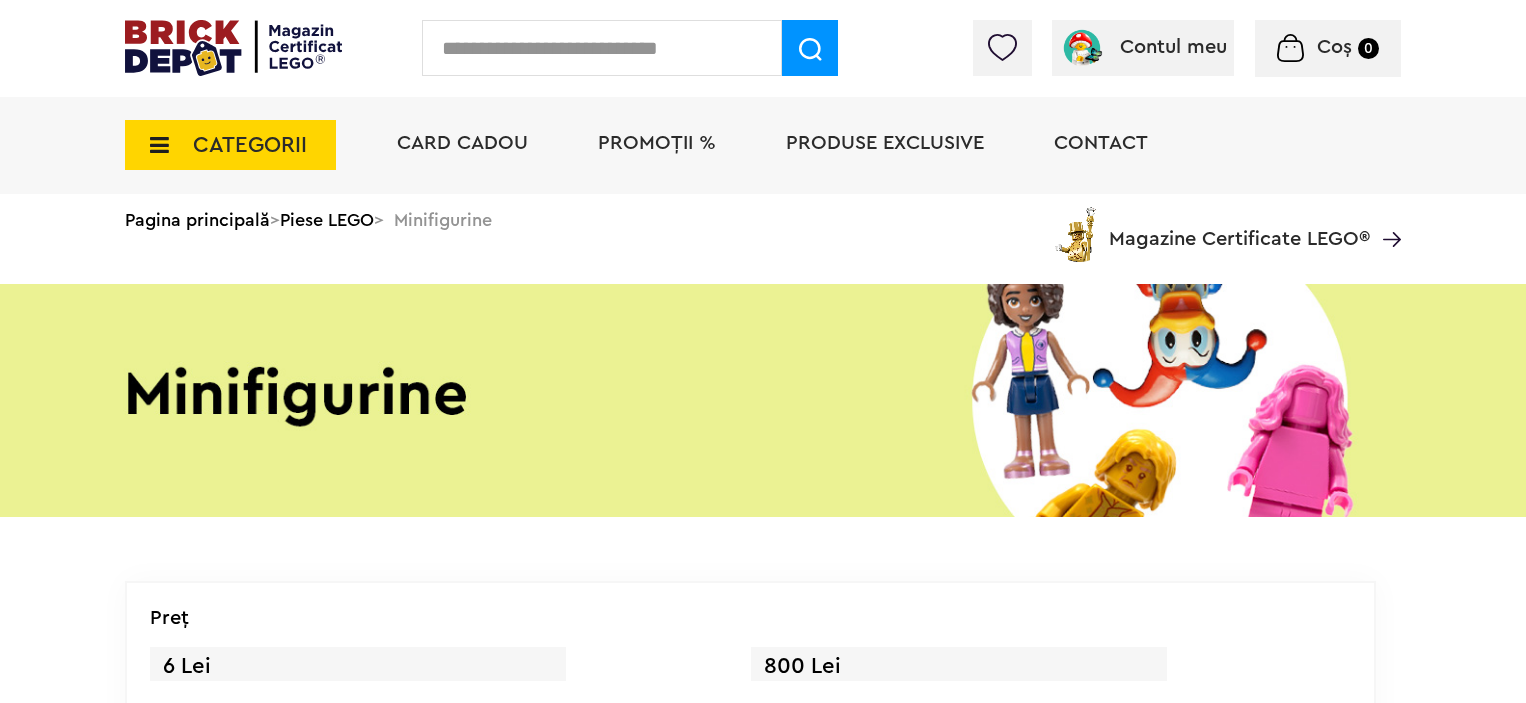scroll, scrollTop: 0, scrollLeft: 0, axis: both 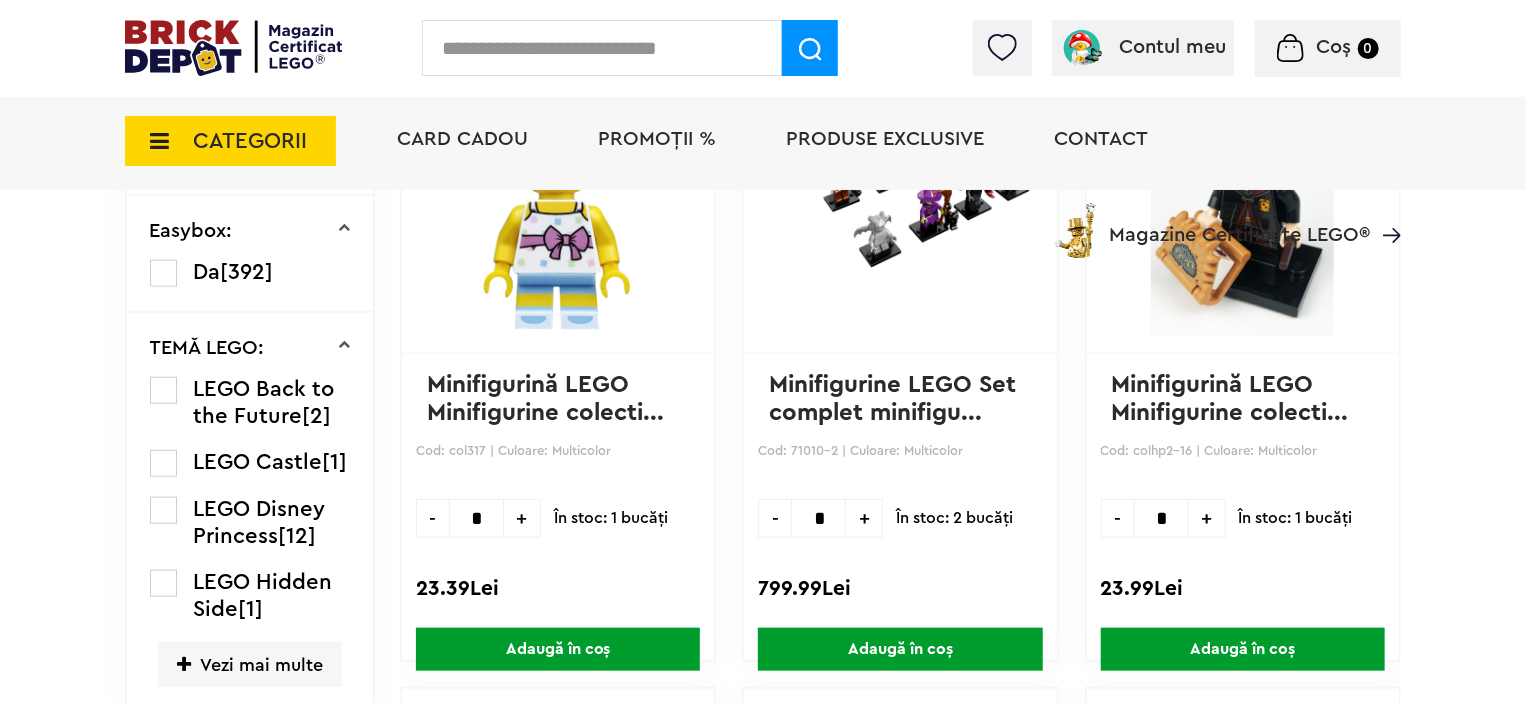 click at bounding box center (163, 390) 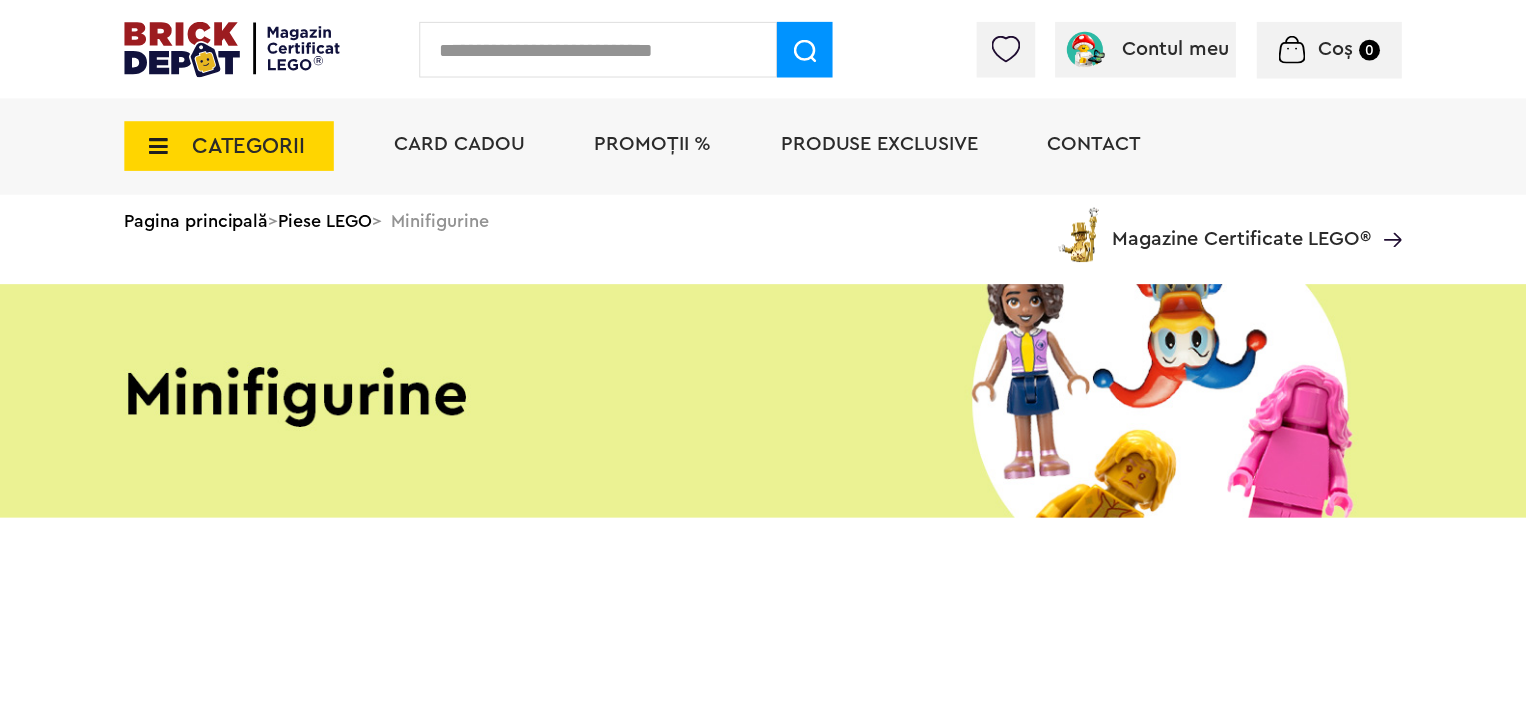 scroll, scrollTop: 0, scrollLeft: 0, axis: both 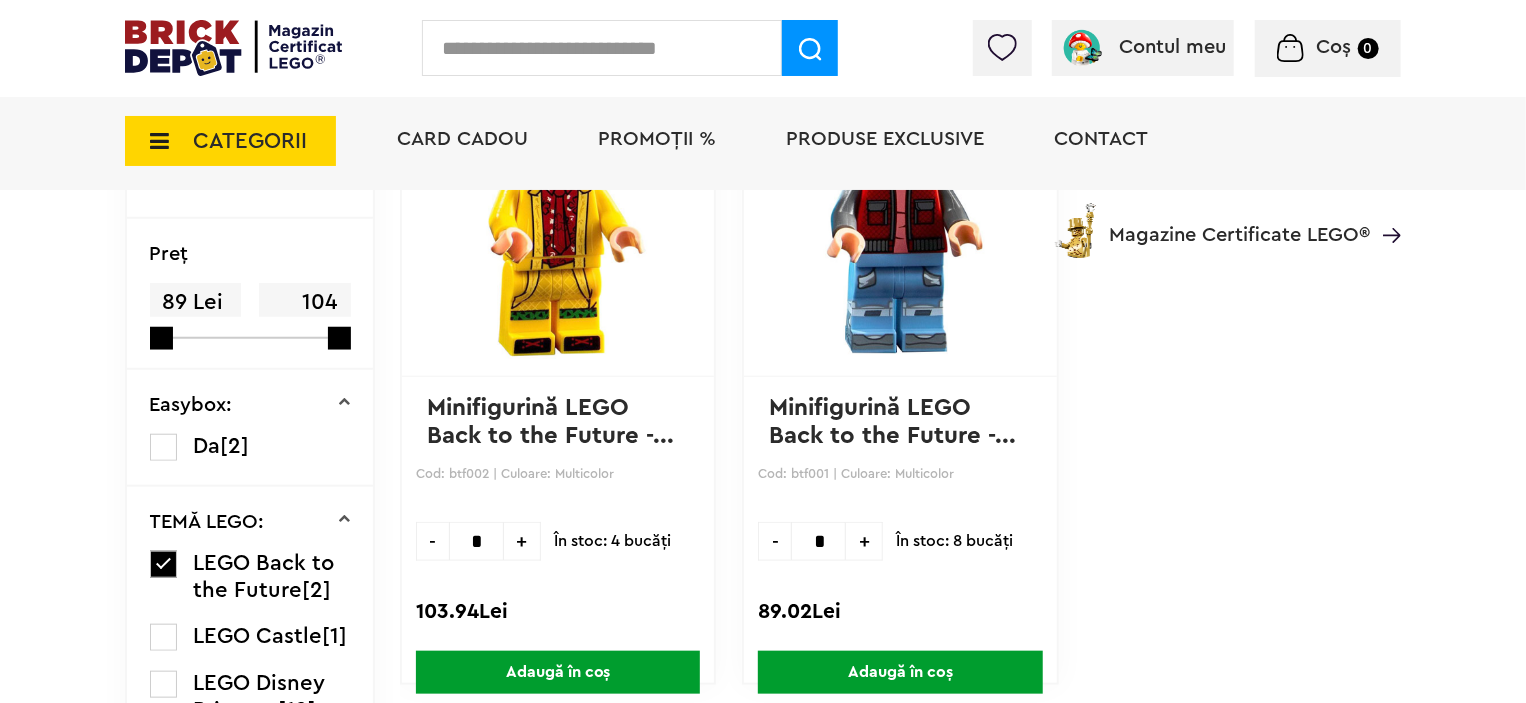 click at bounding box center (163, 564) 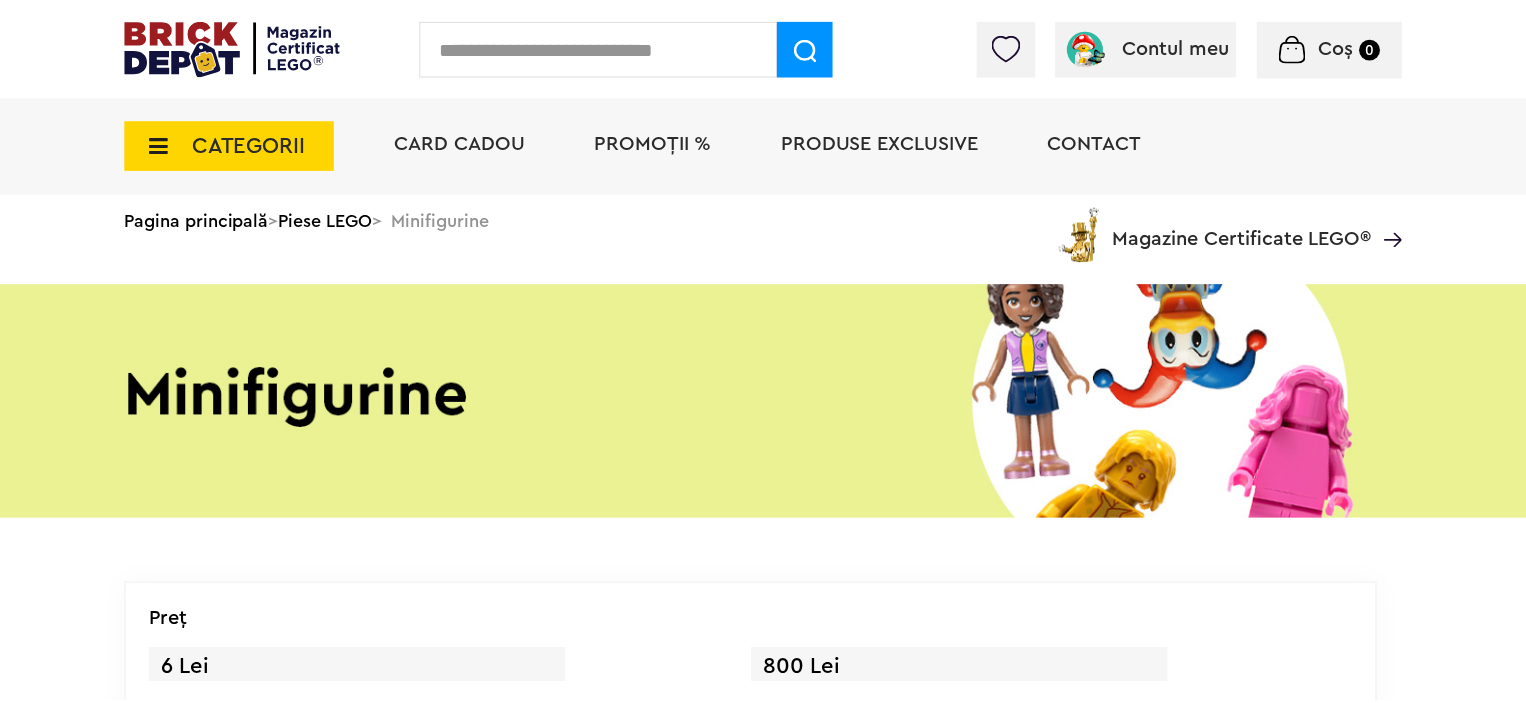 scroll, scrollTop: 0, scrollLeft: 0, axis: both 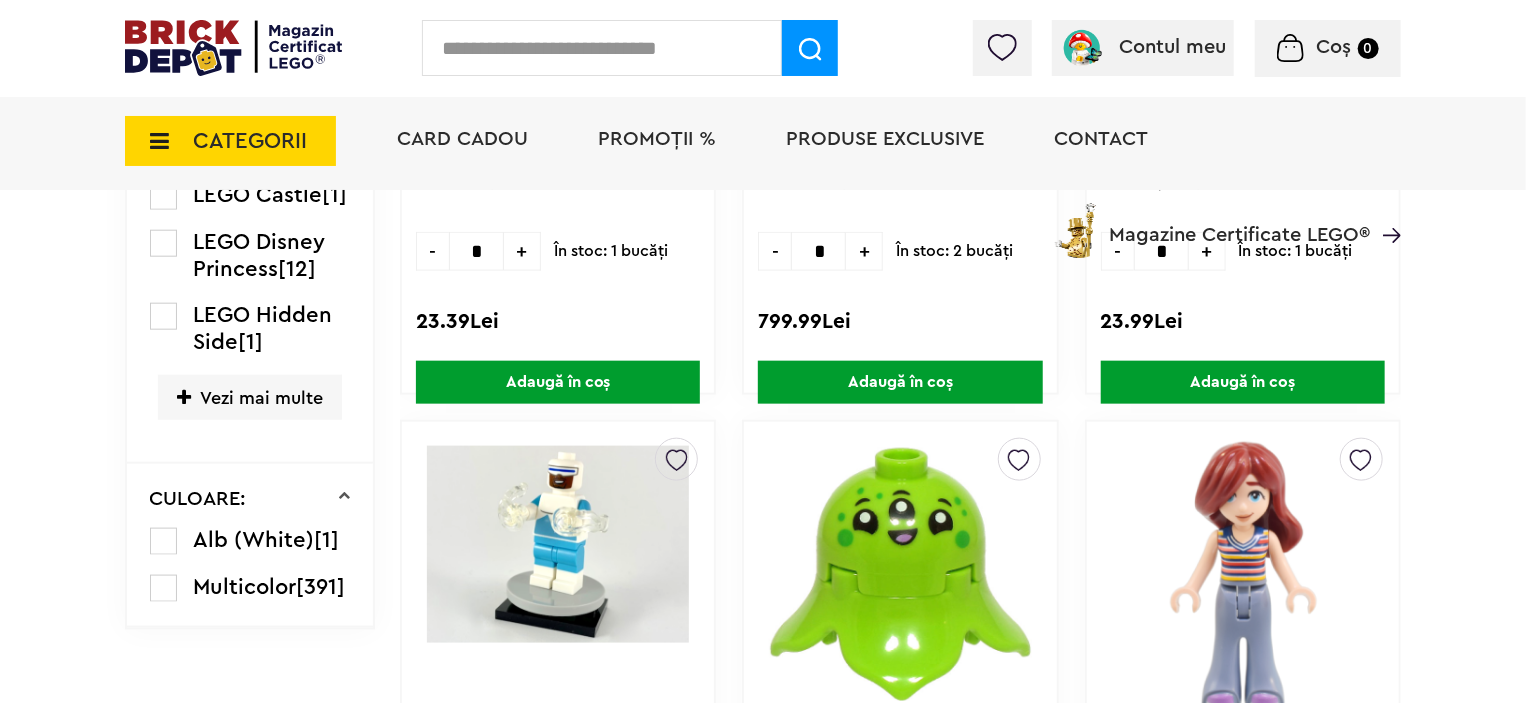 click on "Vezi mai multe" at bounding box center (250, 397) 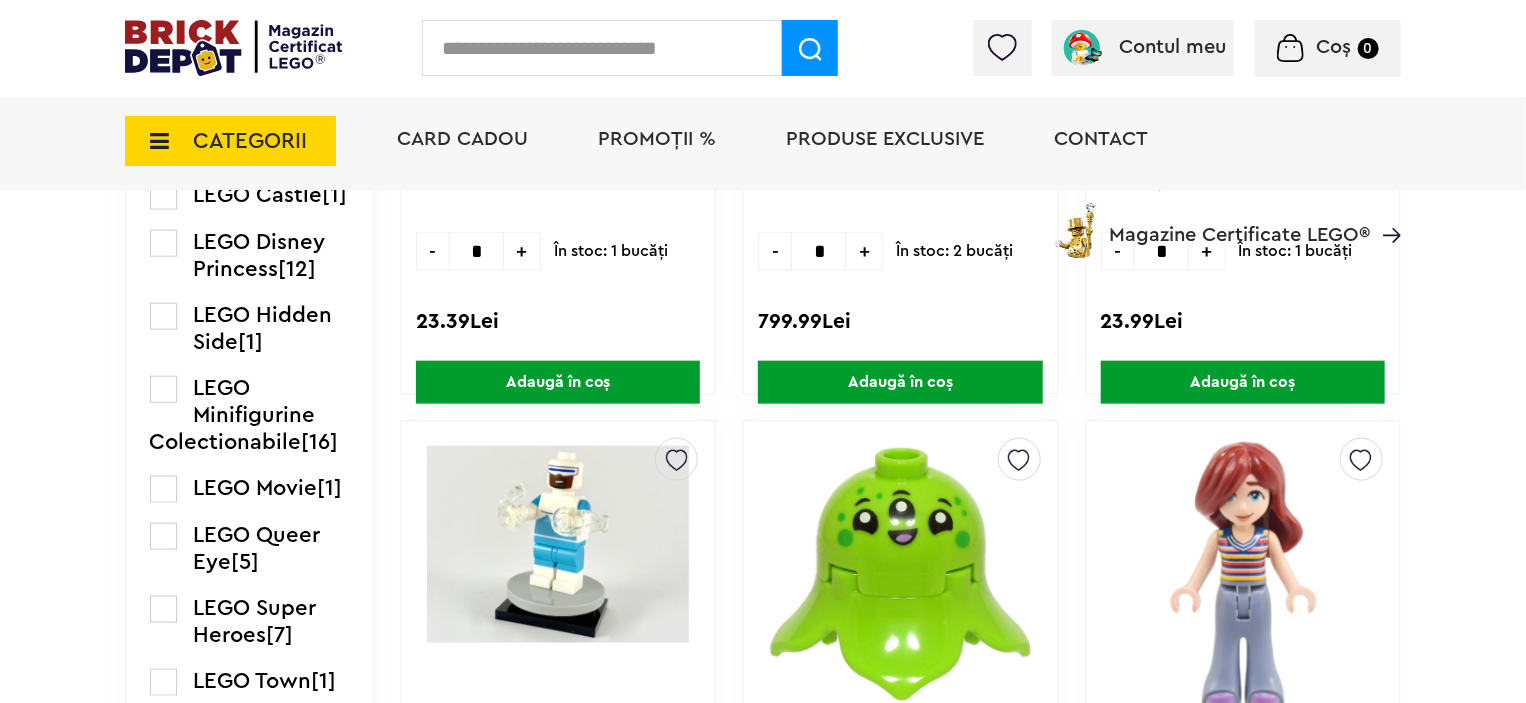click at bounding box center (163, 389) 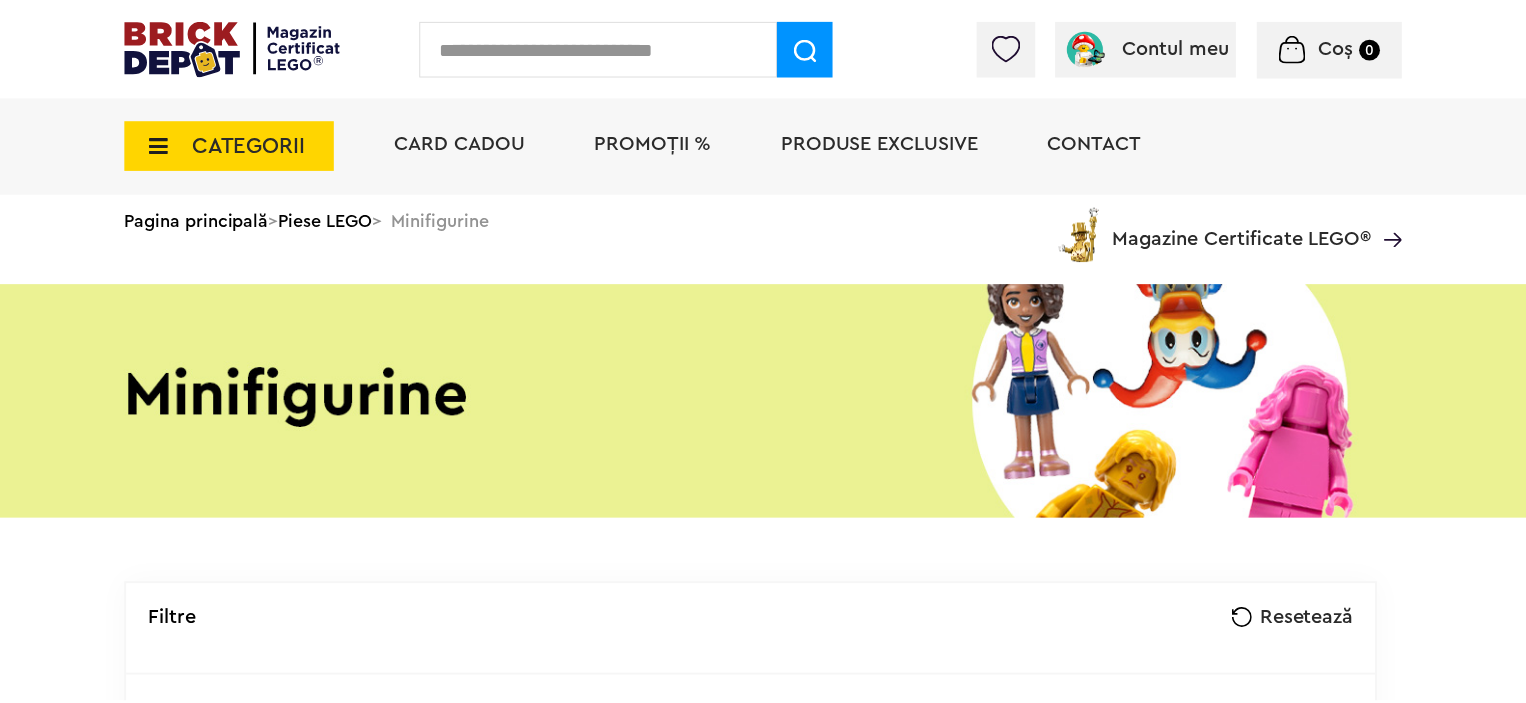 scroll, scrollTop: 0, scrollLeft: 0, axis: both 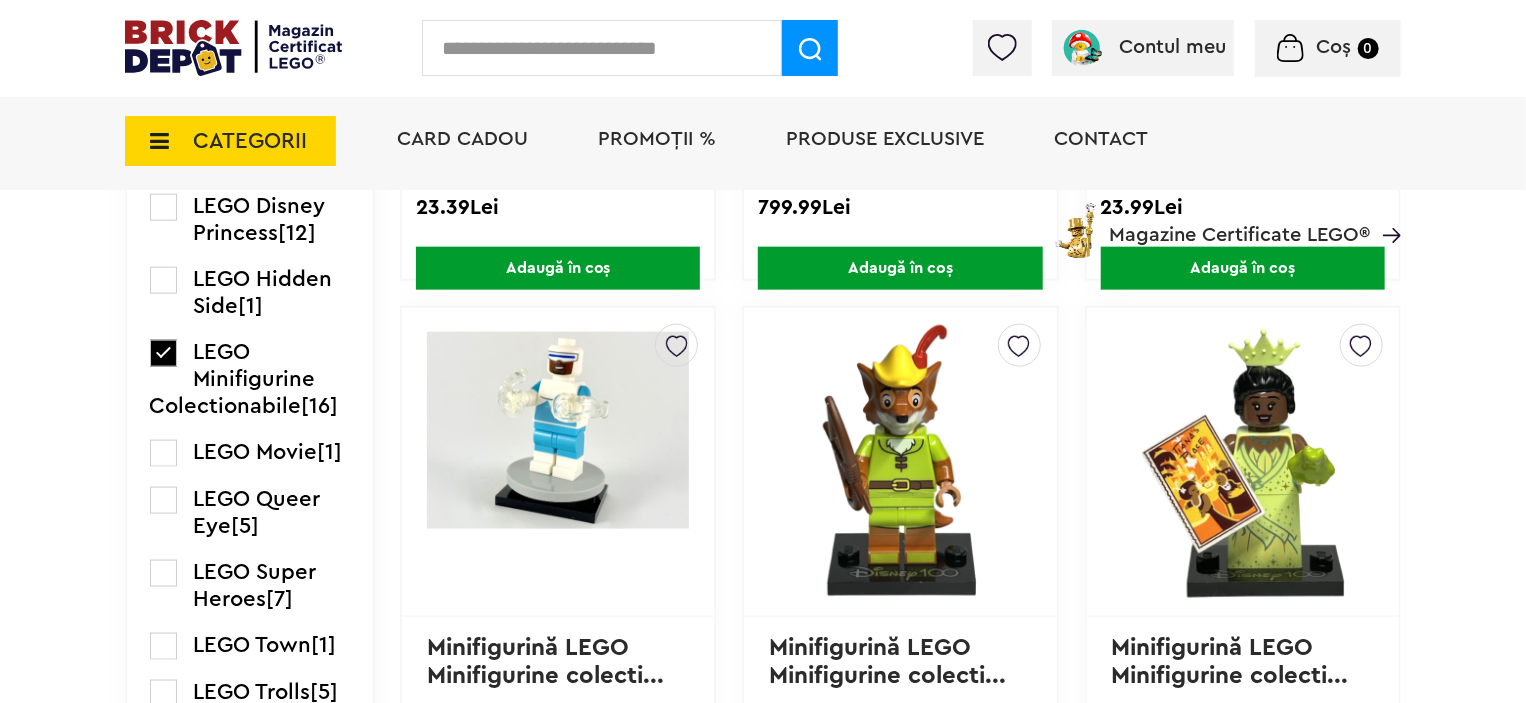 click at bounding box center [163, 353] 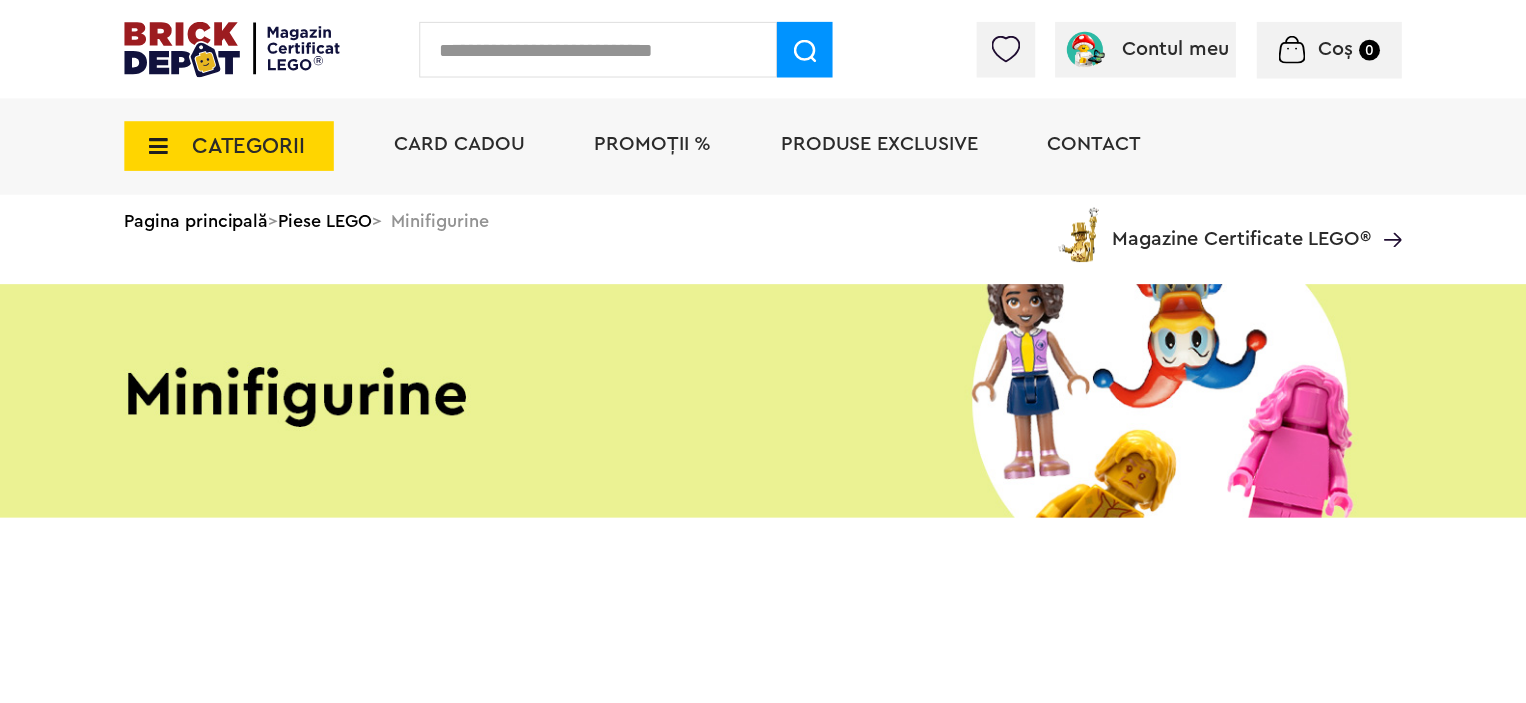 scroll, scrollTop: 0, scrollLeft: 0, axis: both 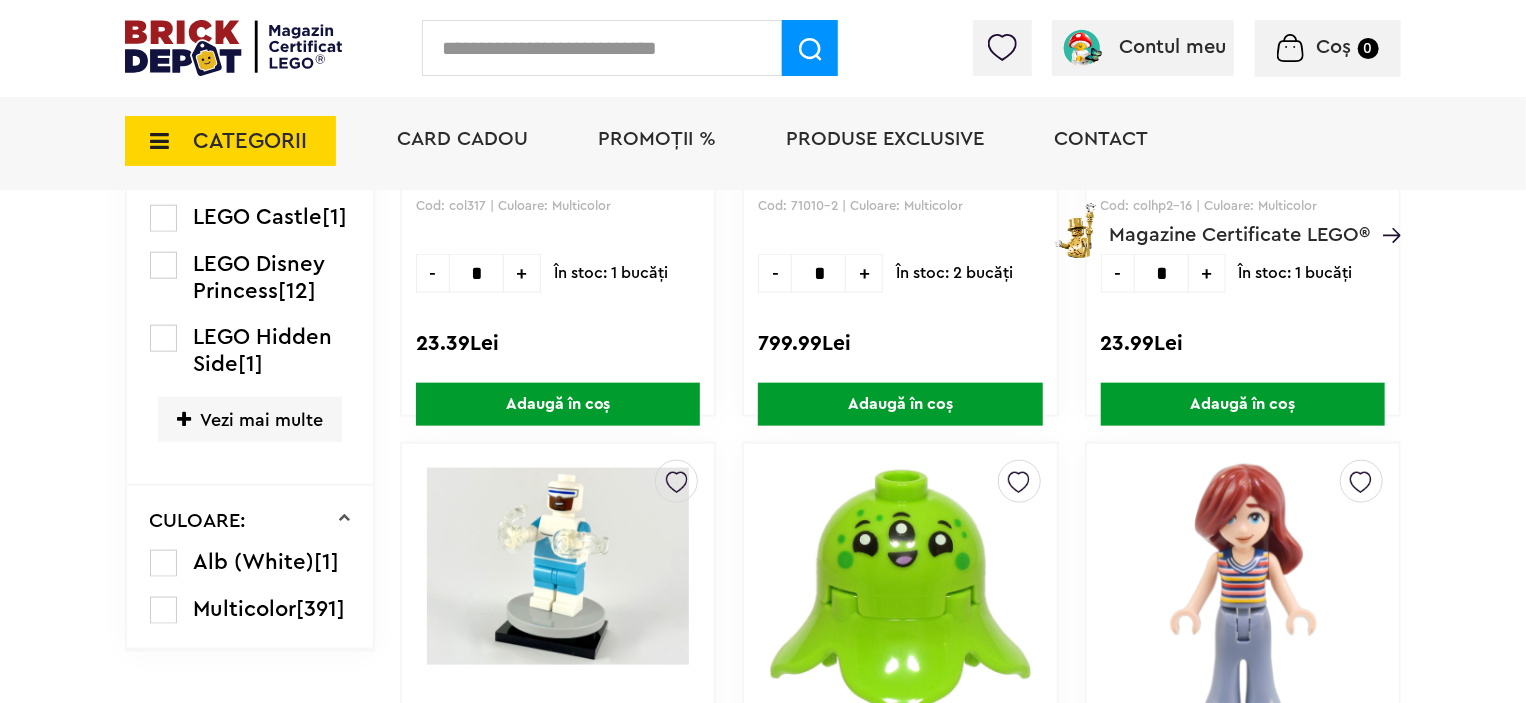 click on "Vezi mai multe" at bounding box center [250, 419] 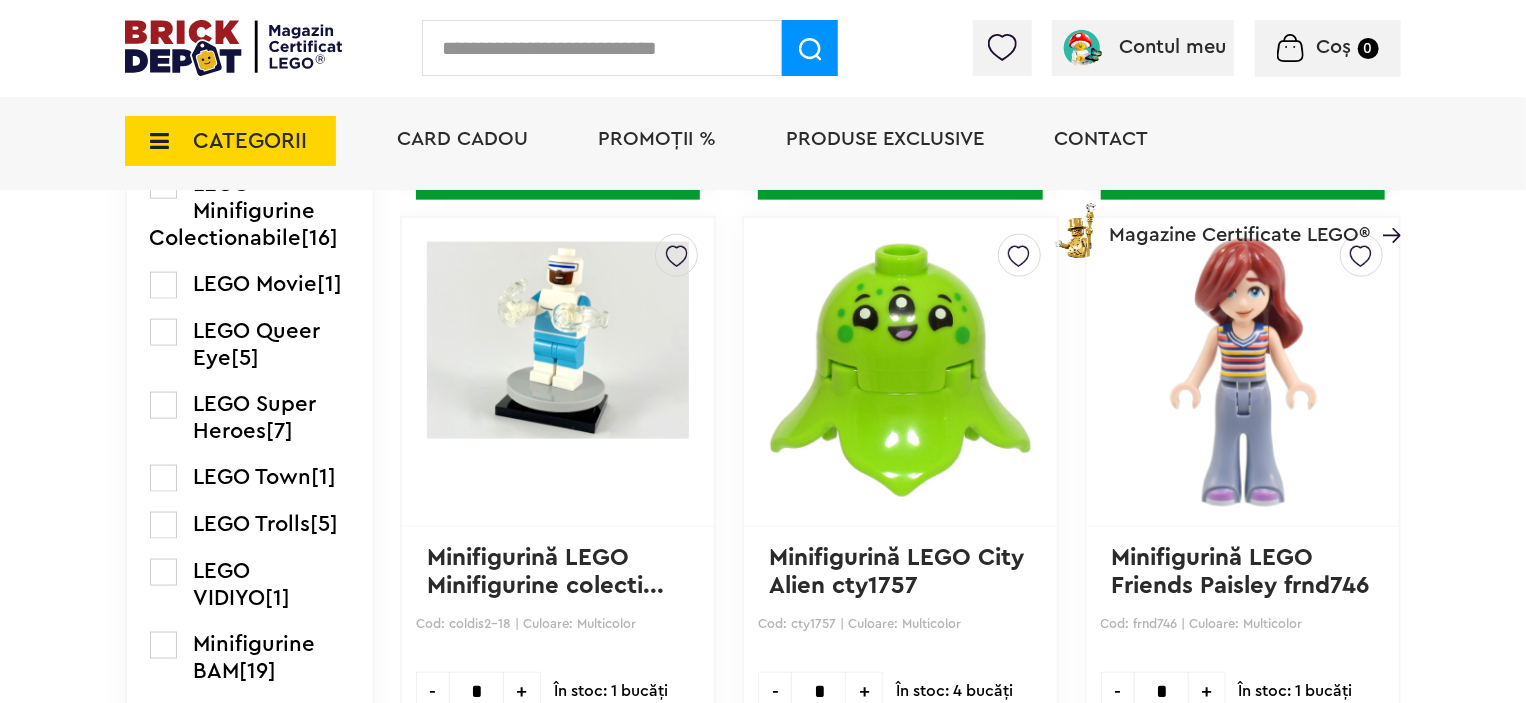 scroll, scrollTop: 1187, scrollLeft: 0, axis: vertical 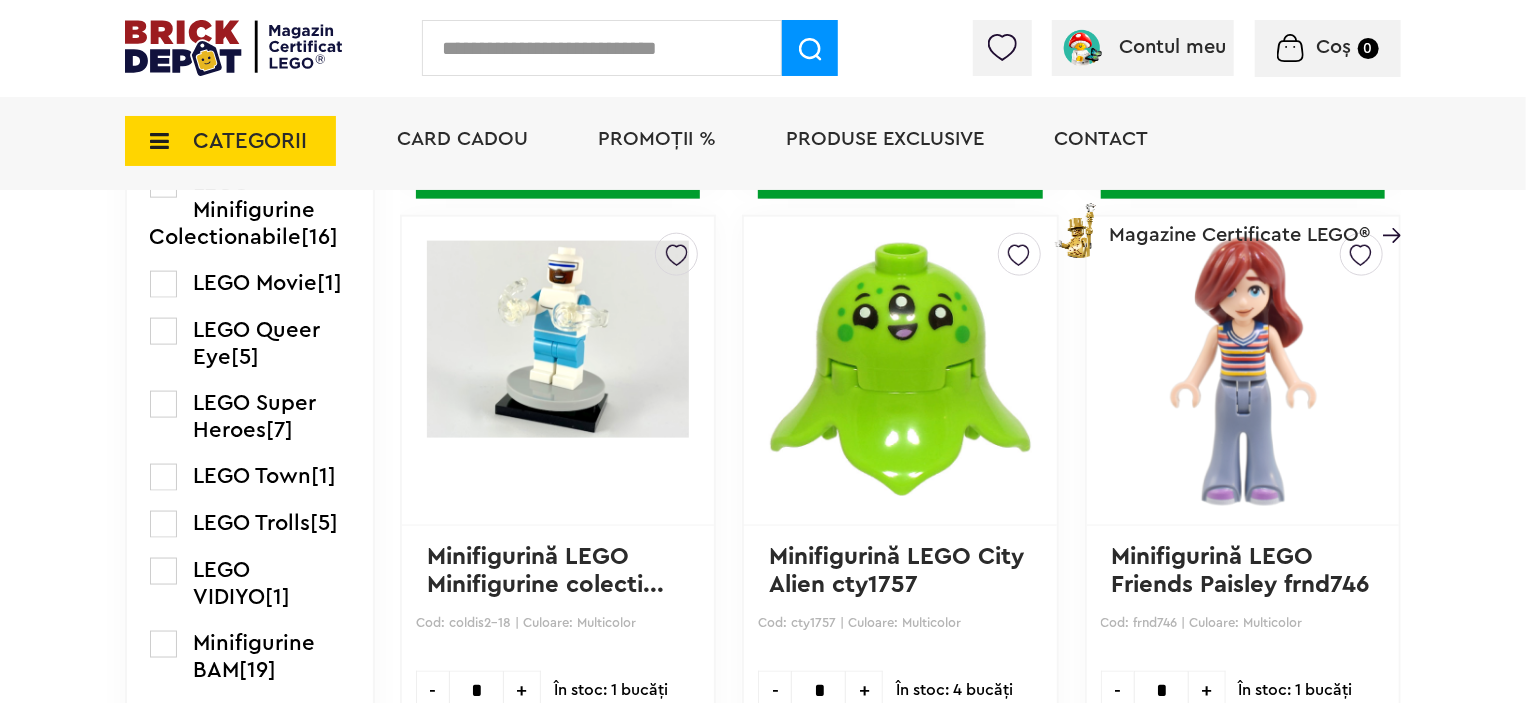 click at bounding box center [163, 404] 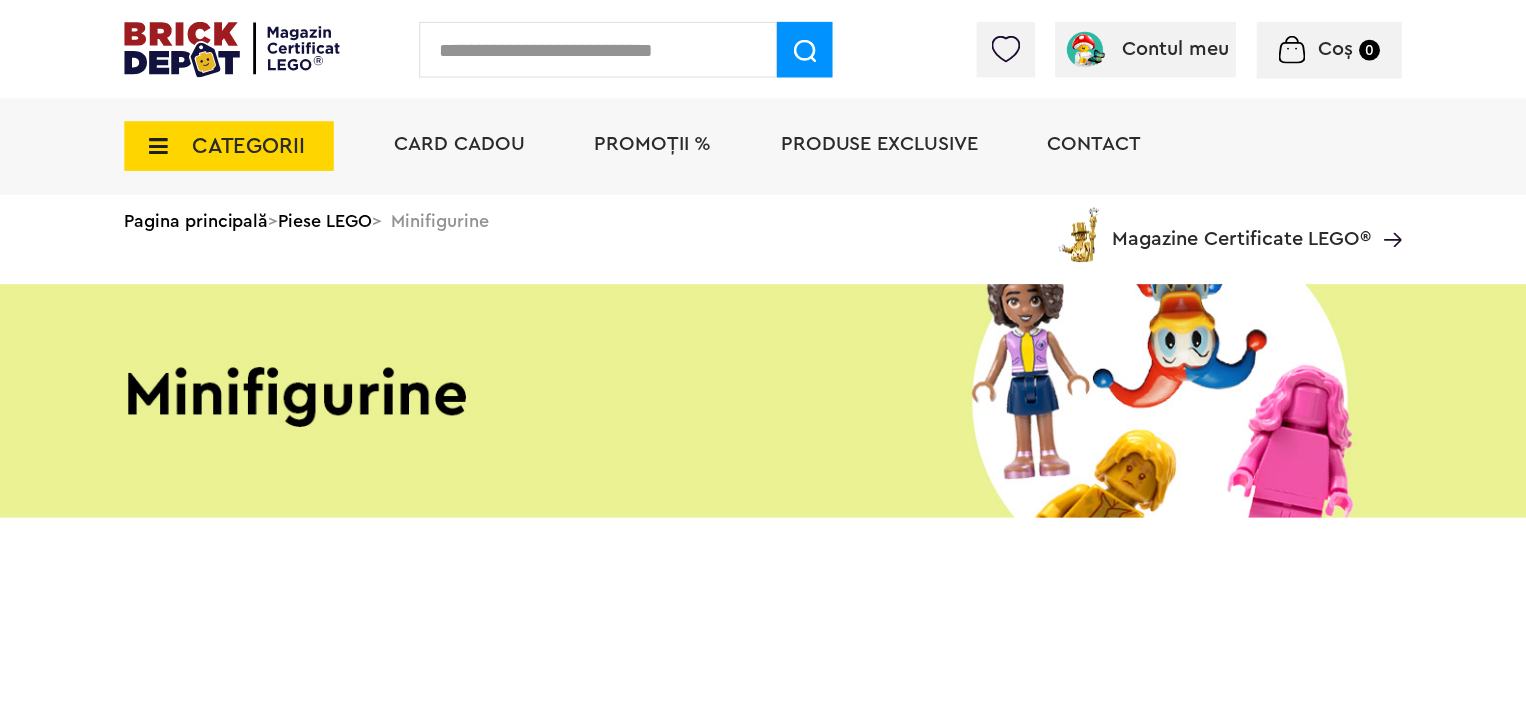 scroll, scrollTop: 0, scrollLeft: 0, axis: both 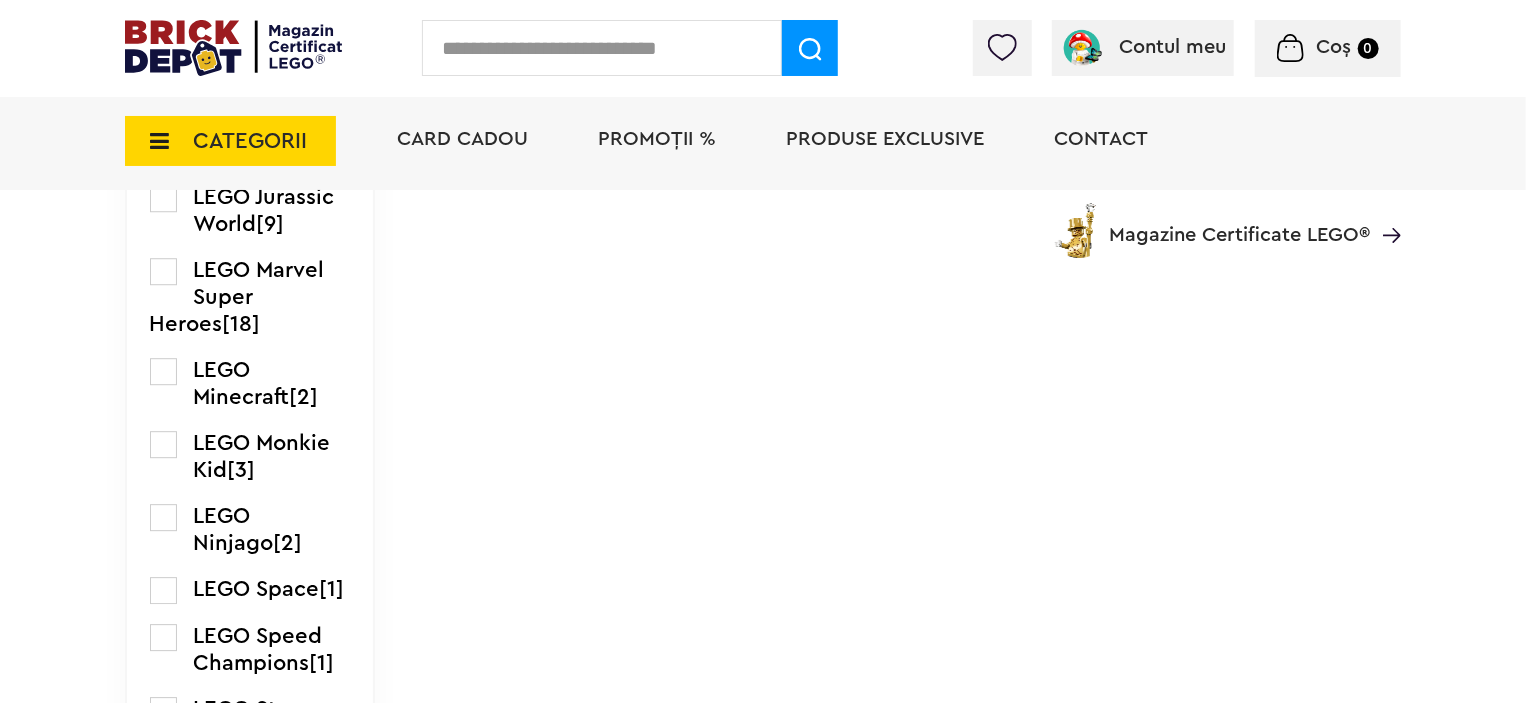 click at bounding box center (163, 271) 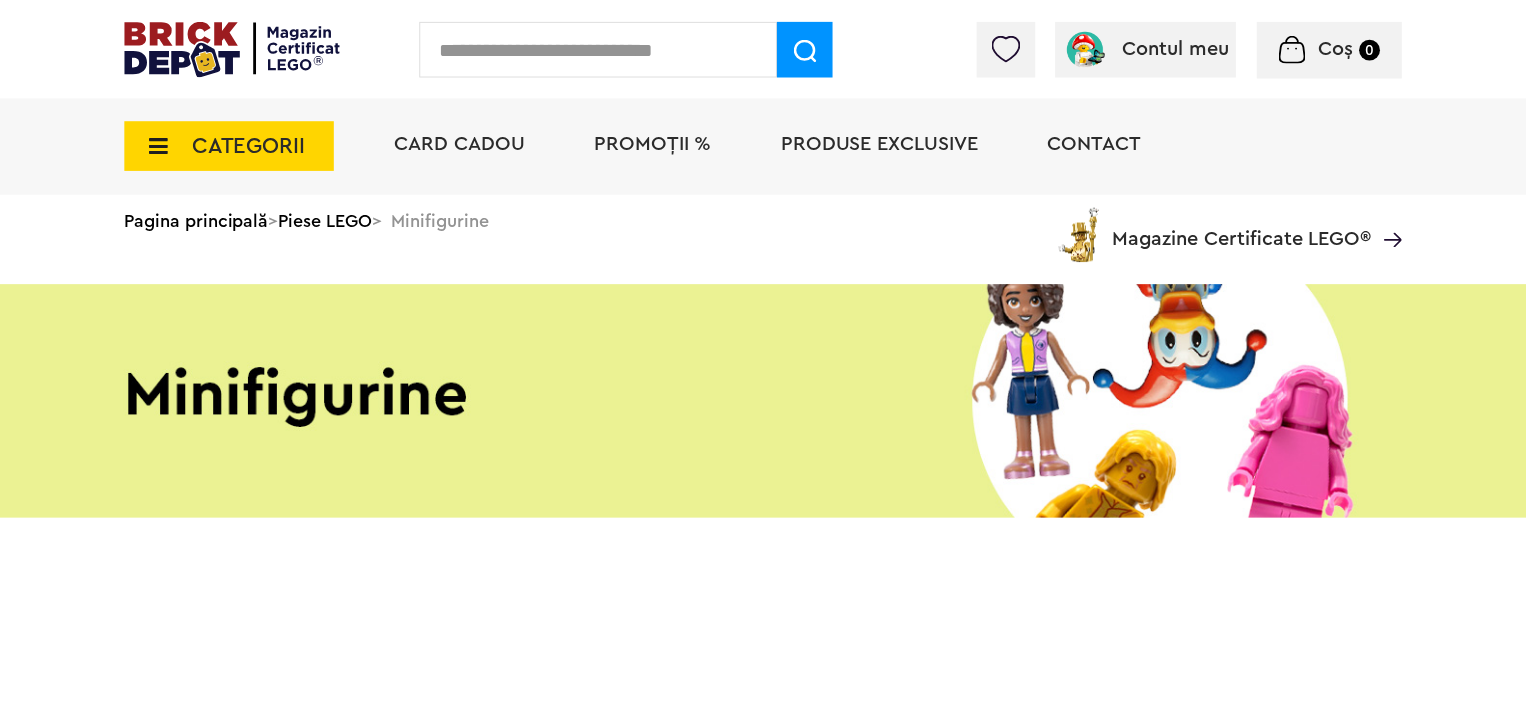 scroll, scrollTop: 0, scrollLeft: 0, axis: both 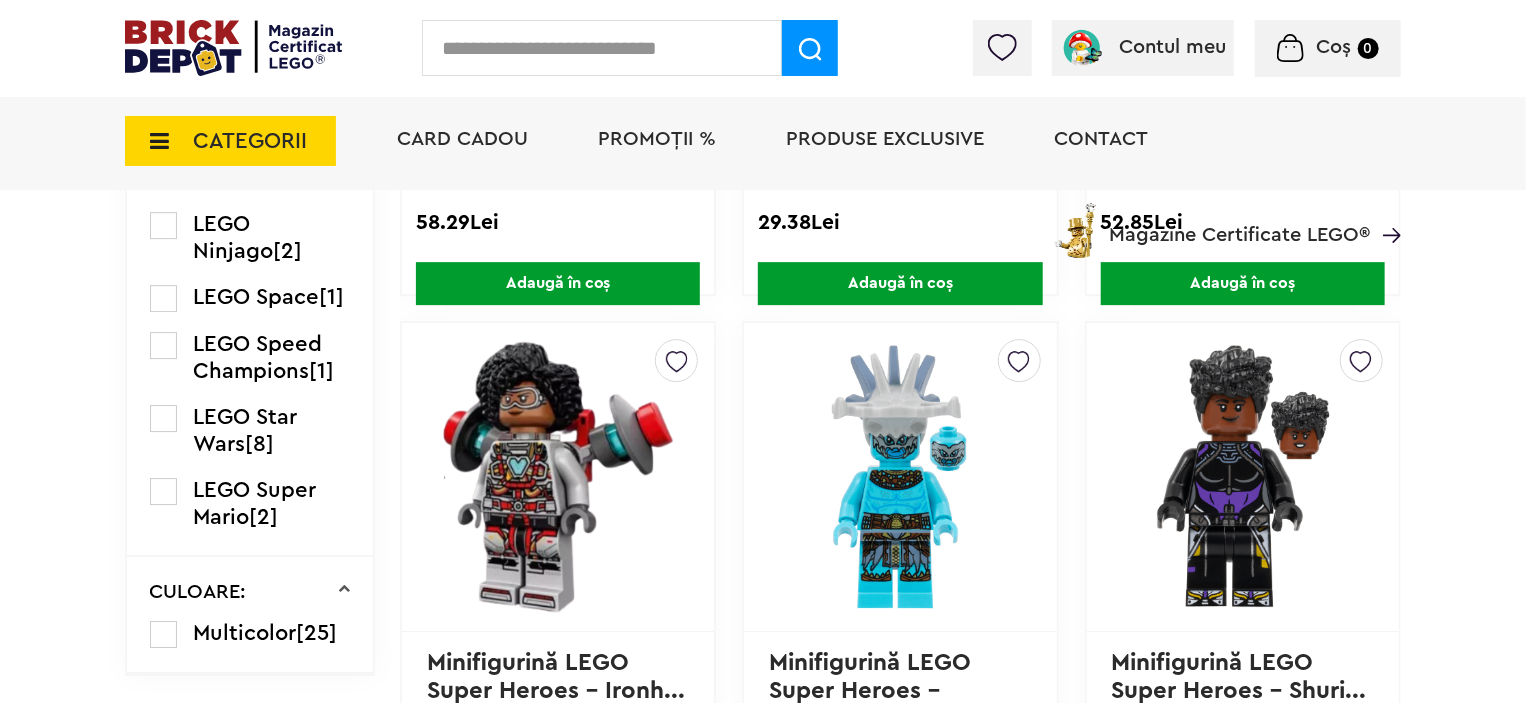 click at bounding box center (602, 48) 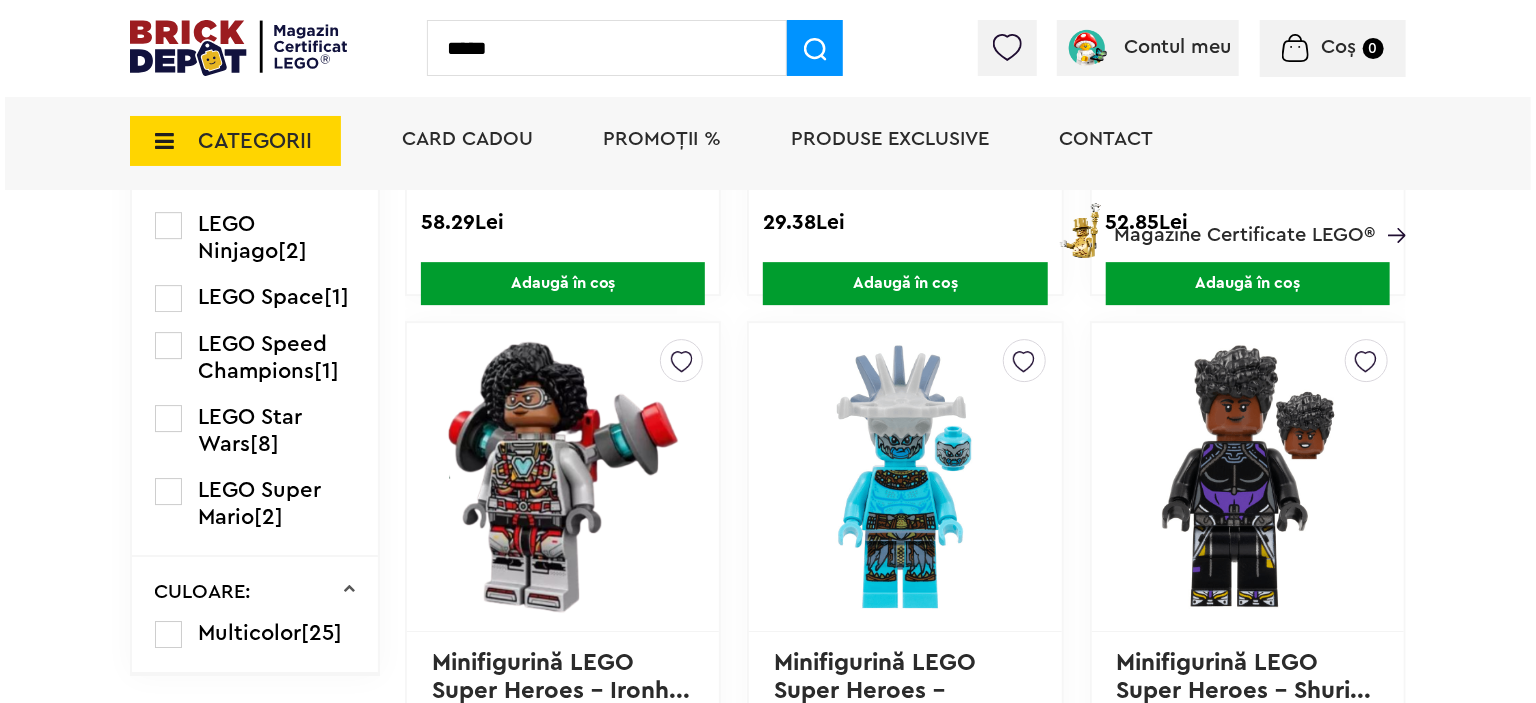 scroll, scrollTop: 3015, scrollLeft: 0, axis: vertical 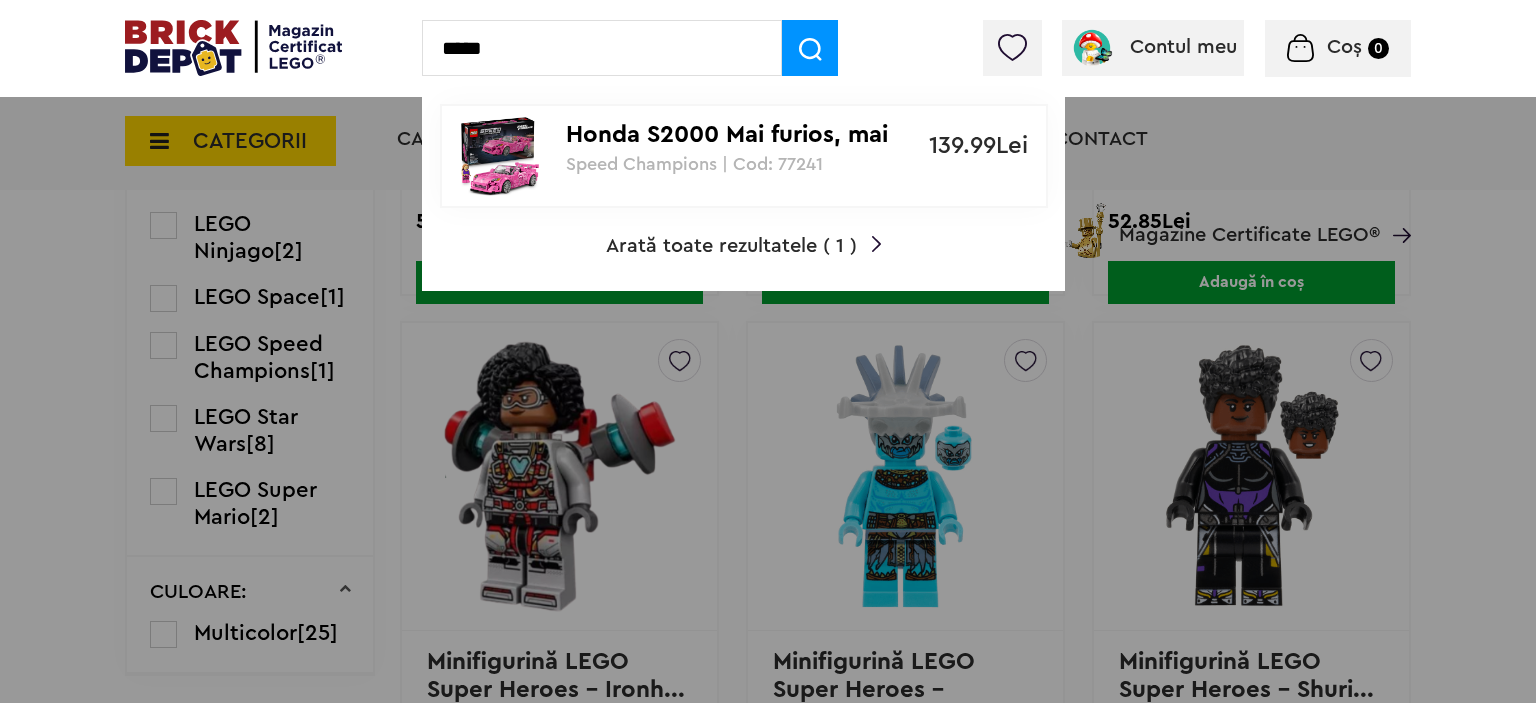 type on "*****" 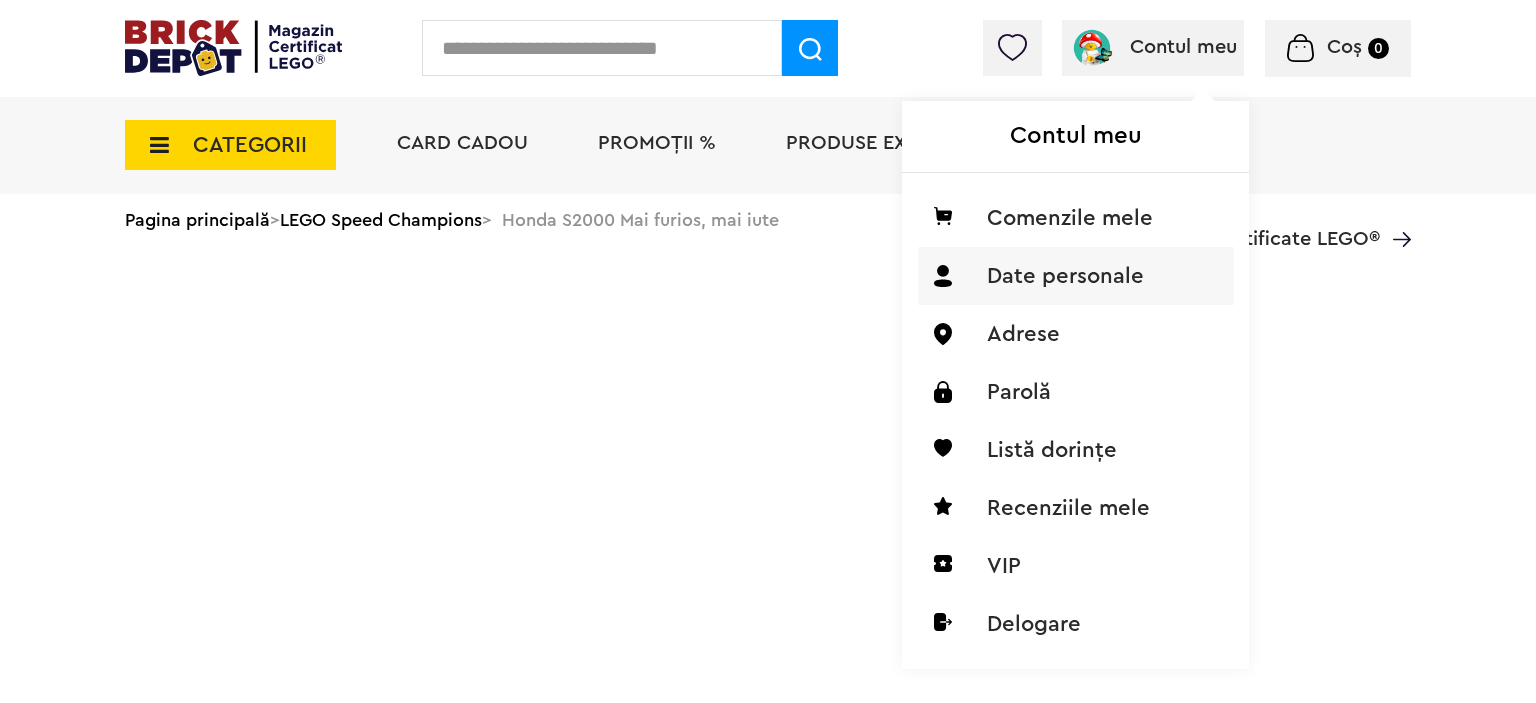 scroll, scrollTop: 0, scrollLeft: 0, axis: both 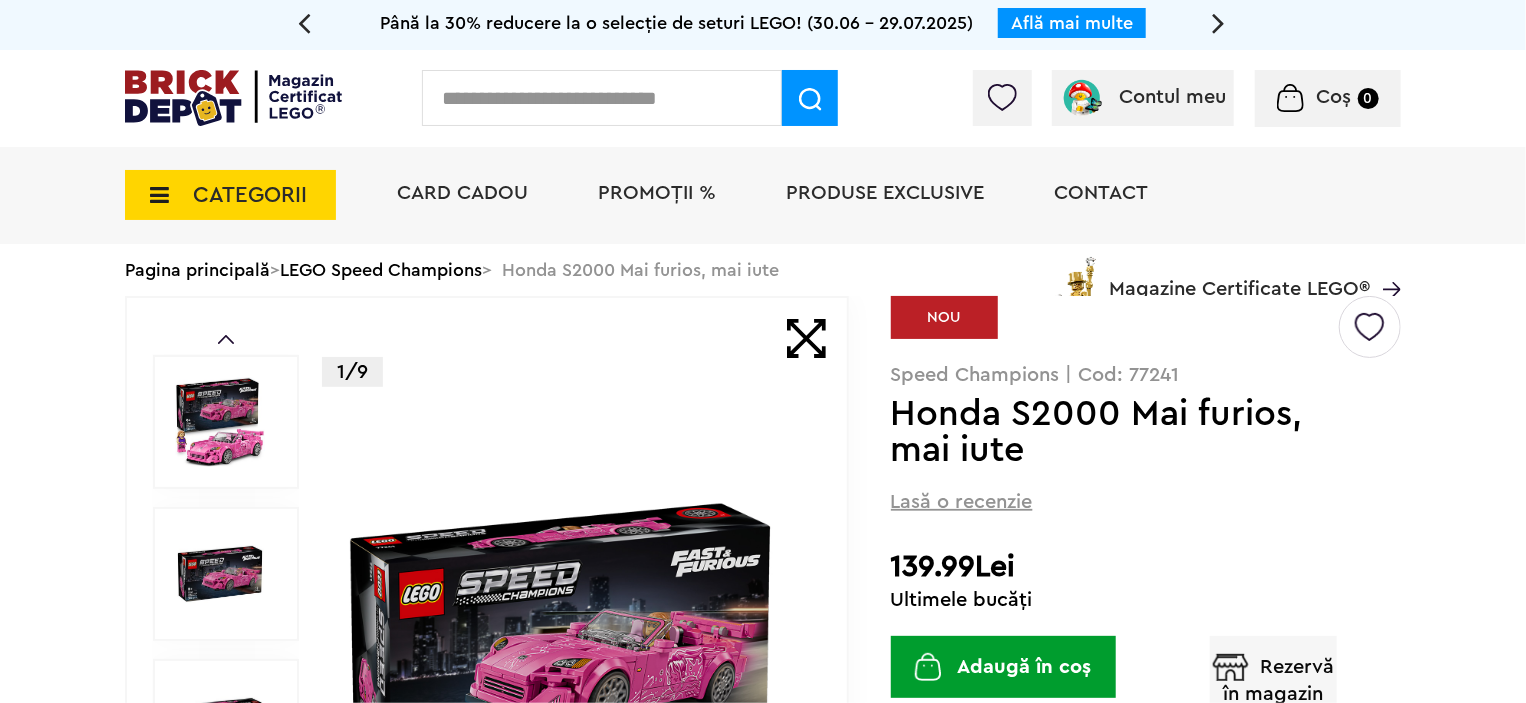 click at bounding box center [1370, 319] 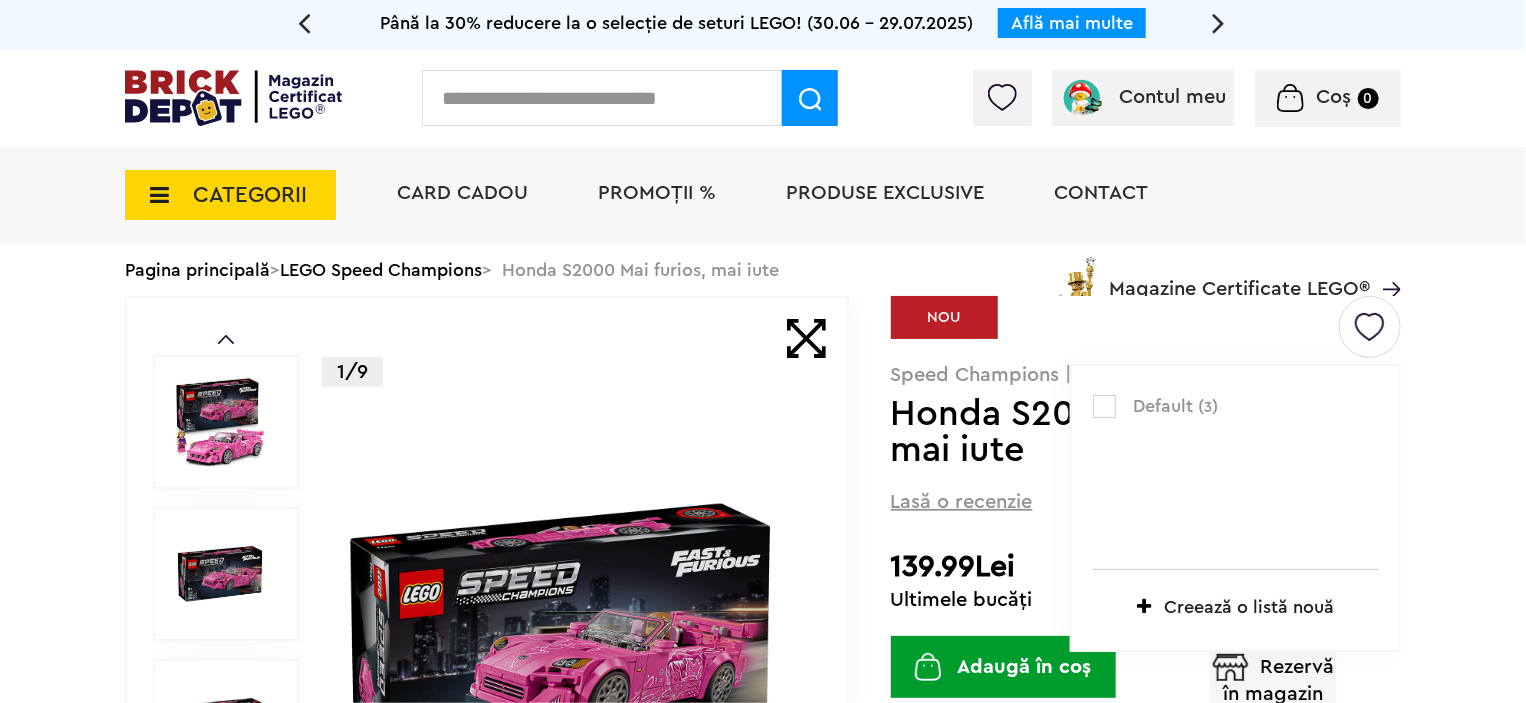 click at bounding box center (1104, 406) 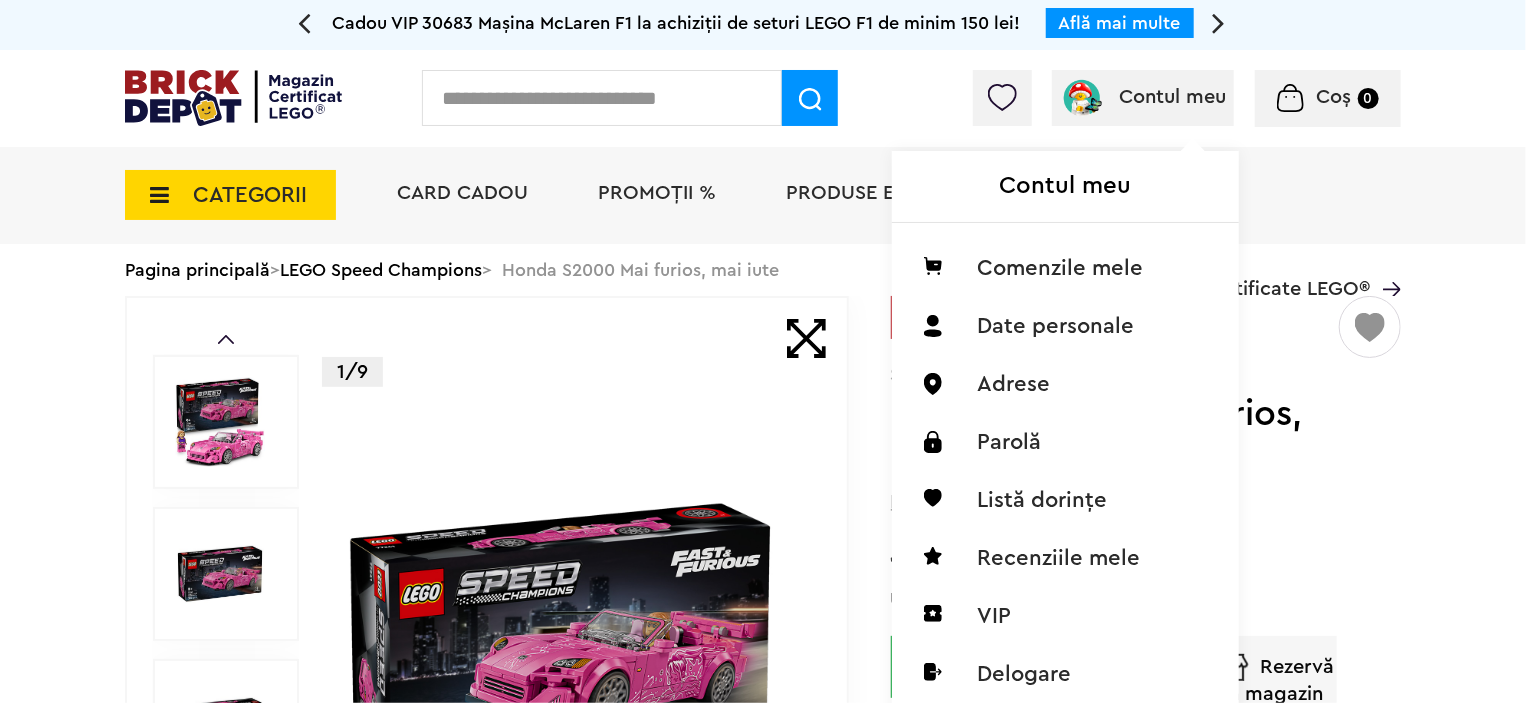 click on "Contul meu
Comenzile mele
Date personale
Adrese
Parolă
Listă dorințe
Recenziile mele
VIP
Delogare" at bounding box center [1063, 408] 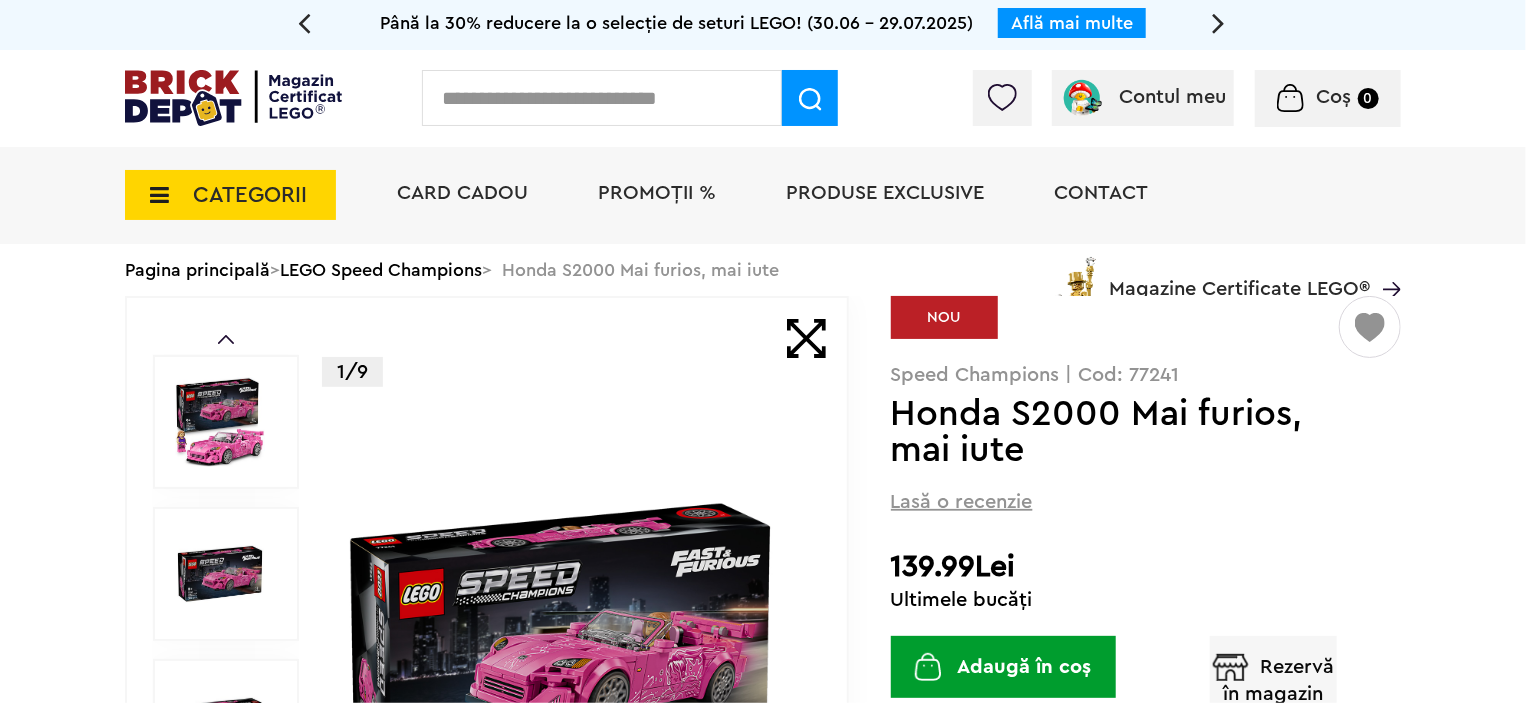 click at bounding box center [1002, 97] 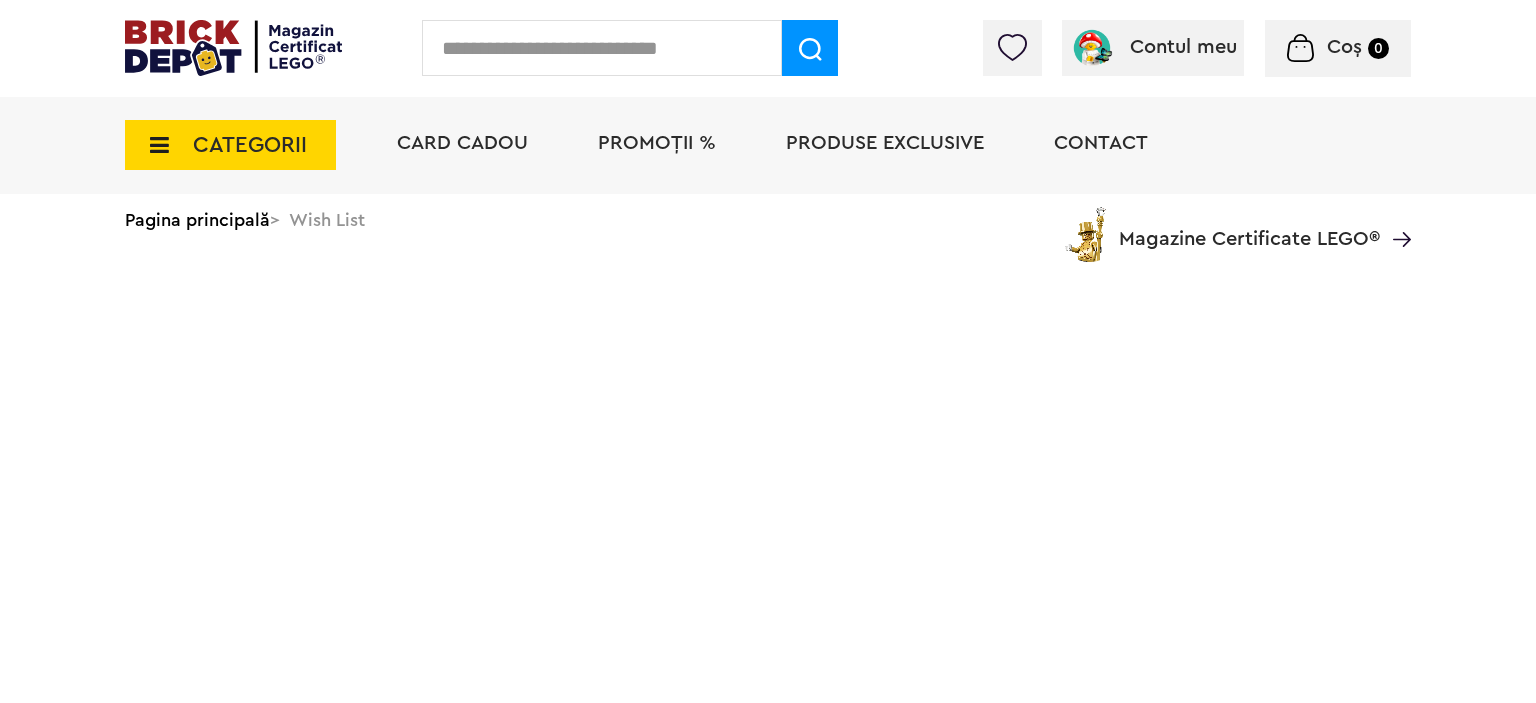 scroll, scrollTop: 0, scrollLeft: 0, axis: both 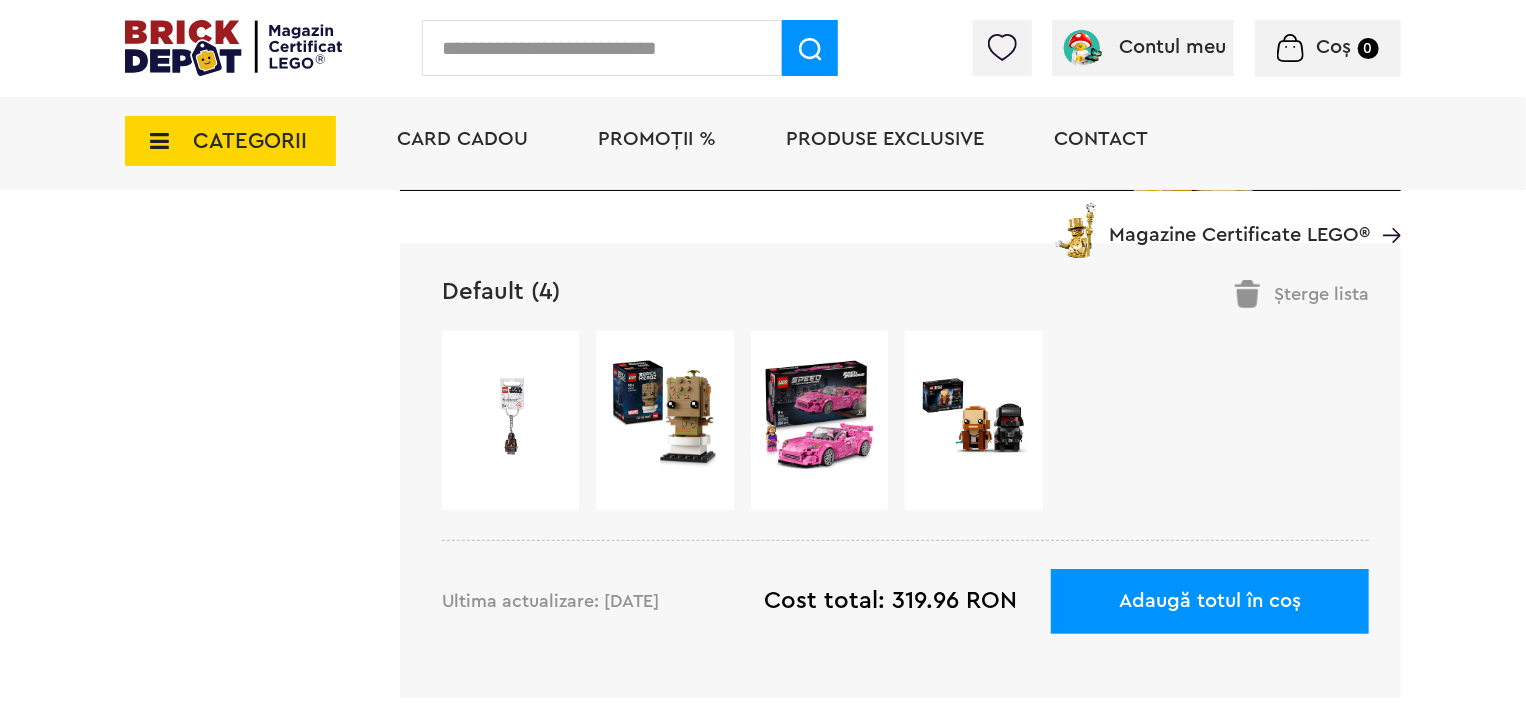 click at bounding box center [974, 416] 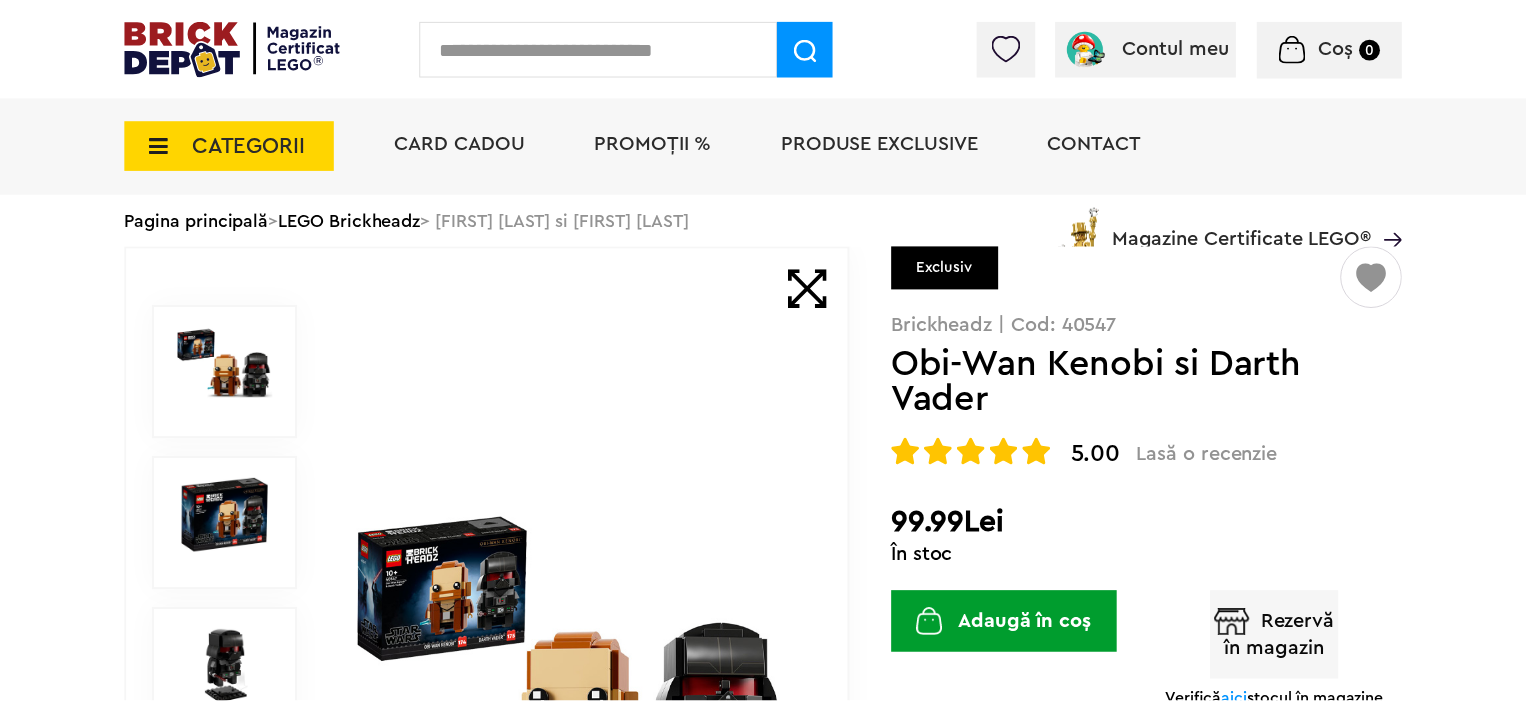 scroll, scrollTop: 0, scrollLeft: 0, axis: both 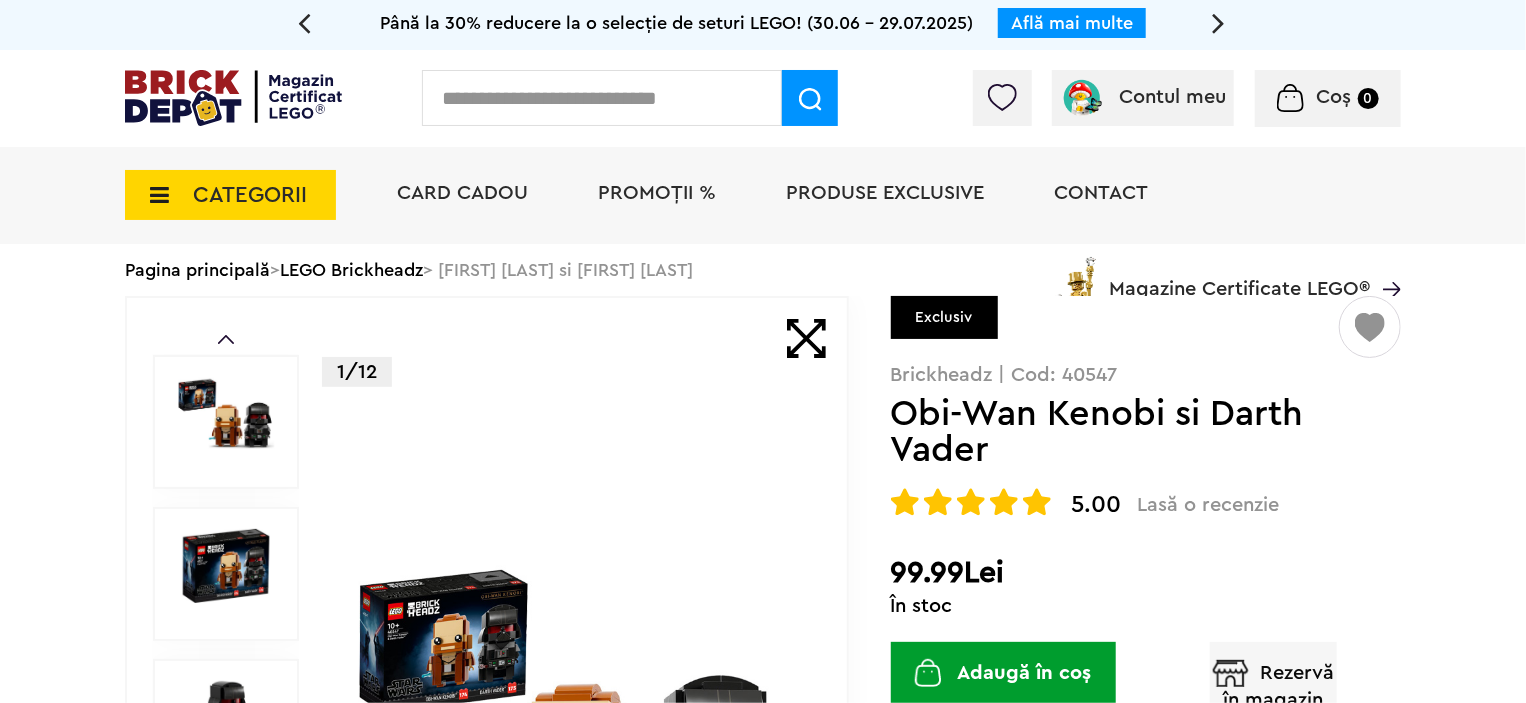 click on "CATEGORII" at bounding box center (230, 195) 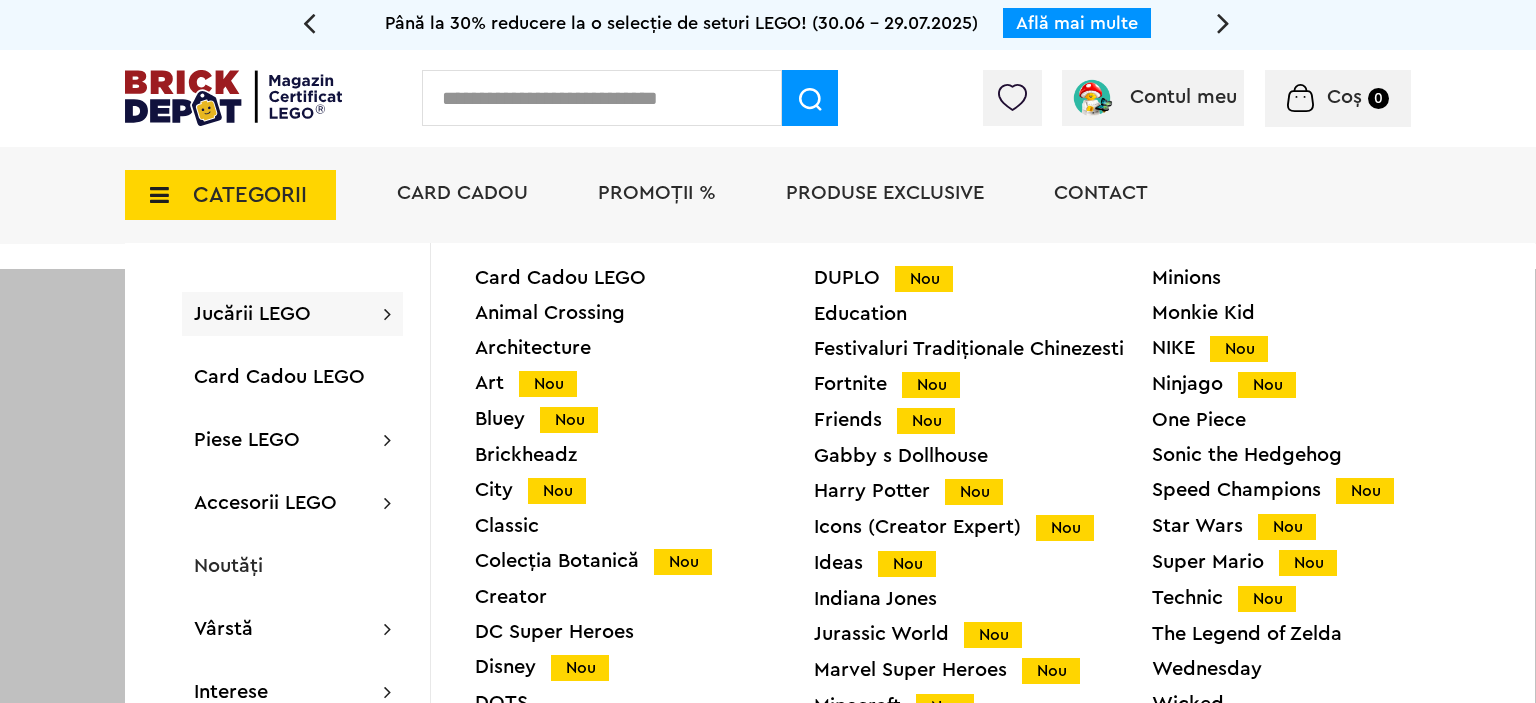click on "Ideas Nou" at bounding box center (983, 563) 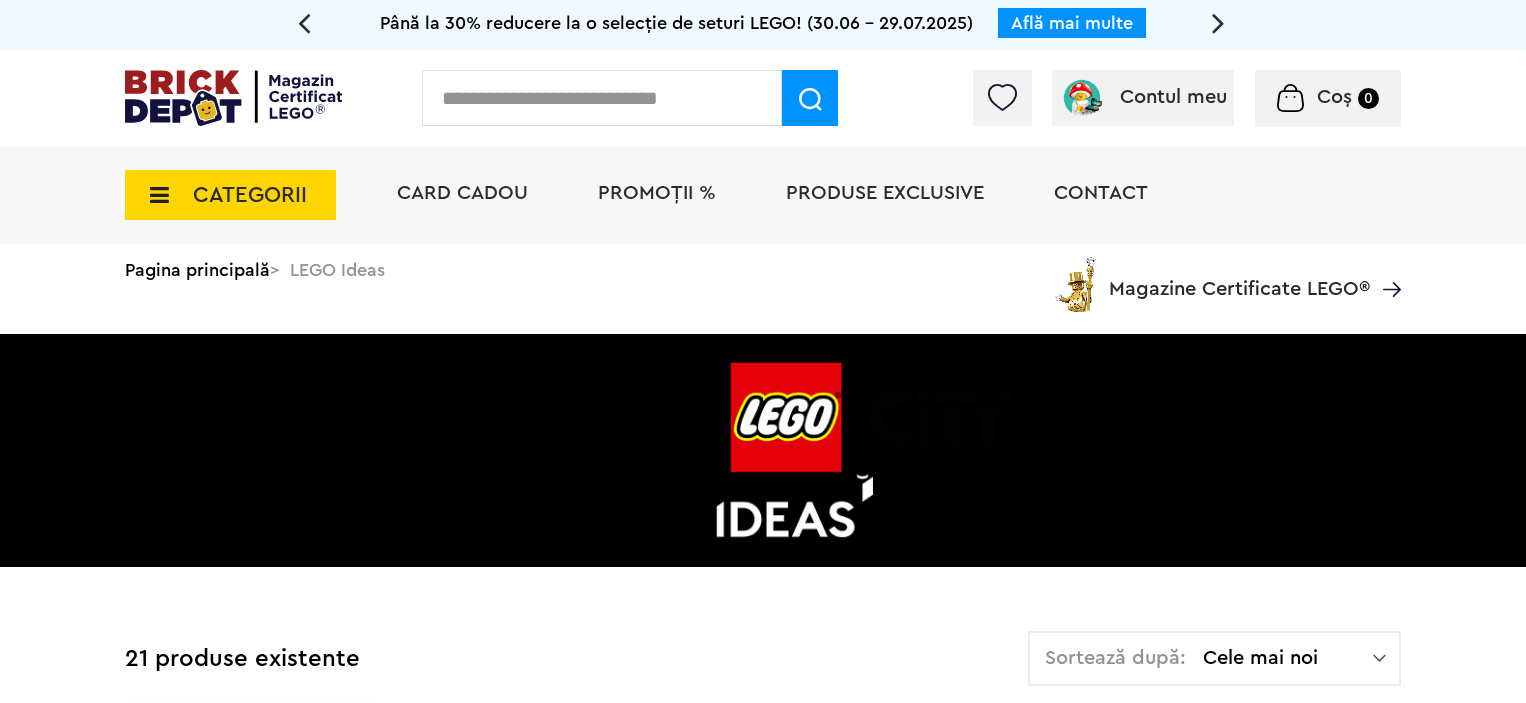 scroll, scrollTop: 0, scrollLeft: 0, axis: both 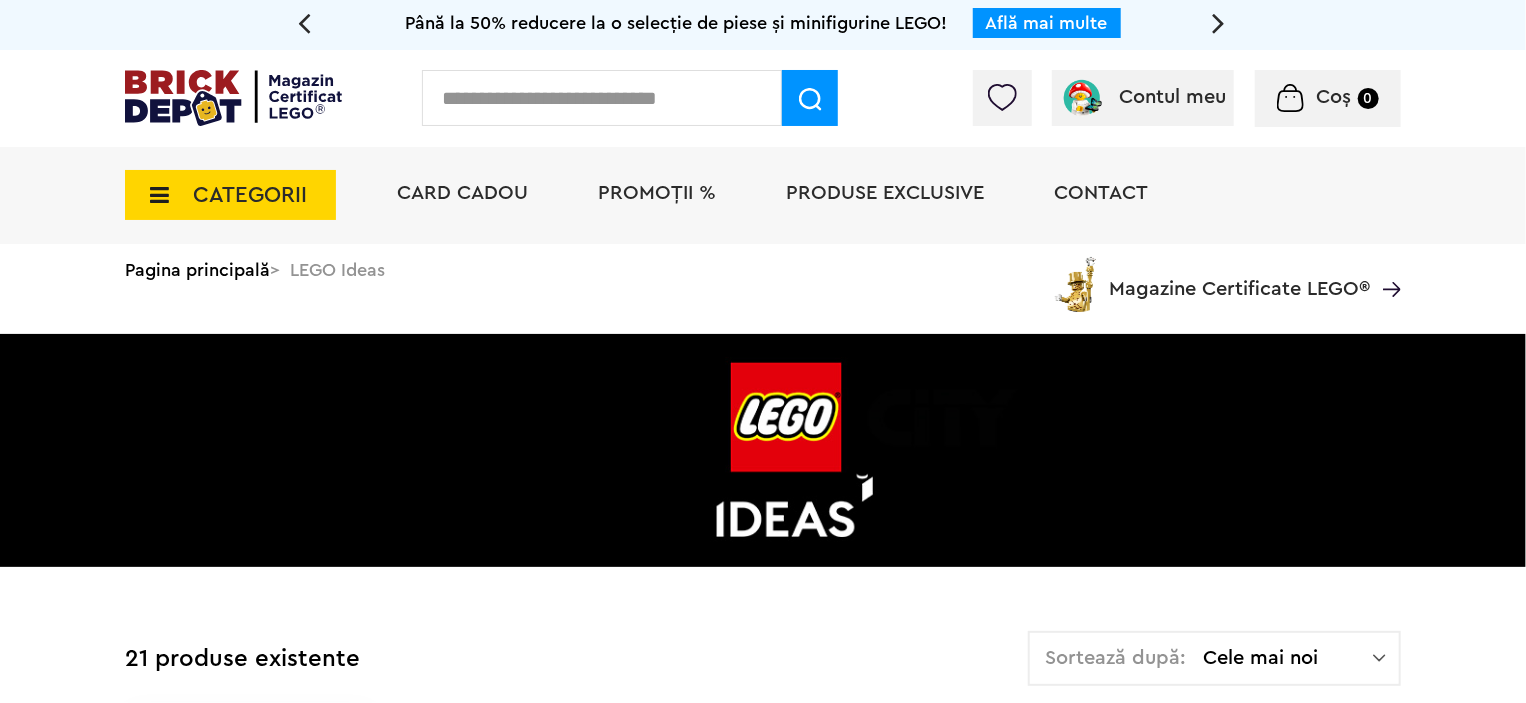 click on "CATEGORII" at bounding box center [250, 195] 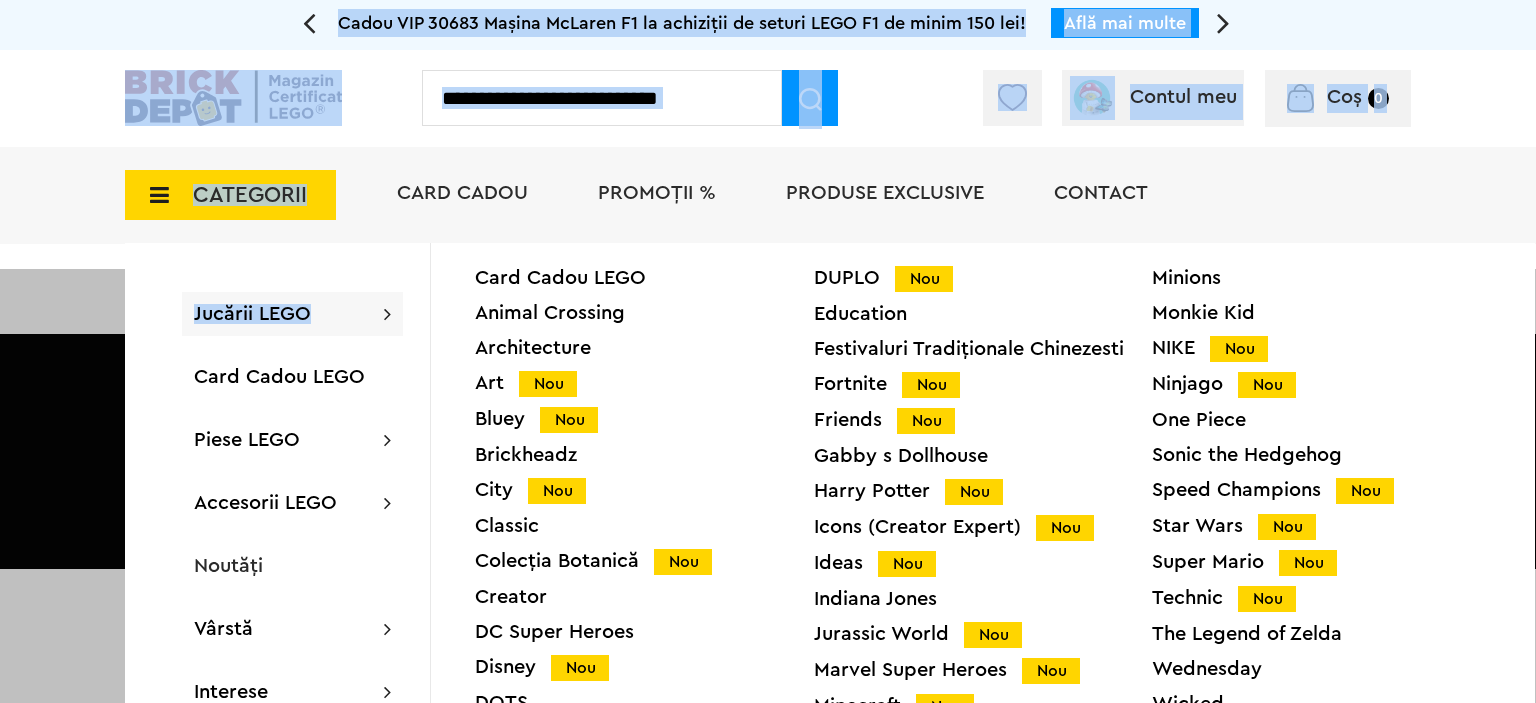drag, startPoint x: 1523, startPoint y: 647, endPoint x: 1535, endPoint y: 482, distance: 165.43579 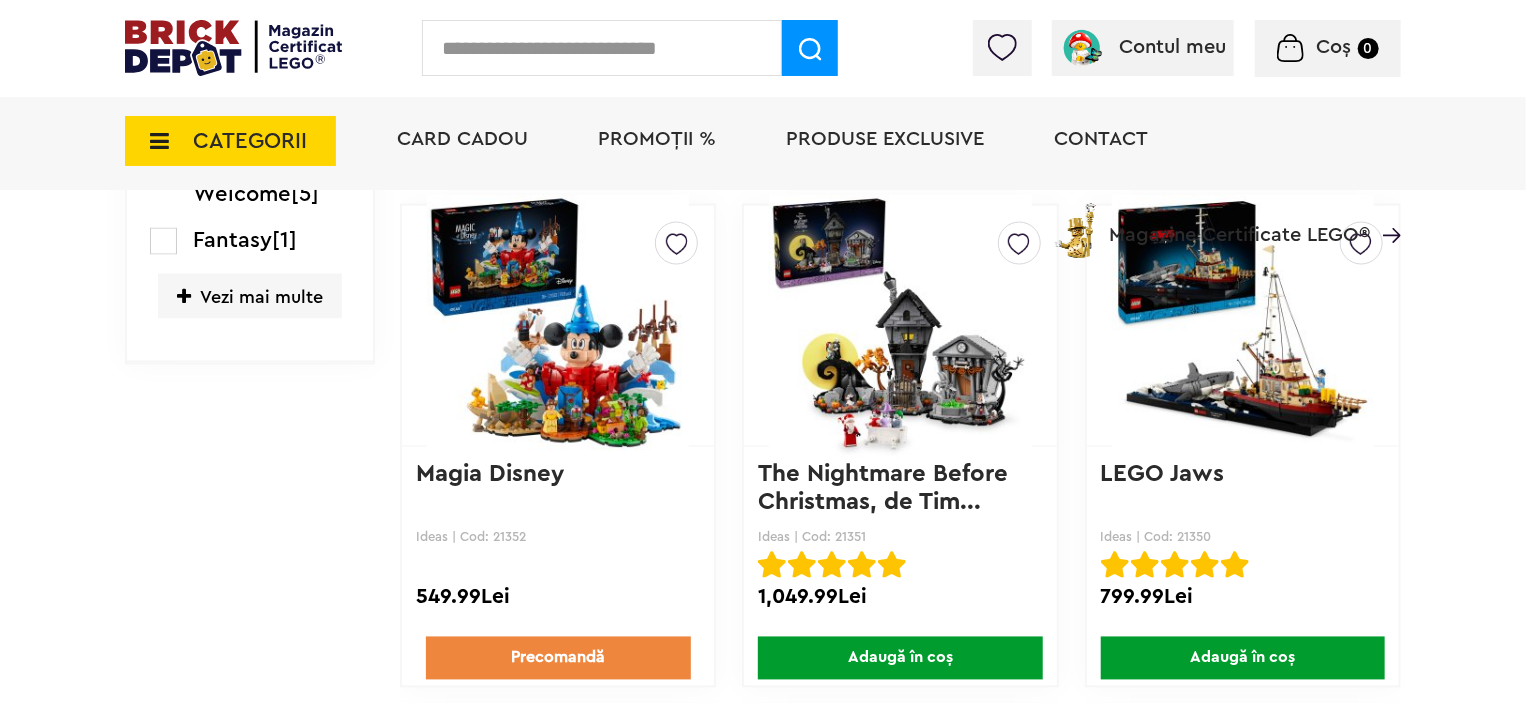scroll, scrollTop: 1845, scrollLeft: 0, axis: vertical 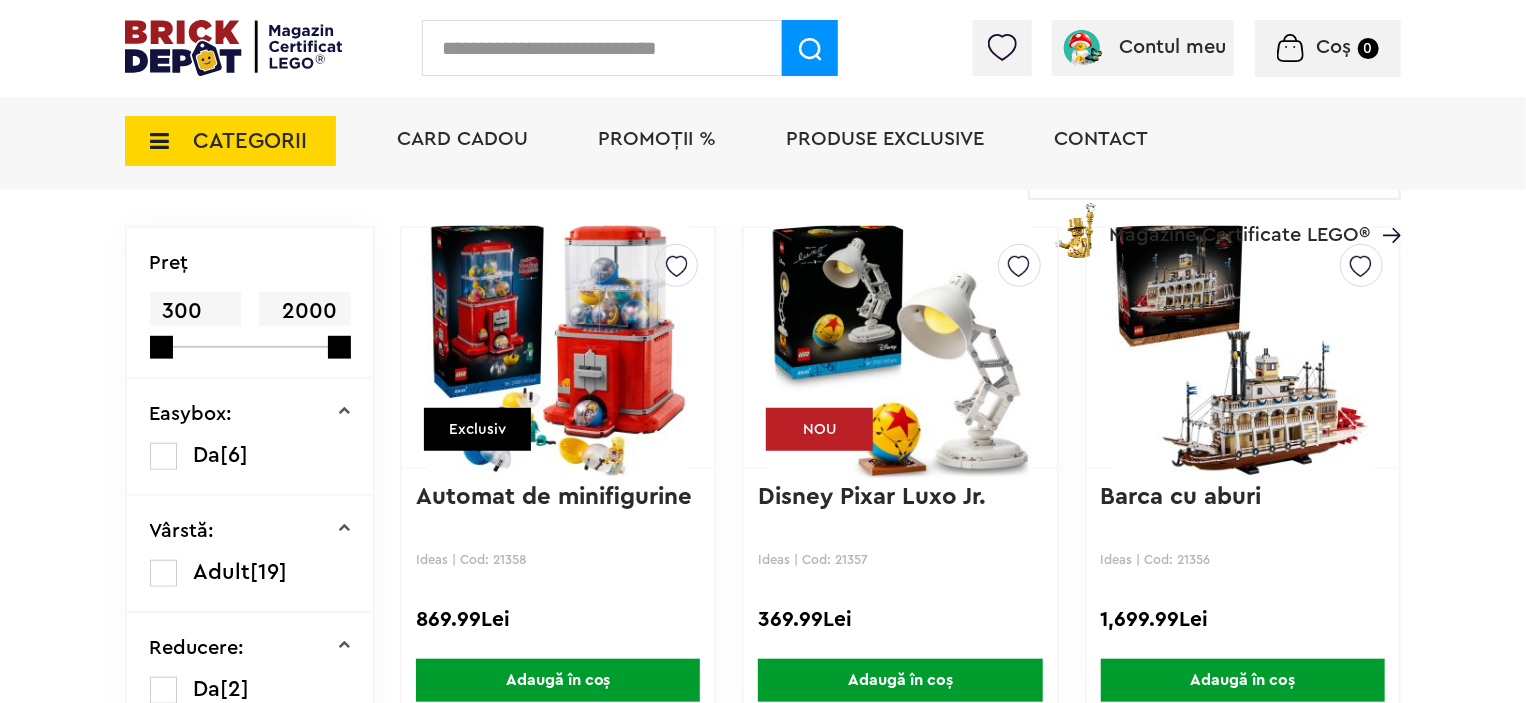 click on "CATEGORII" at bounding box center [230, 141] 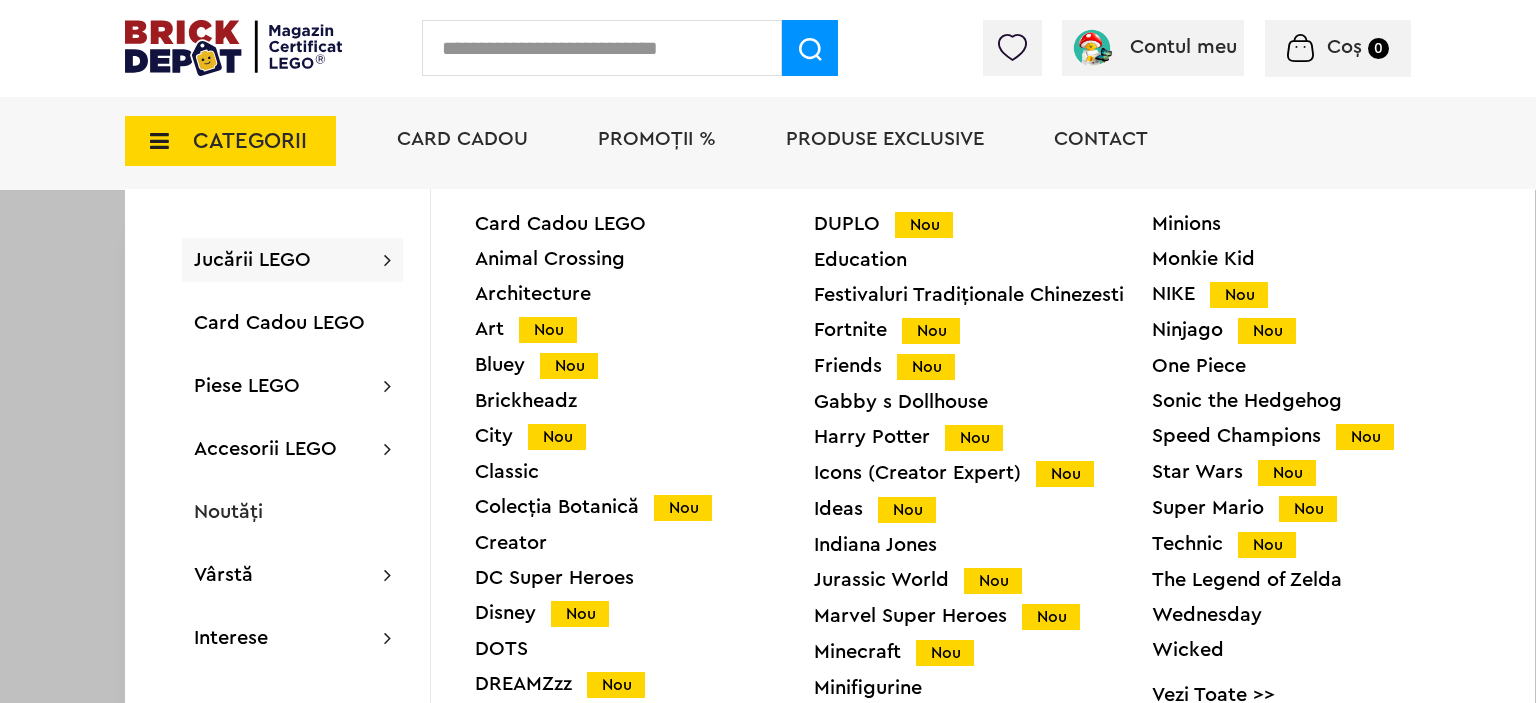 click on "Creator" at bounding box center [644, 543] 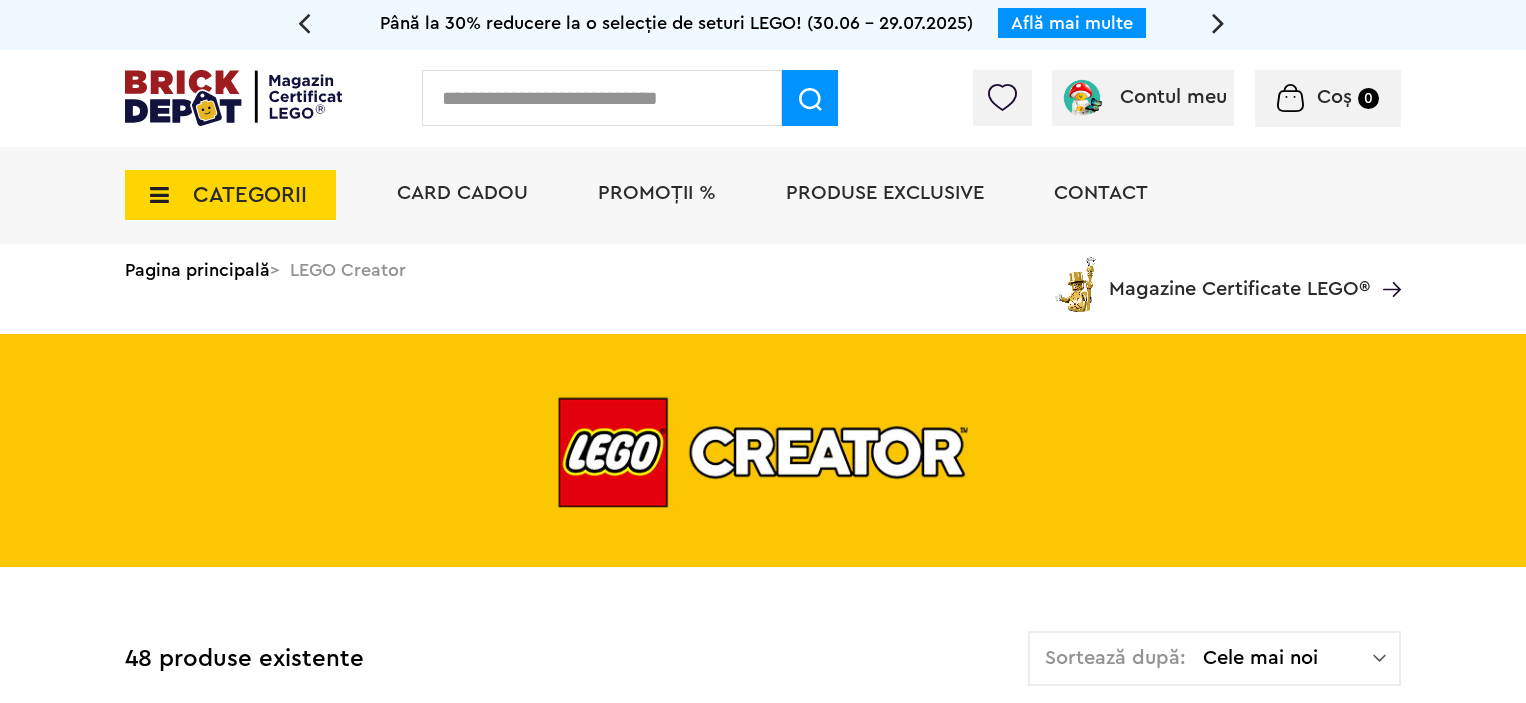 scroll, scrollTop: 0, scrollLeft: 0, axis: both 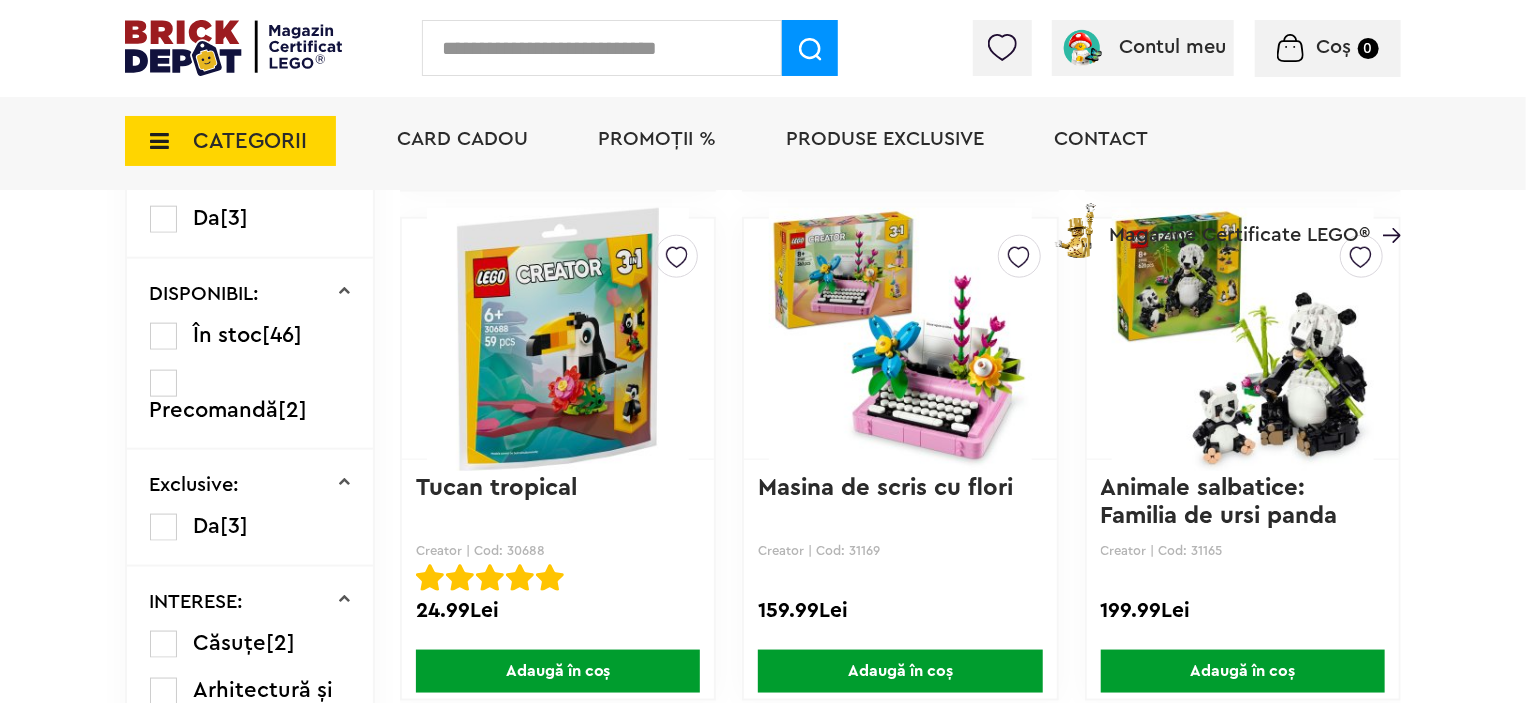 click on "CATEGORII" at bounding box center (230, 141) 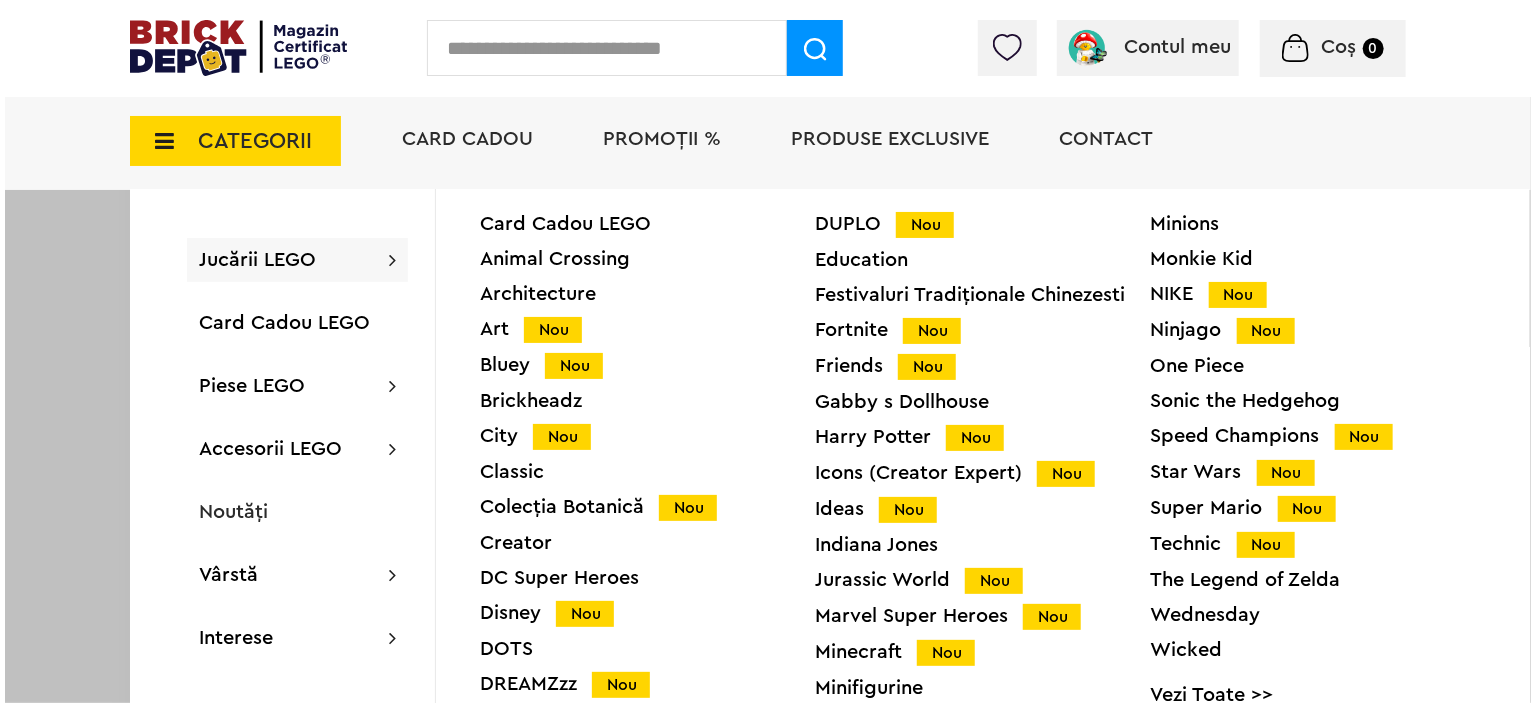 scroll, scrollTop: 1052, scrollLeft: 0, axis: vertical 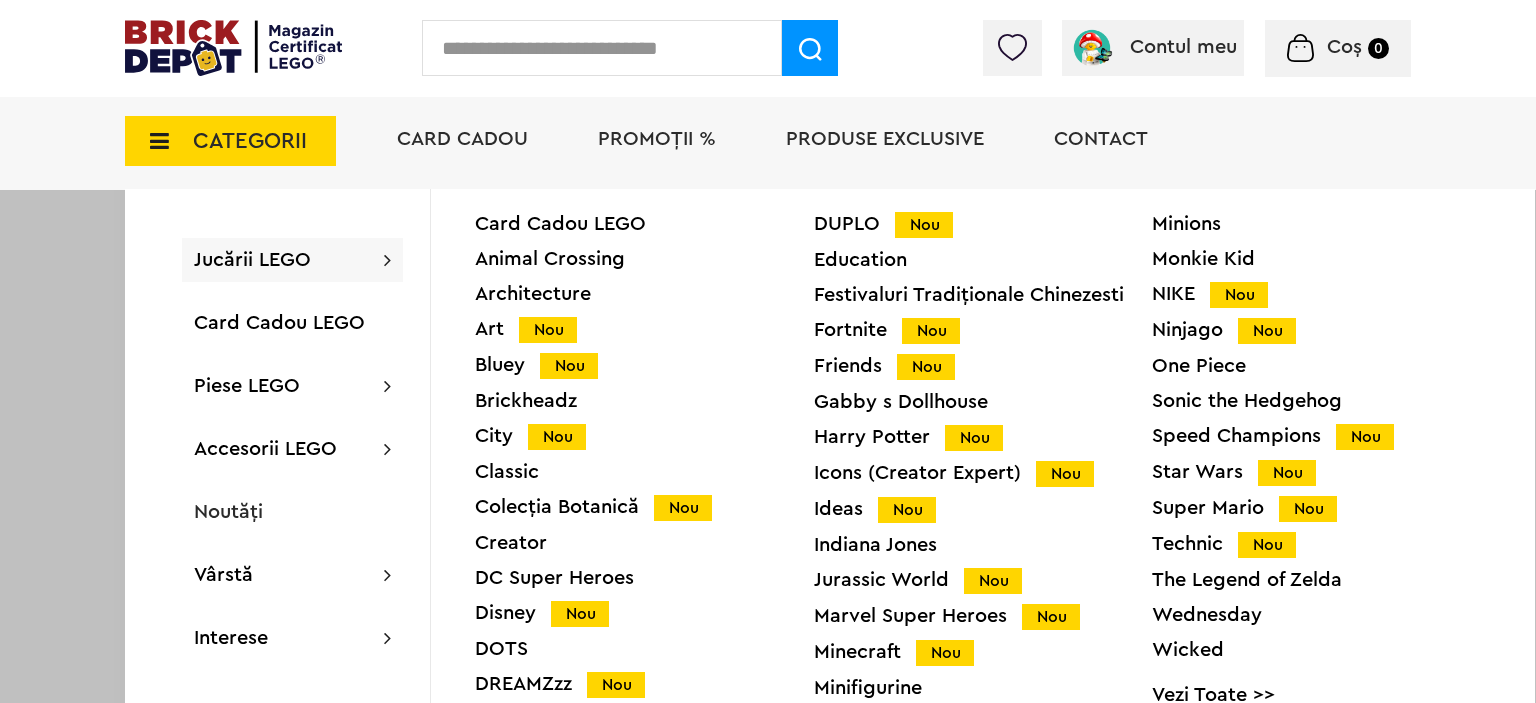 click on "Minions Monkie Kid NIKE Nou Ninjago Nou One Piece Sonic the Hedgehog Speed Champions Nou Star Wars Nou Super Mario Nou Technic Nou The Legend of Zelda Wednesday Wicked Vezi Toate >>" at bounding box center (1321, 467) 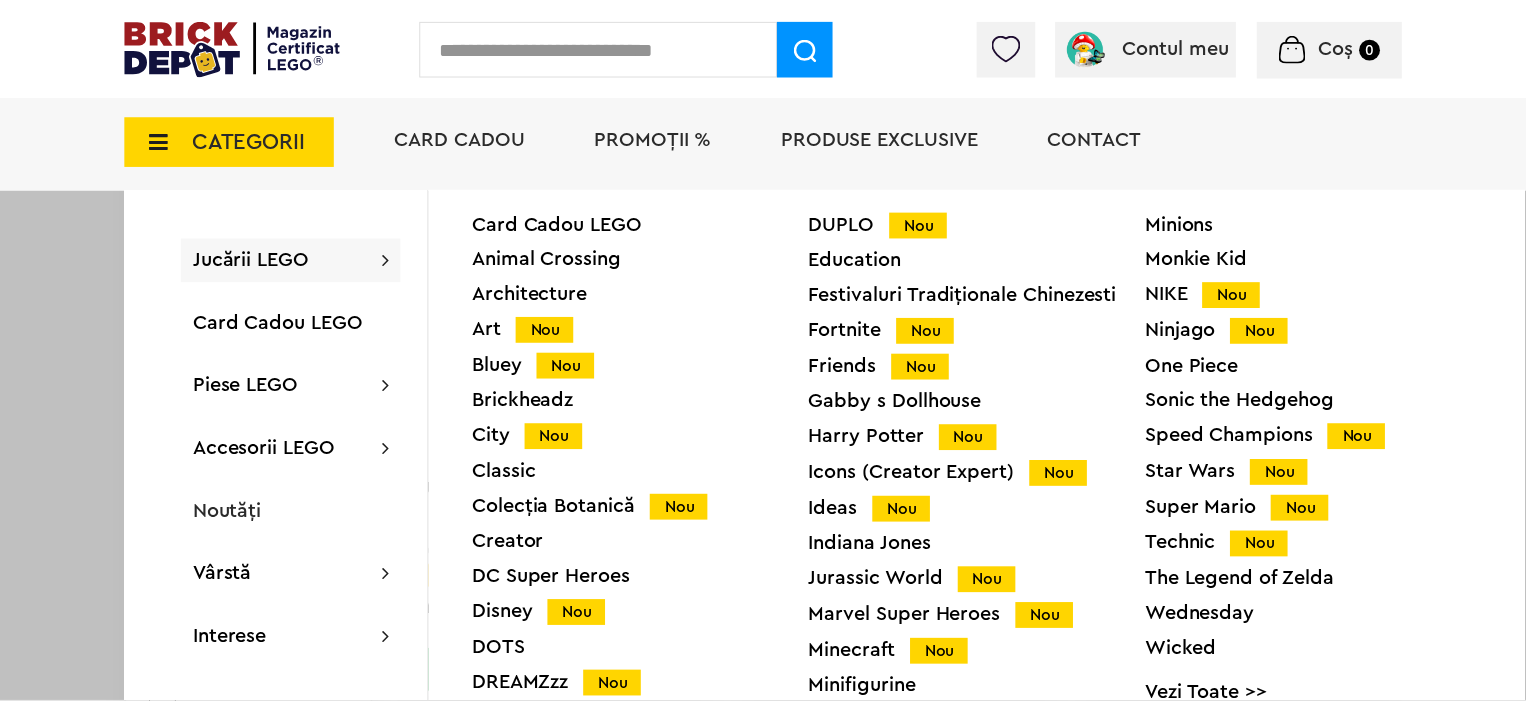 scroll, scrollTop: 1050, scrollLeft: 0, axis: vertical 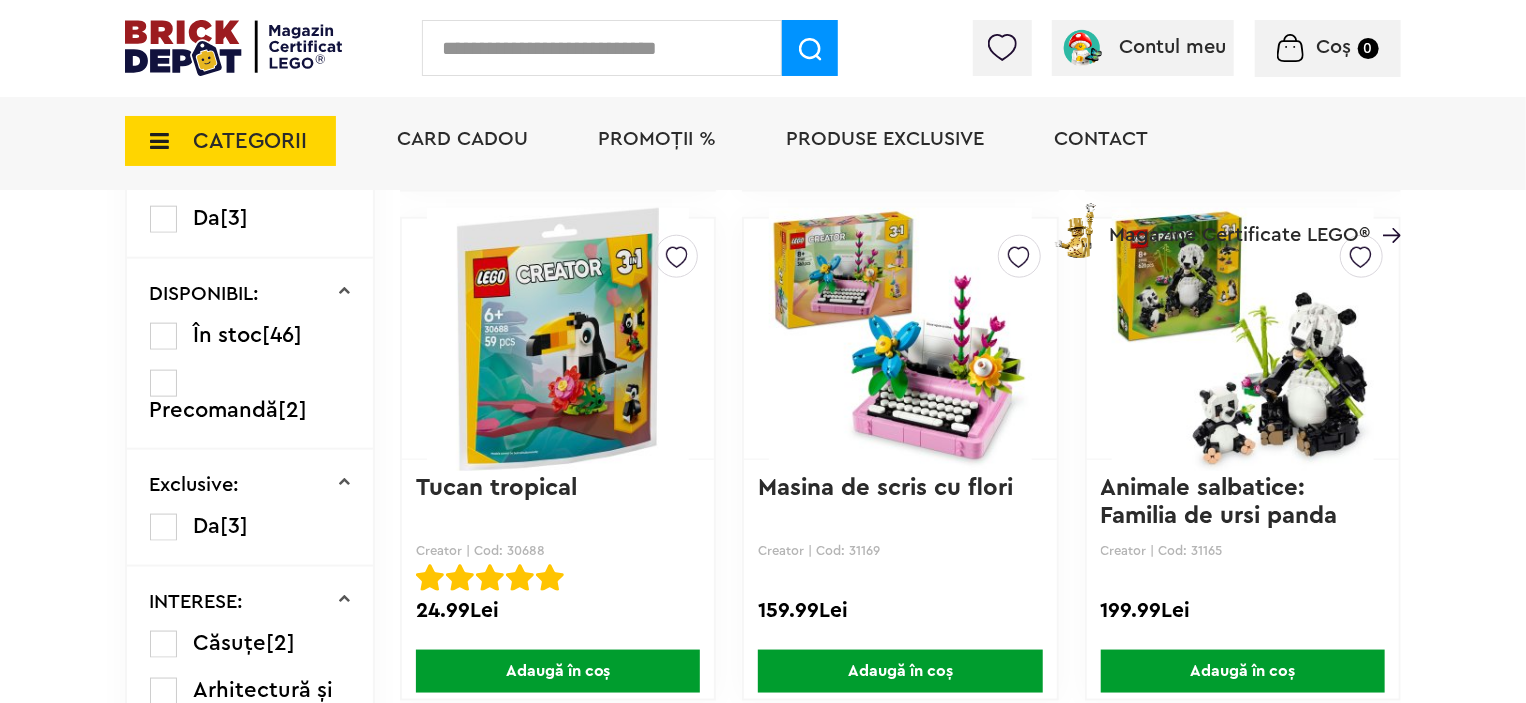 click on "CATEGORII" at bounding box center [230, 141] 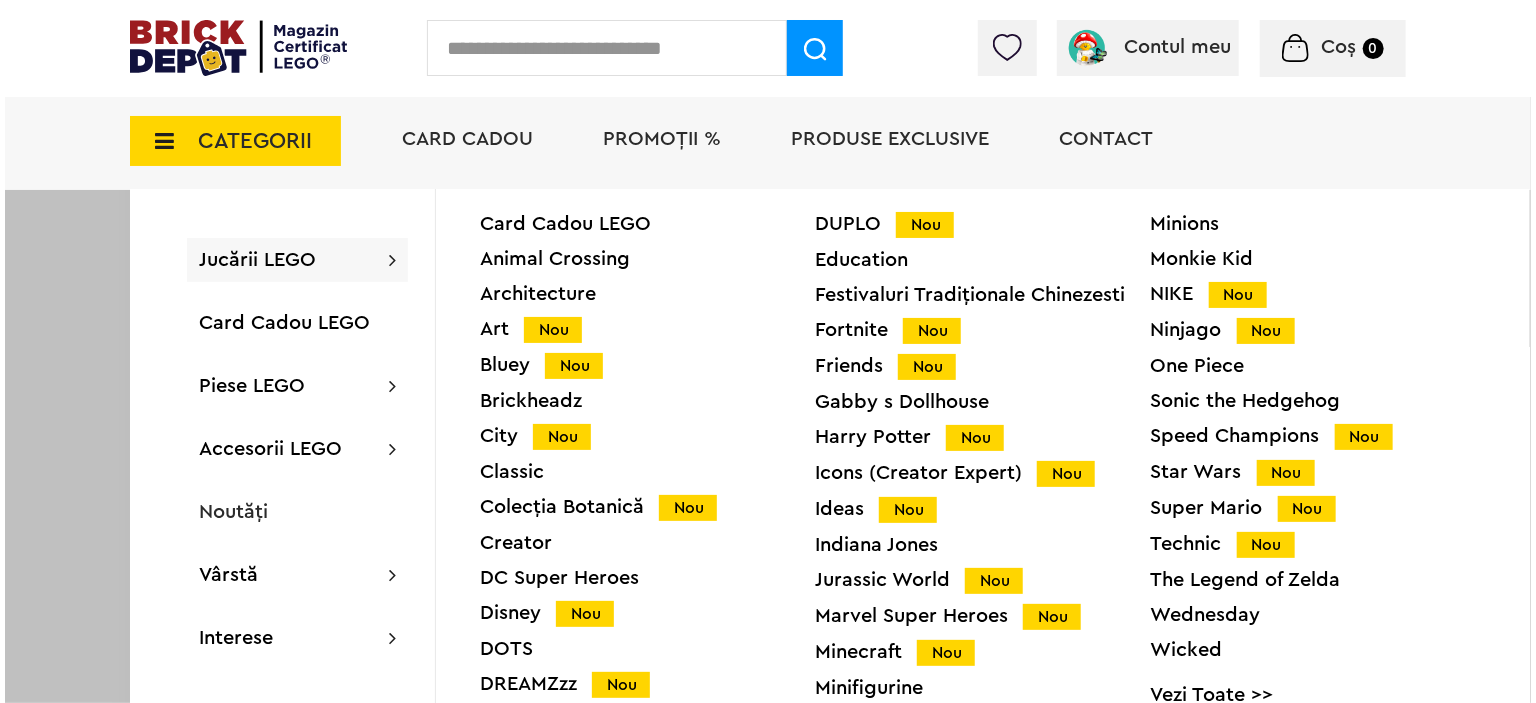 scroll, scrollTop: 1052, scrollLeft: 0, axis: vertical 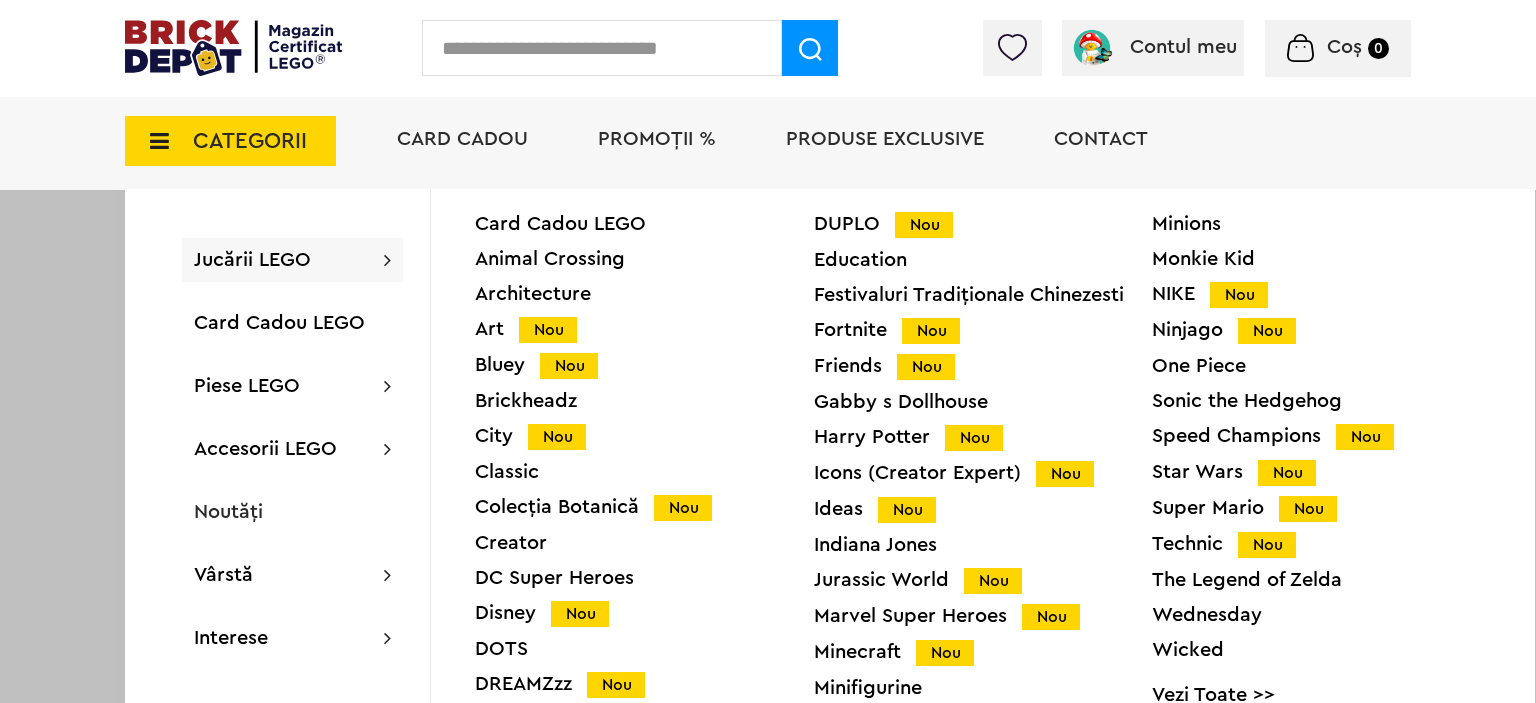 click at bounding box center (768, 351) 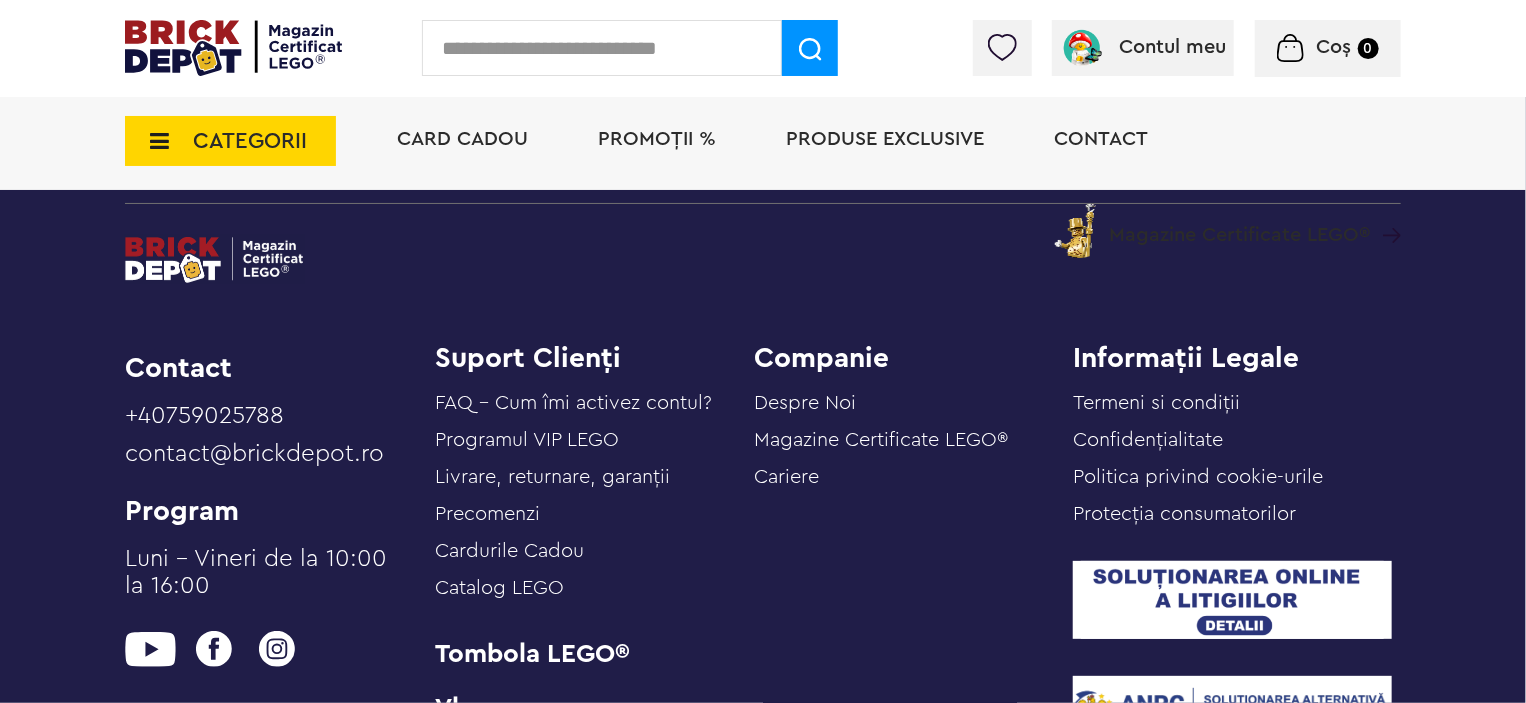 scroll, scrollTop: 6100, scrollLeft: 0, axis: vertical 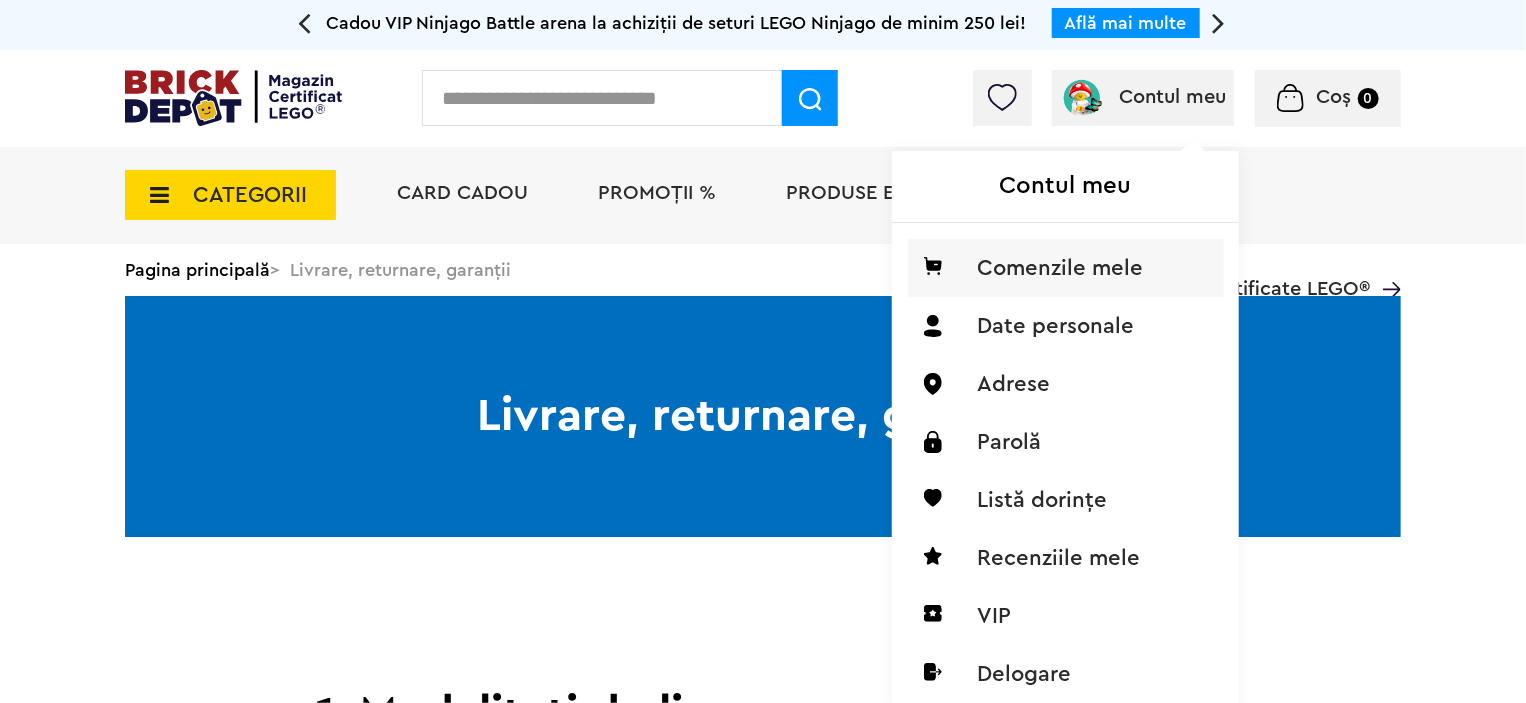 click on "Comenzile mele" at bounding box center (1066, 268) 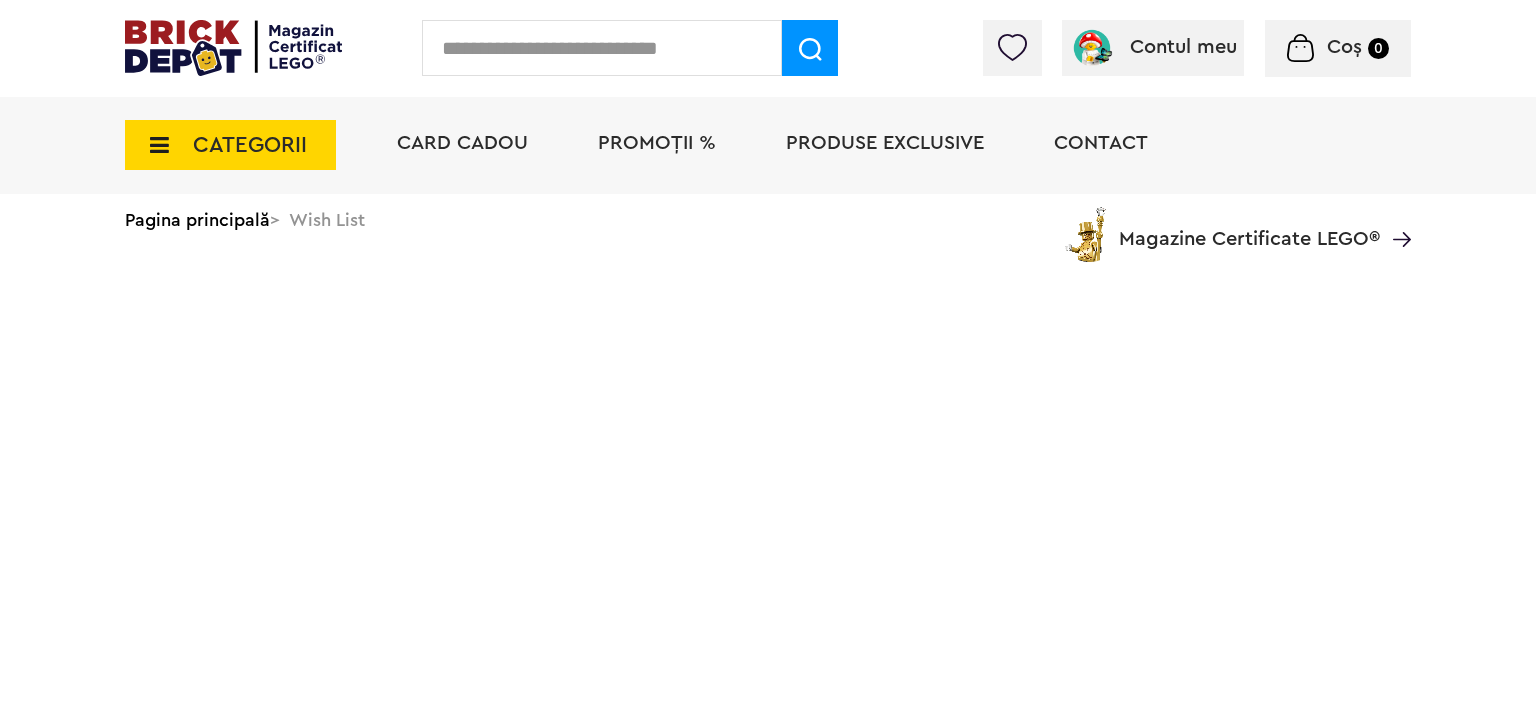 scroll, scrollTop: 0, scrollLeft: 0, axis: both 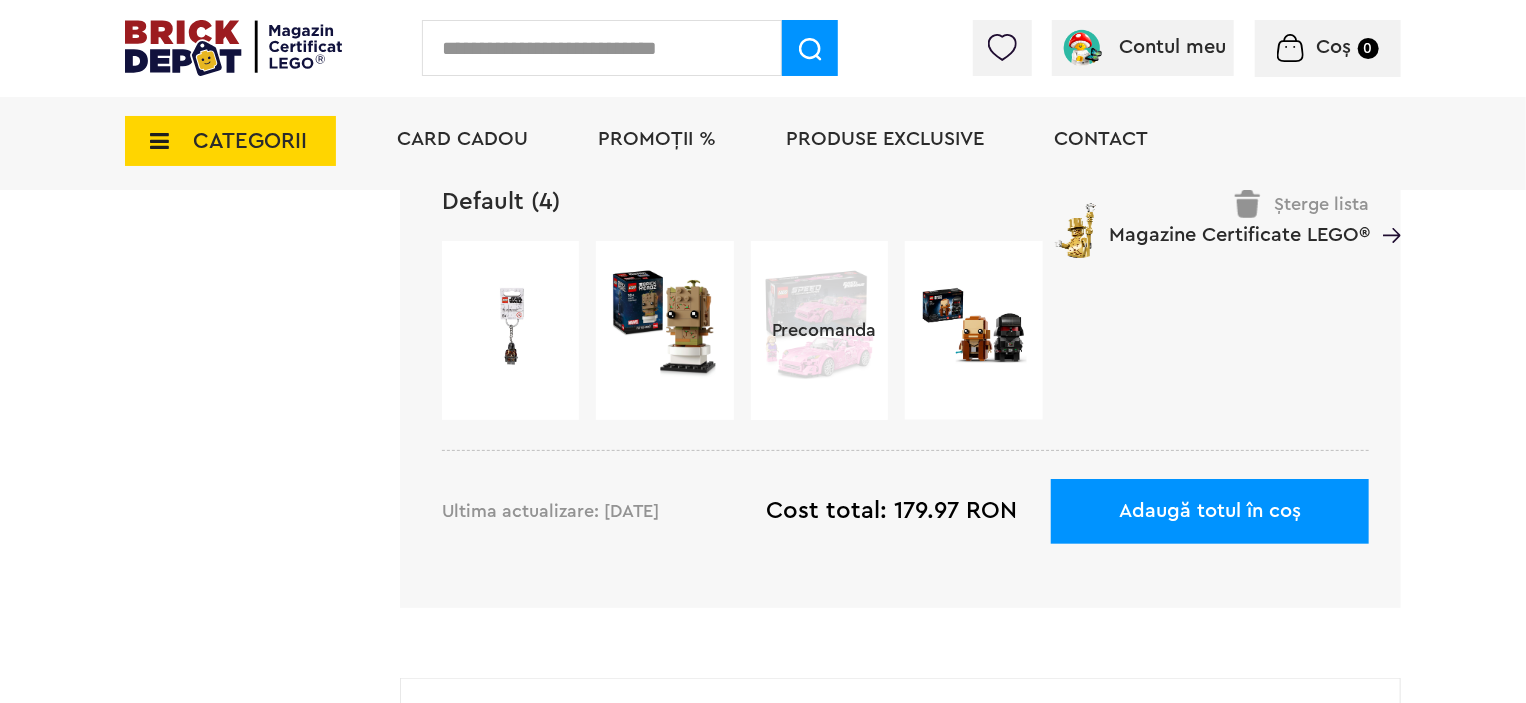 click on "Precomanda" at bounding box center [824, 330] 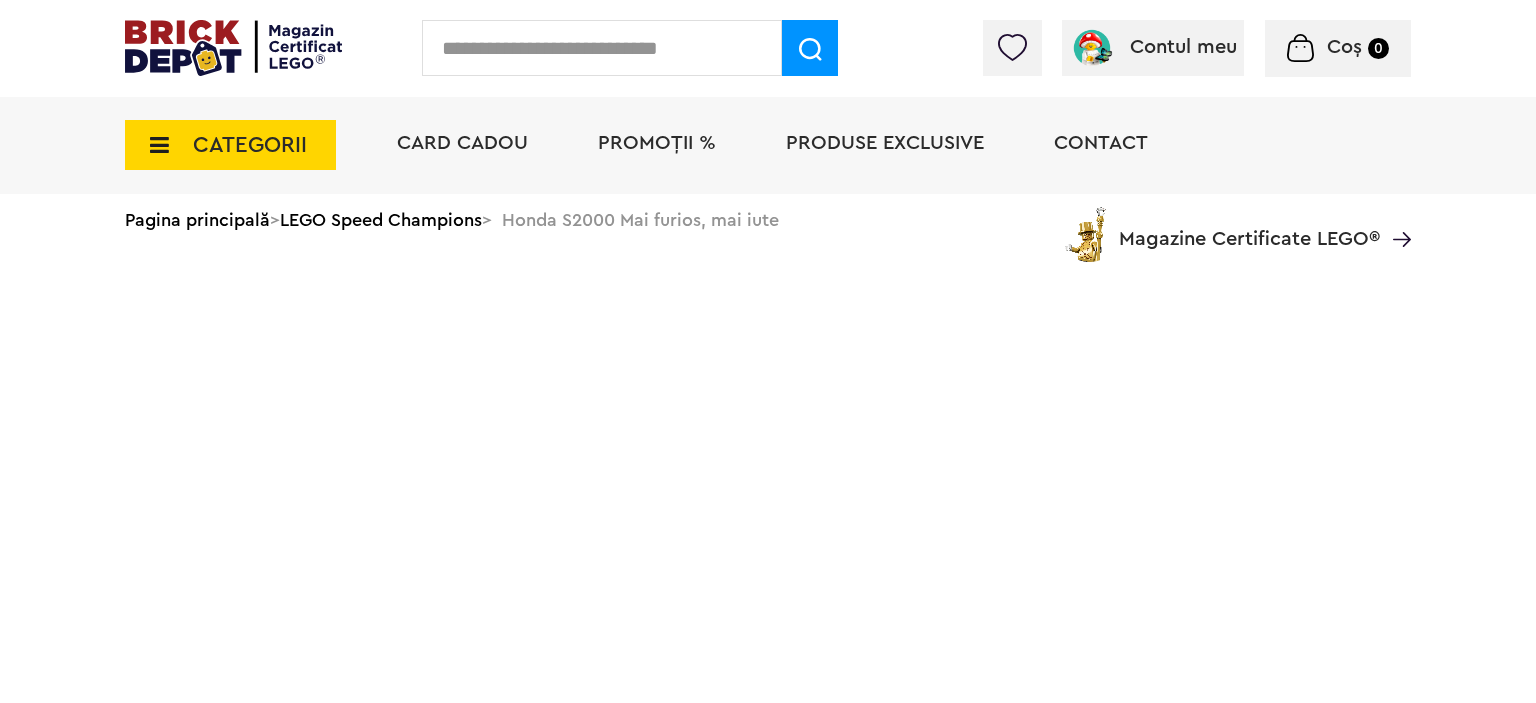 scroll, scrollTop: 0, scrollLeft: 0, axis: both 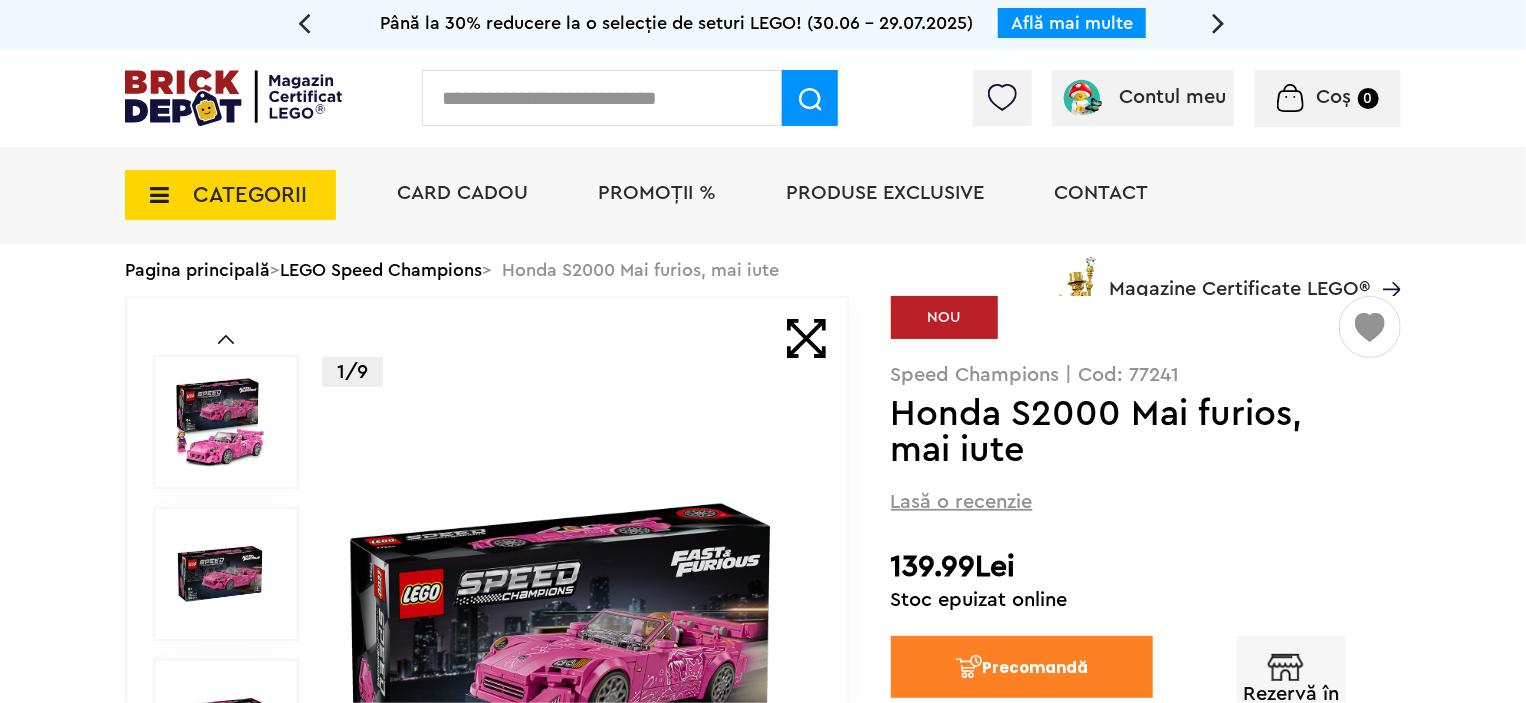 click at bounding box center (1370, 319) 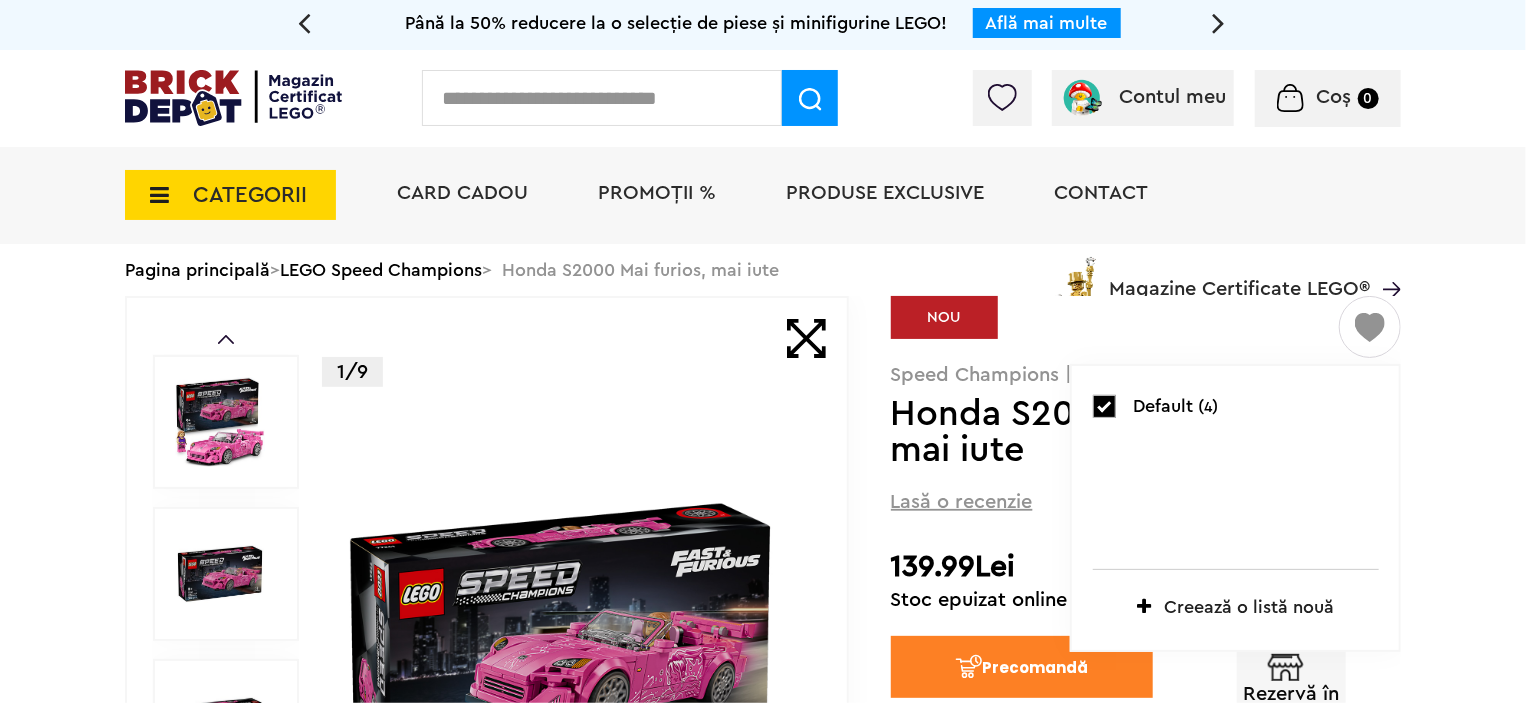 click at bounding box center [1104, 406] 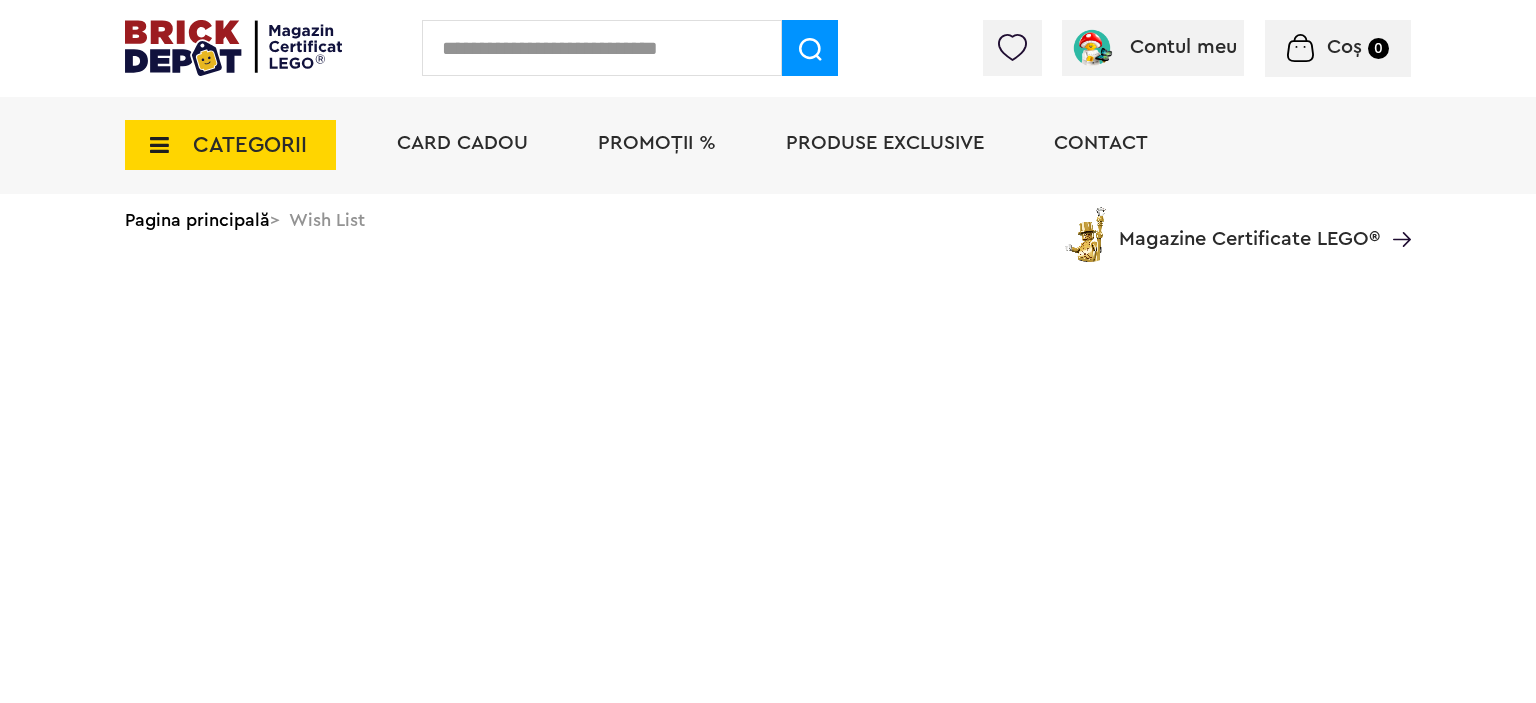 scroll, scrollTop: 0, scrollLeft: 0, axis: both 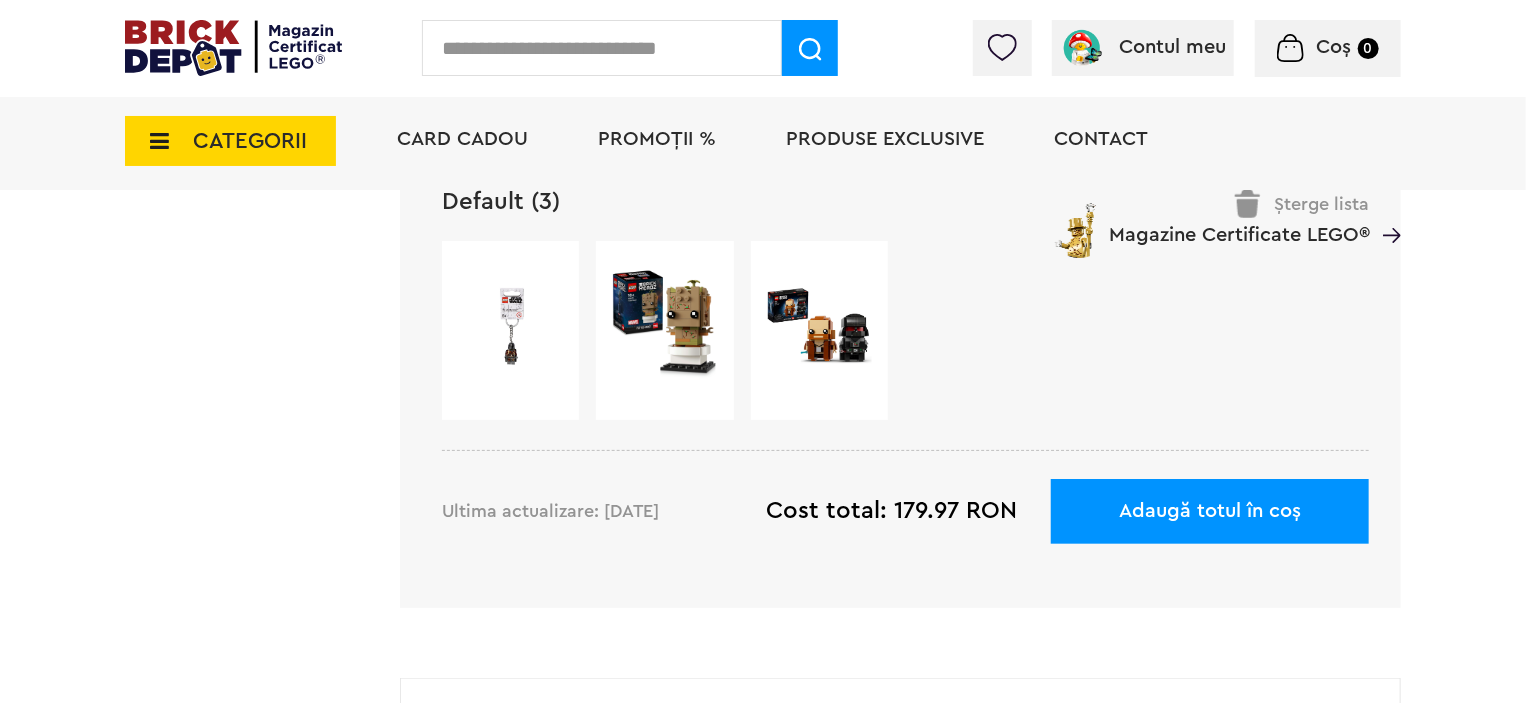 click at bounding box center (510, 326) 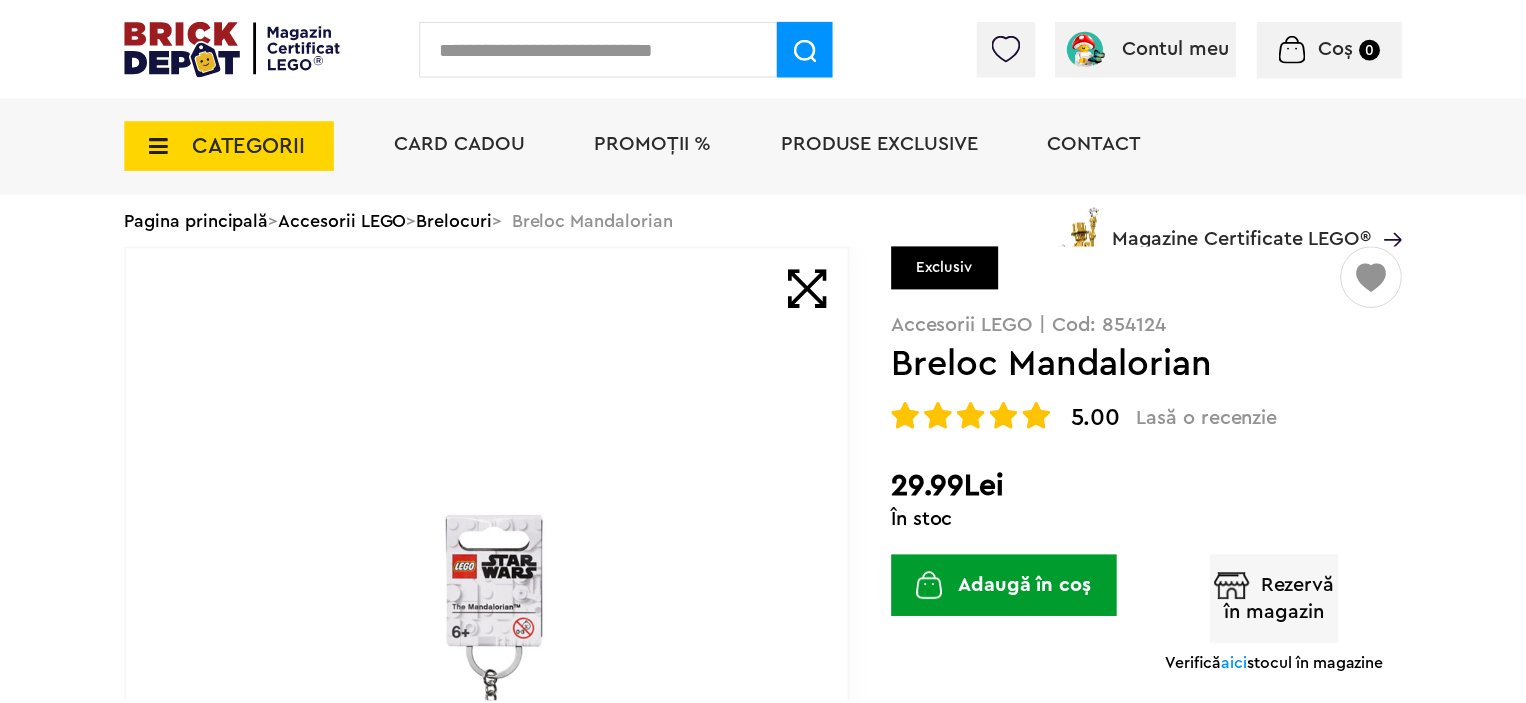 scroll, scrollTop: 0, scrollLeft: 0, axis: both 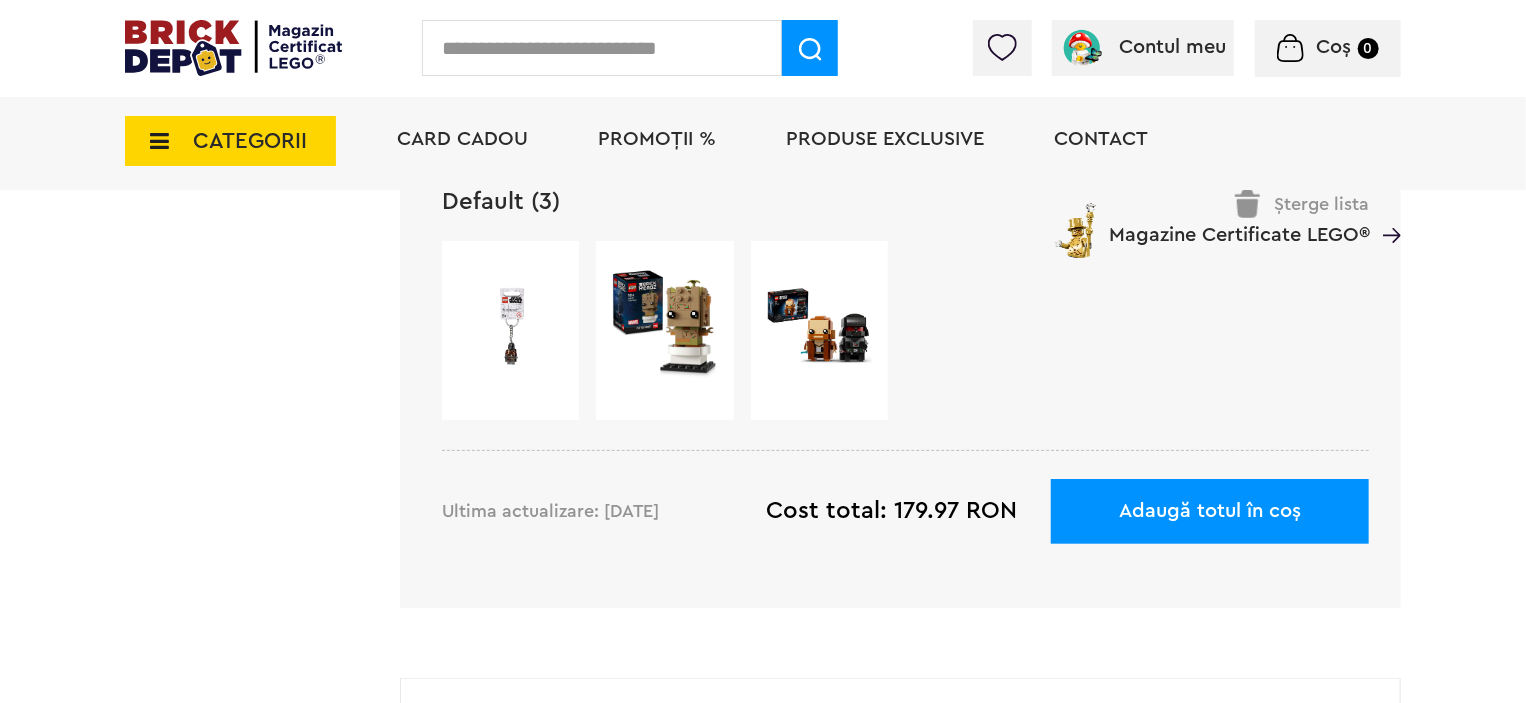 click at bounding box center [819, 326] 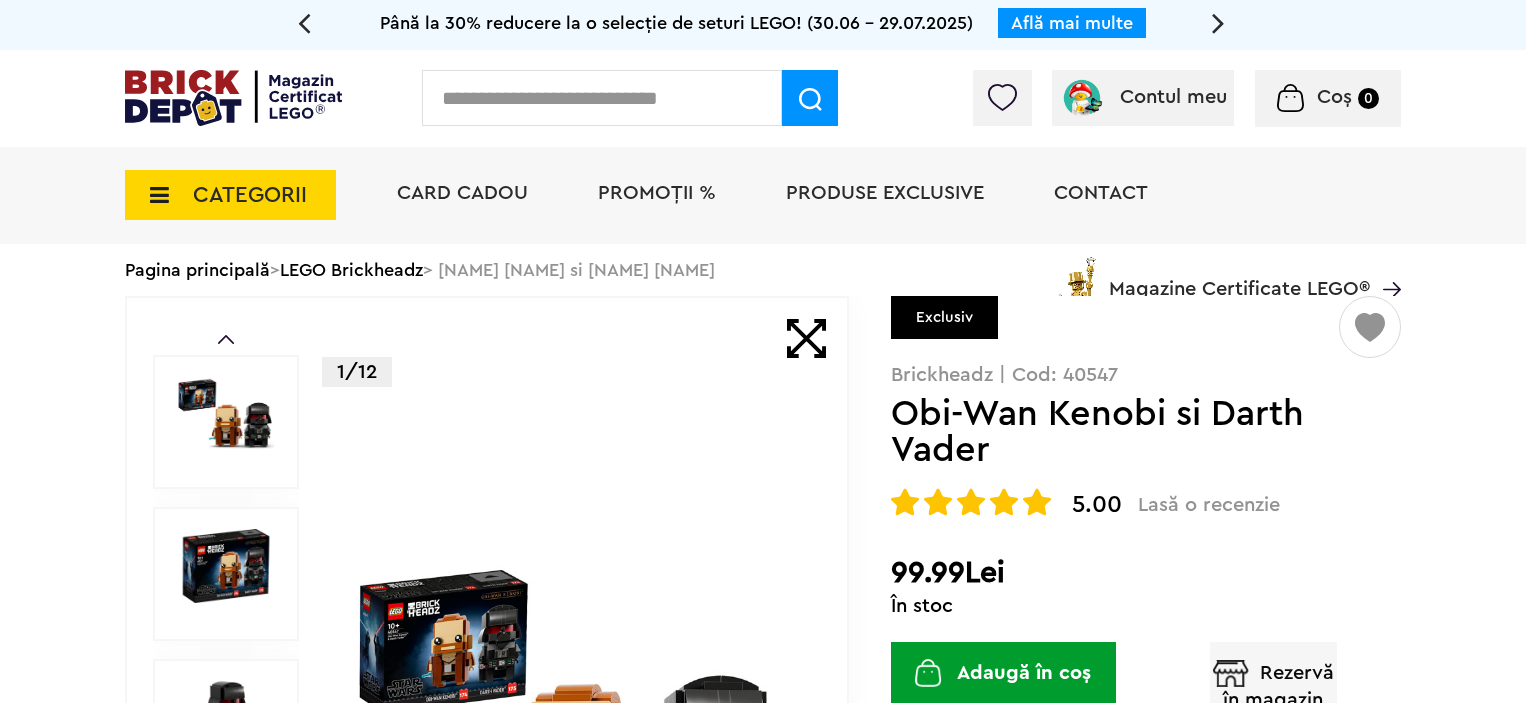 scroll, scrollTop: 0, scrollLeft: 0, axis: both 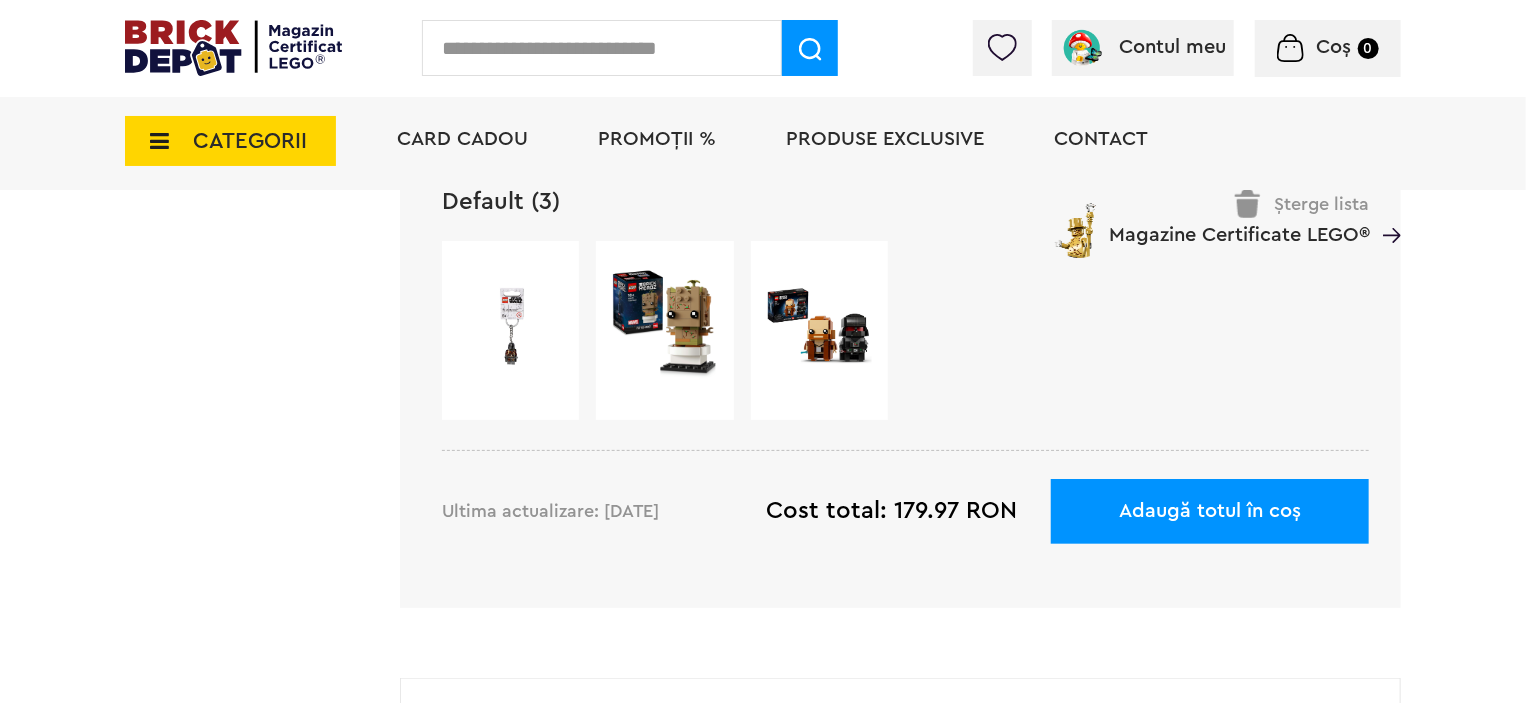 click on "CATEGORII" at bounding box center (250, 141) 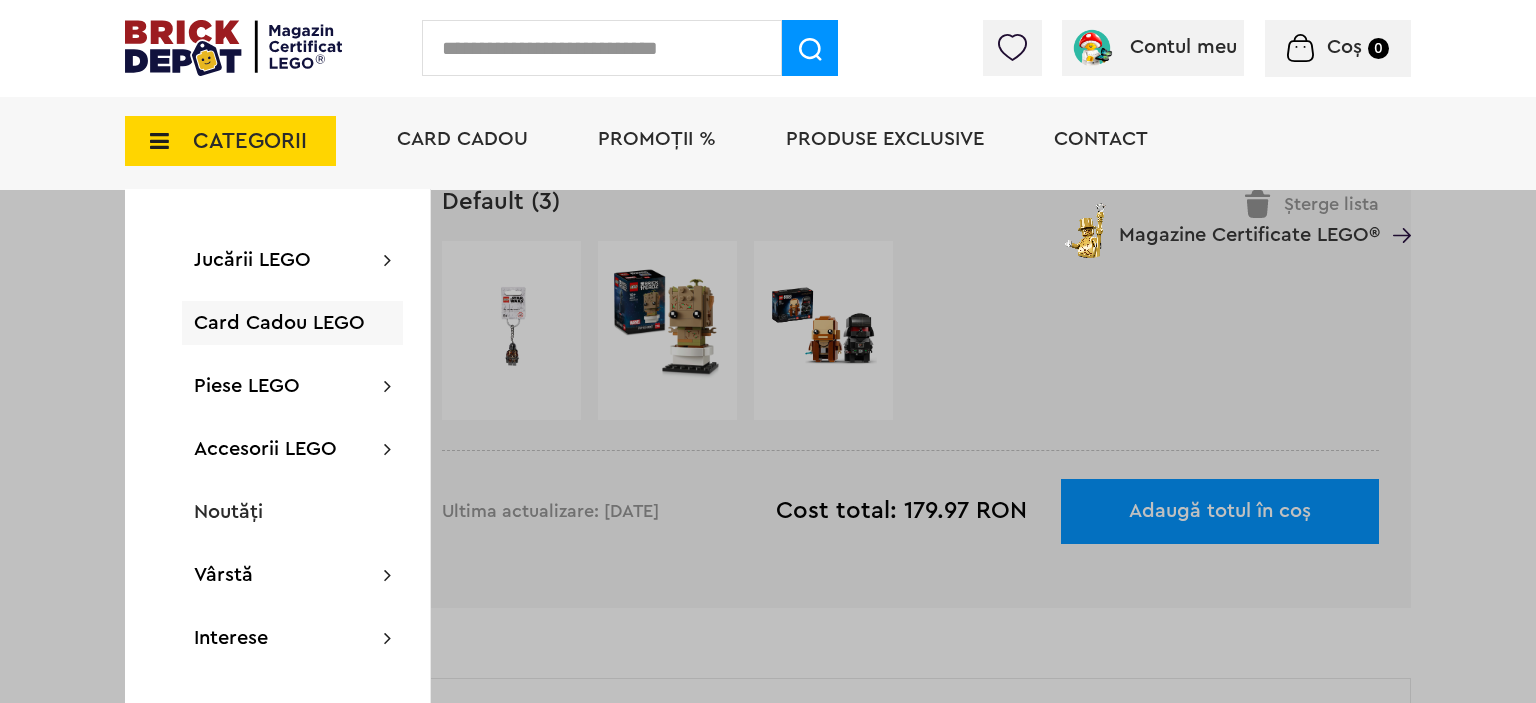 click on "CATEGORII" at bounding box center (230, 141) 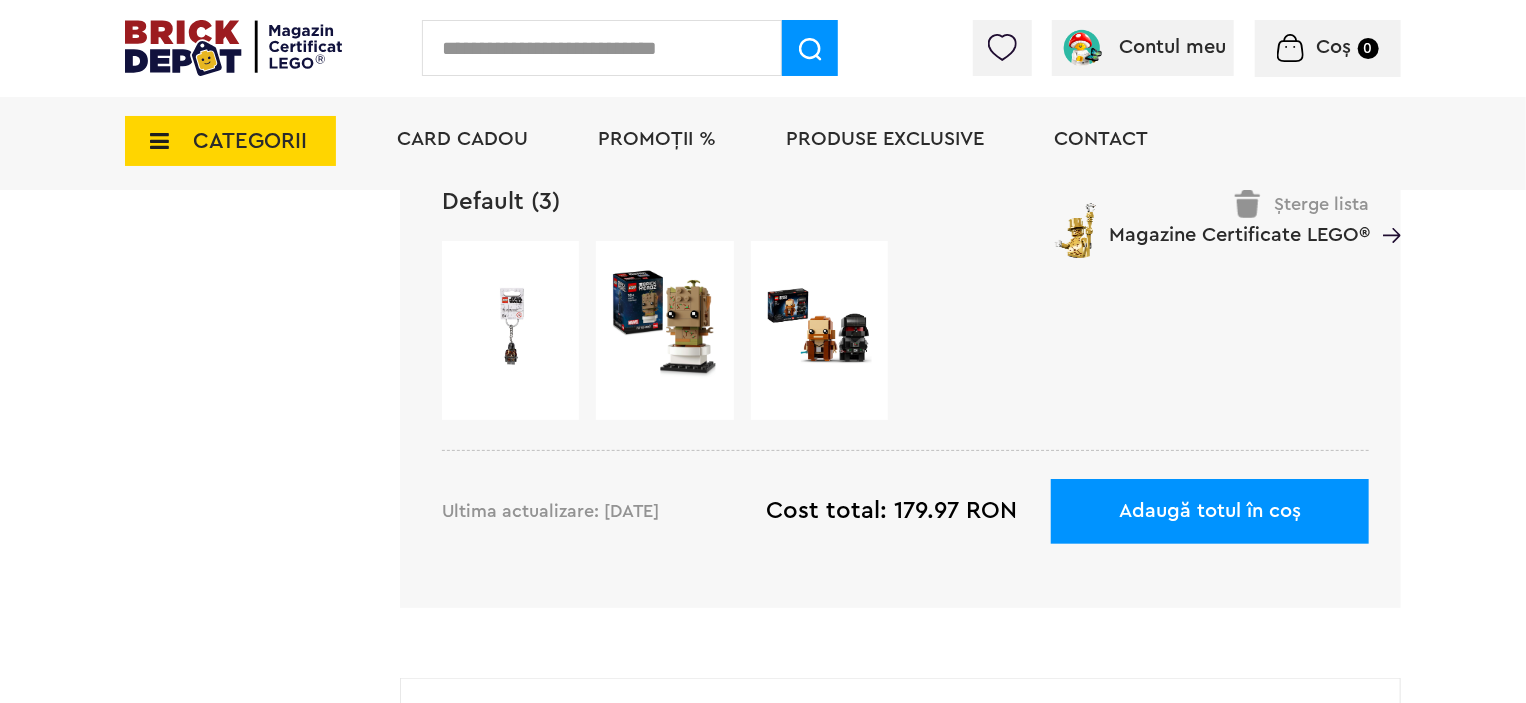 click on "CATEGORII" at bounding box center (230, 141) 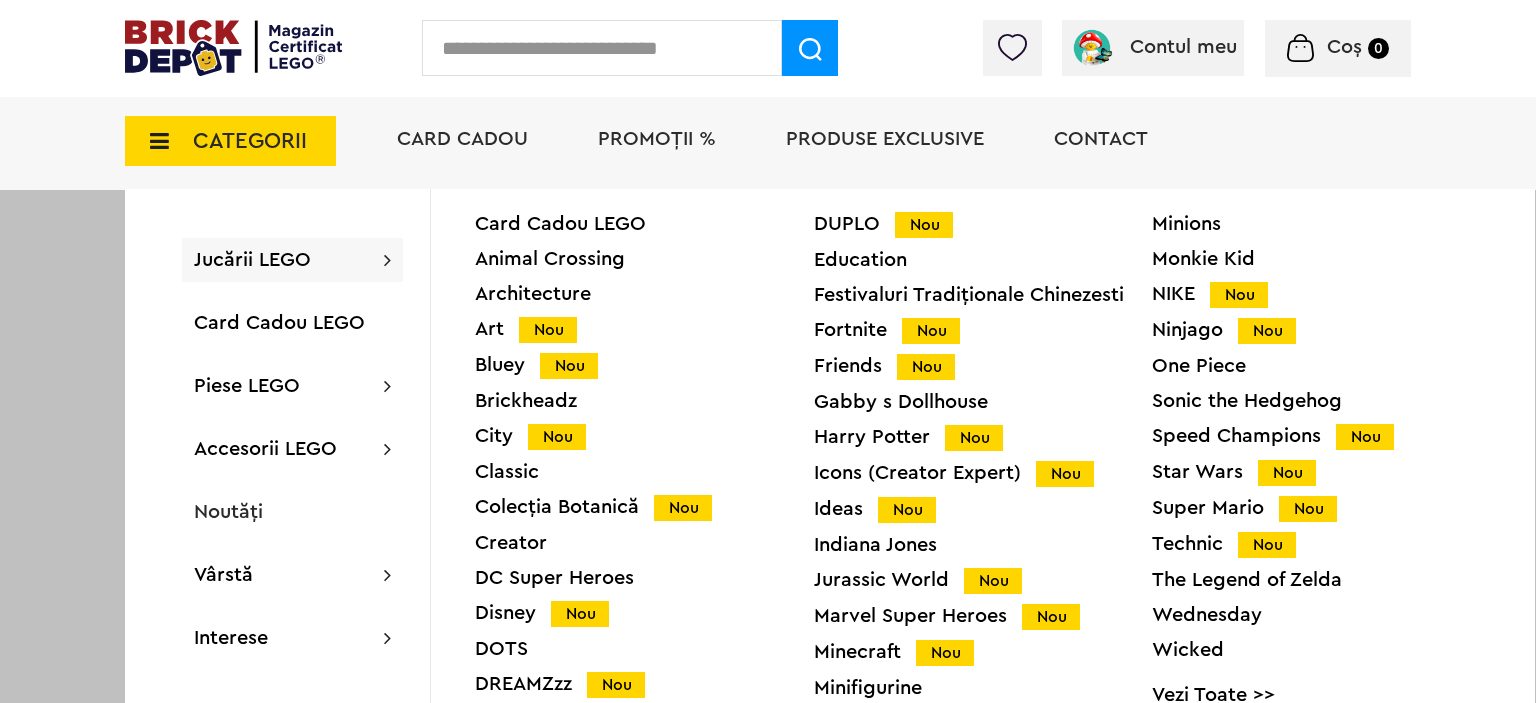 click on "Card Cadou LEGO Animal Crossing Architecture Art Nou Bluey Nou Brickheadz City Nou Classic Colecția Botanică Nou Creator DC Super Heroes Disney Nou DOTS DREAMZzz Nou" at bounding box center [644, 462] 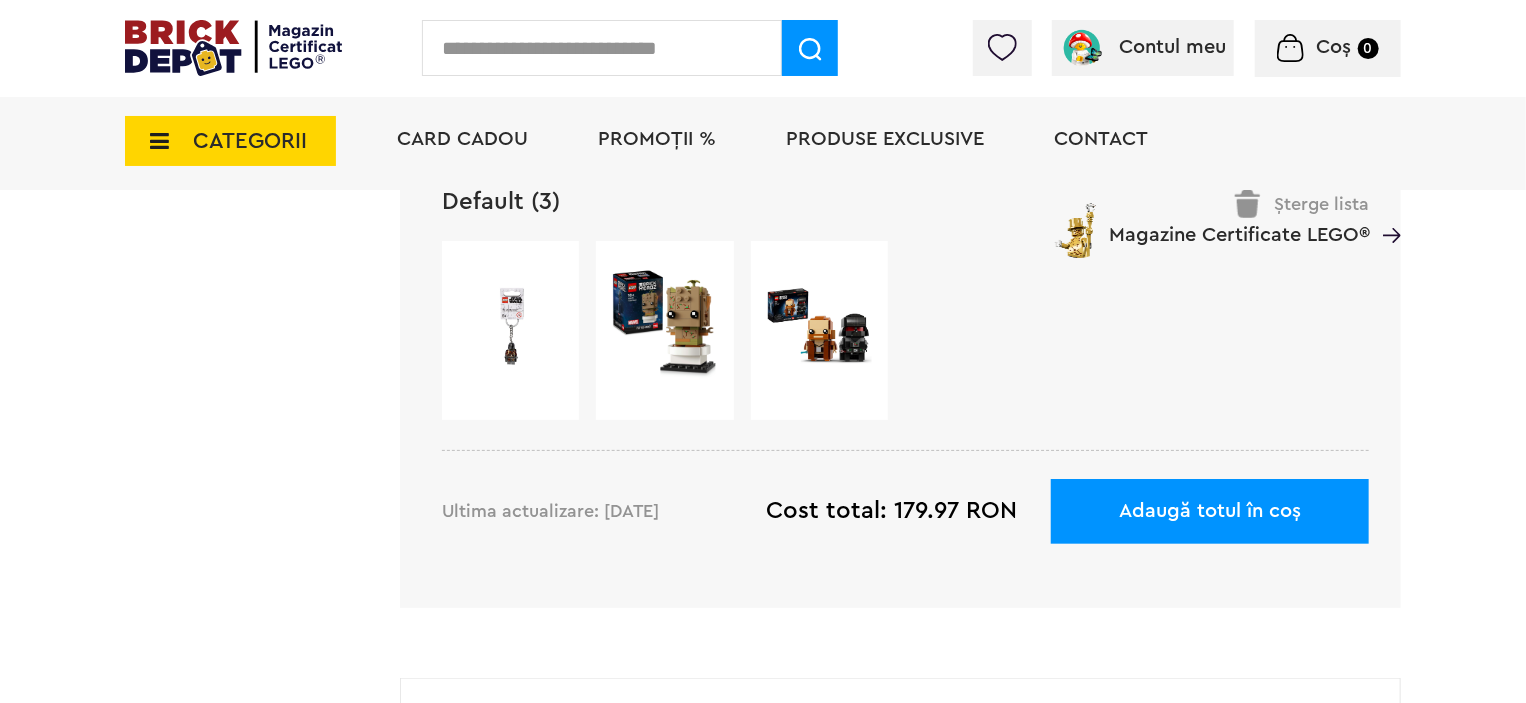 click on "CATEGORII" at bounding box center [250, 141] 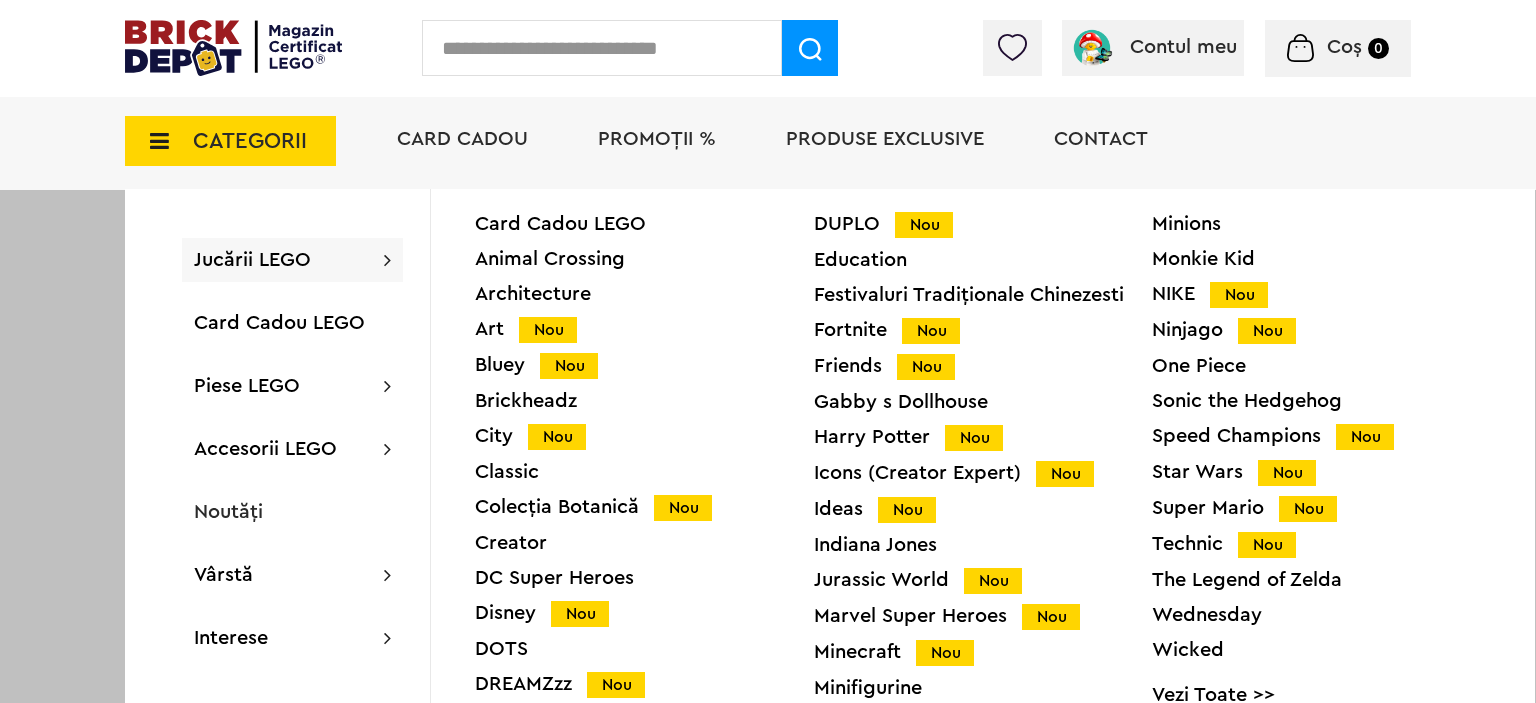 click on "Disney Nou" at bounding box center (644, 613) 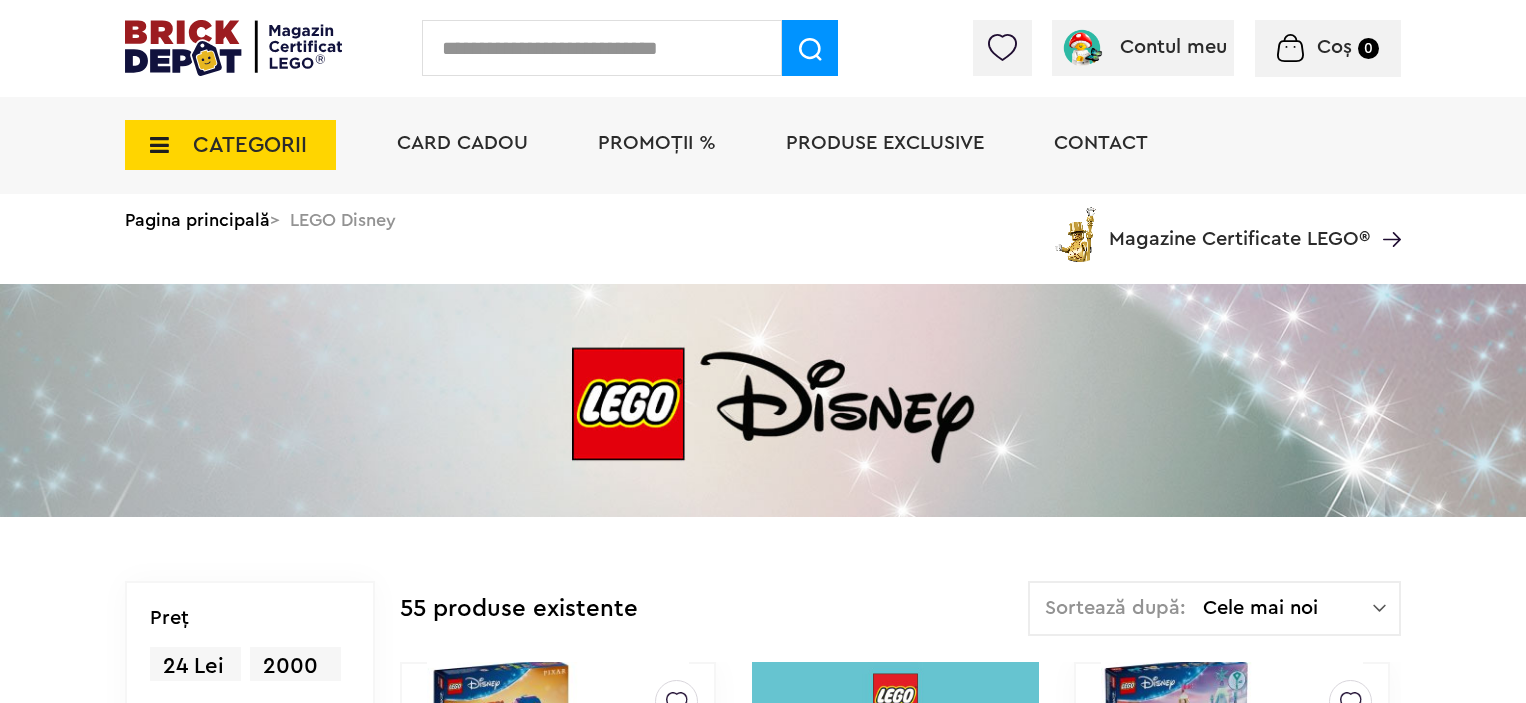 scroll, scrollTop: 471, scrollLeft: 0, axis: vertical 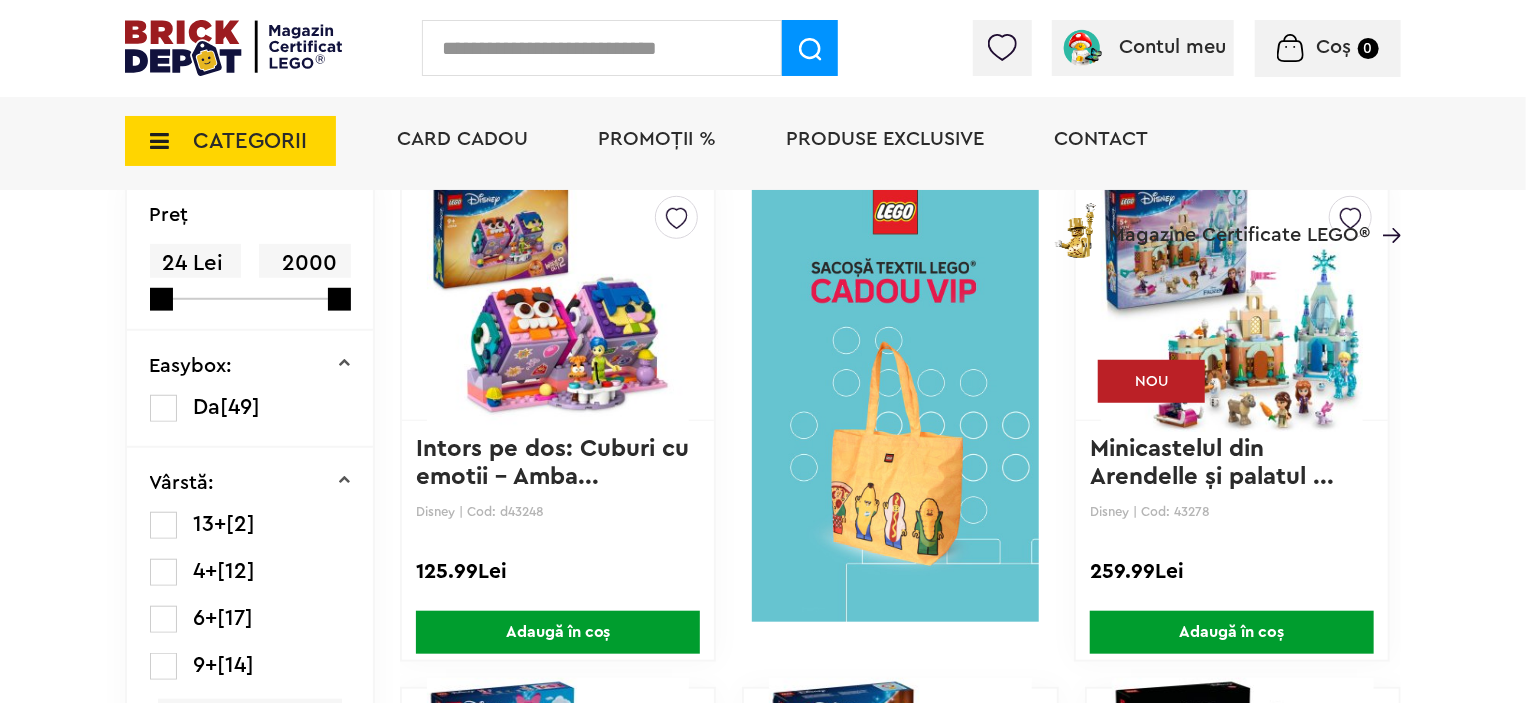 click at bounding box center (895, 400) 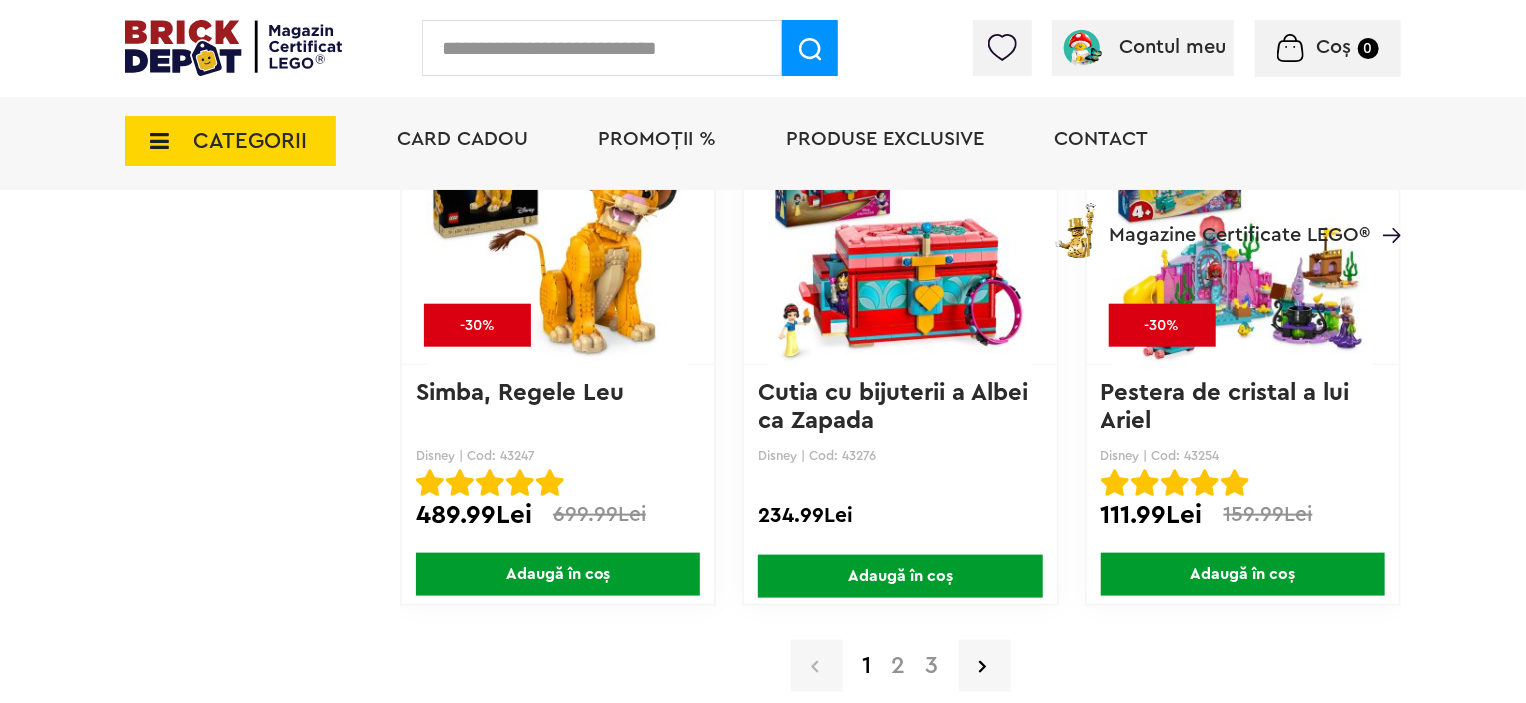 scroll, scrollTop: 4709, scrollLeft: 0, axis: vertical 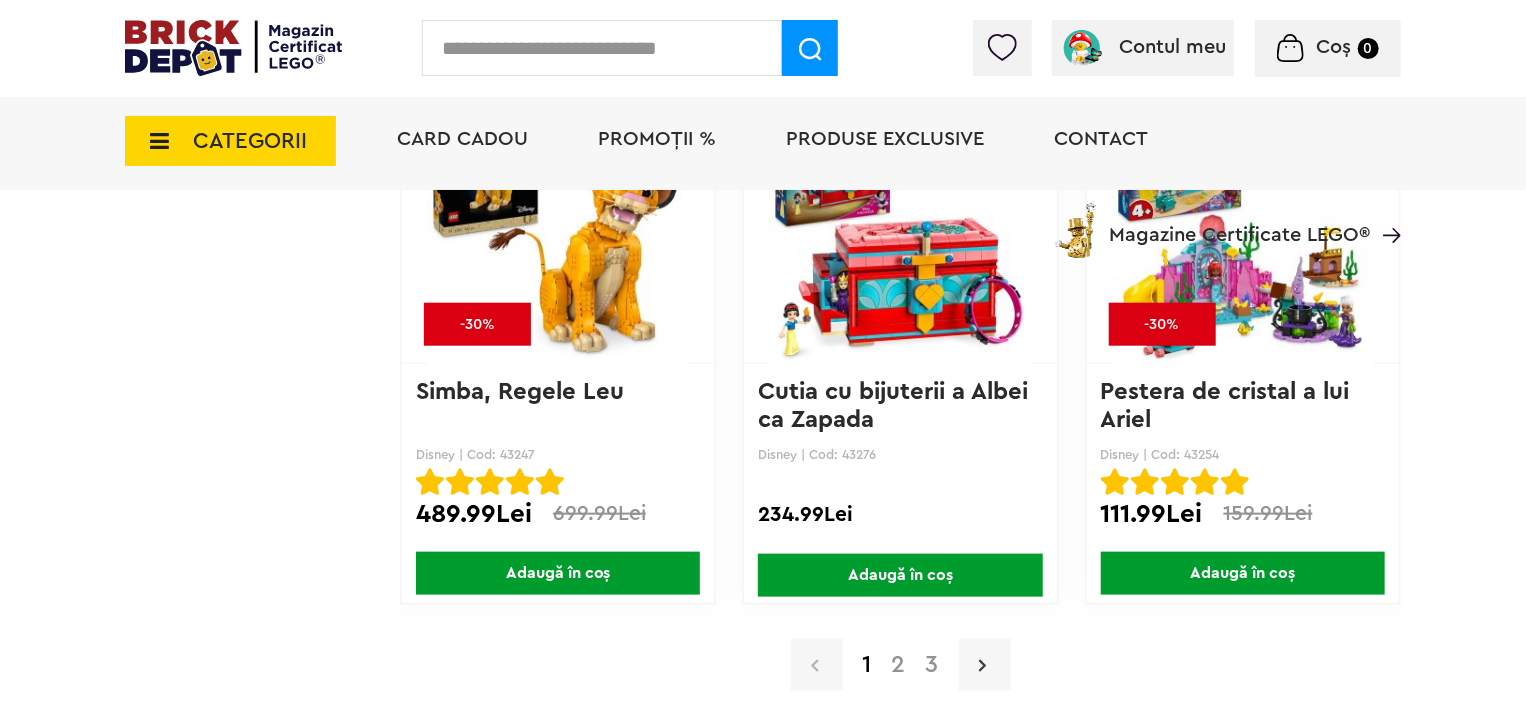 click at bounding box center [985, 665] 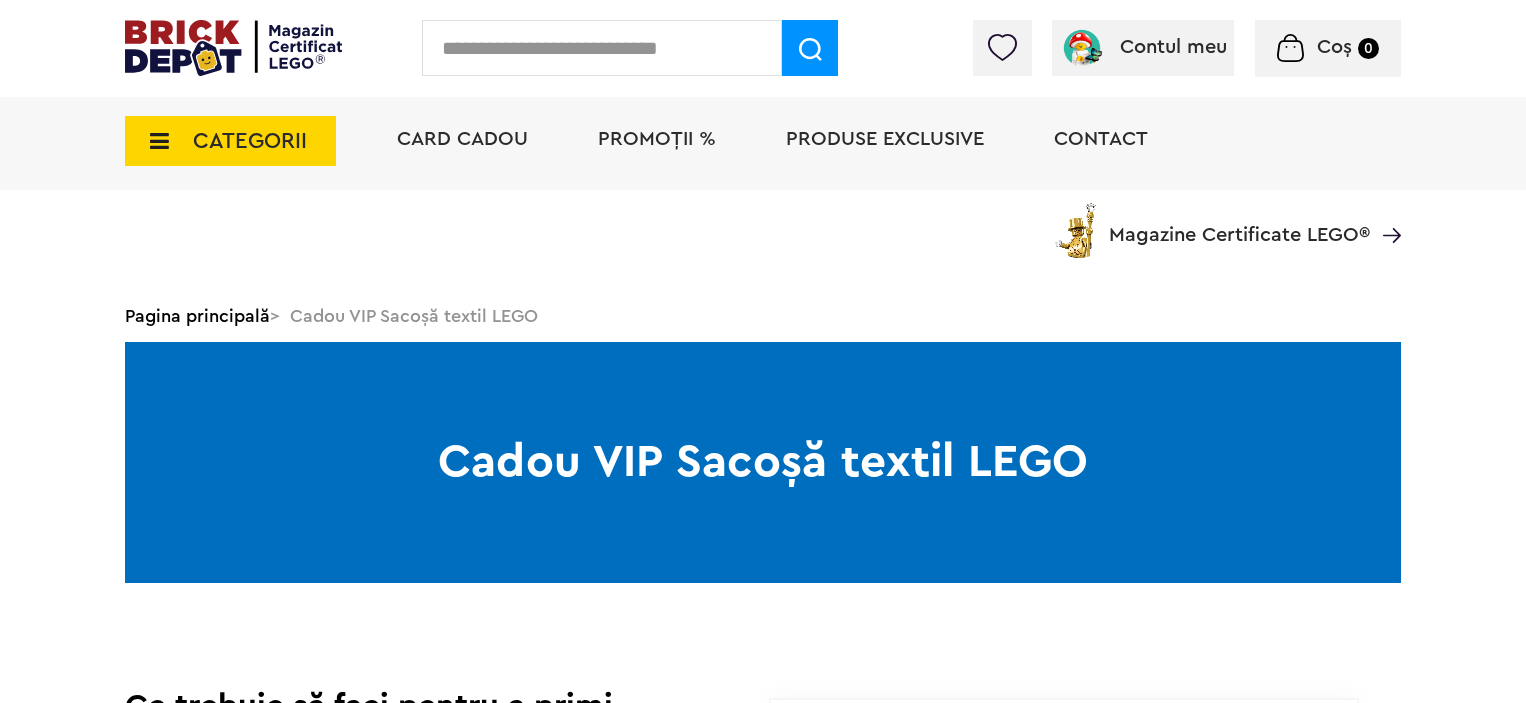 scroll, scrollTop: 352, scrollLeft: 0, axis: vertical 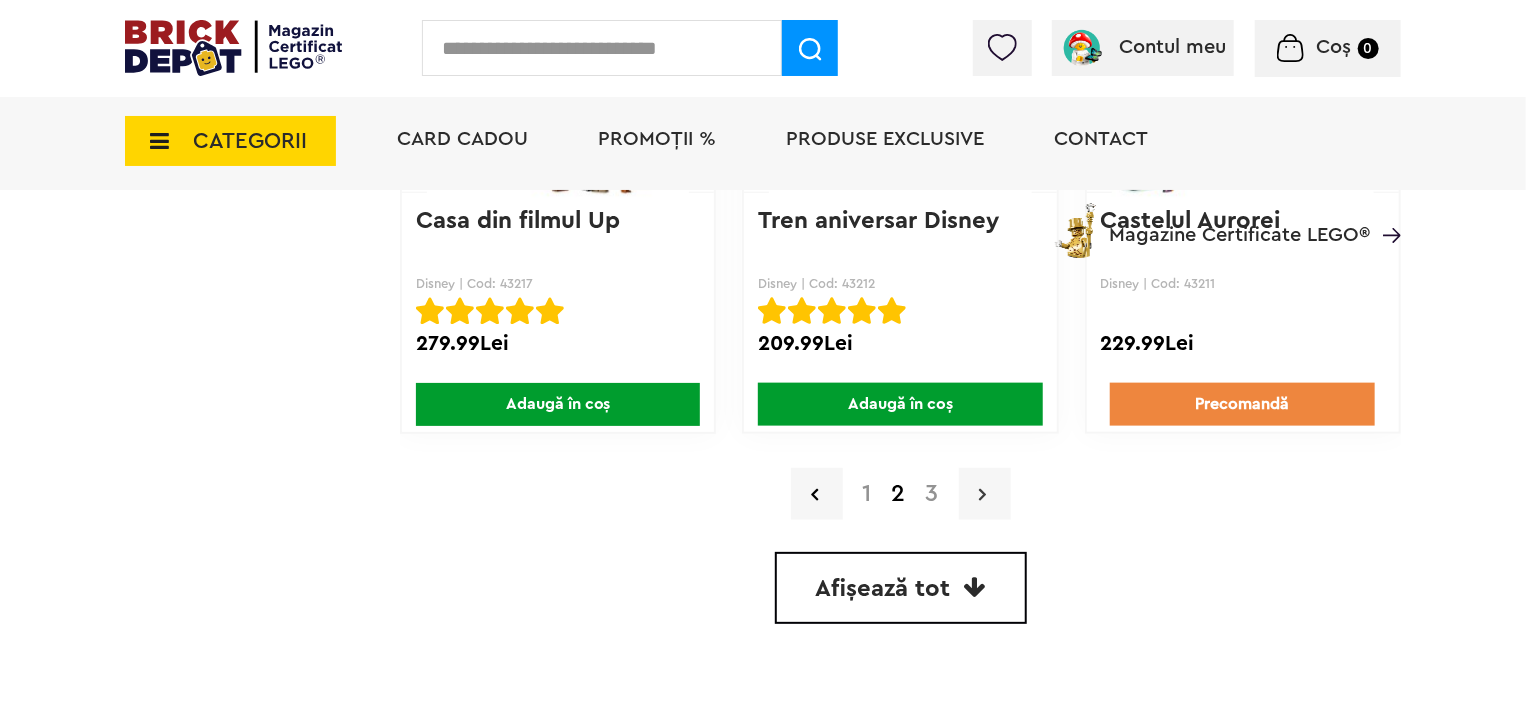 click at bounding box center (985, 494) 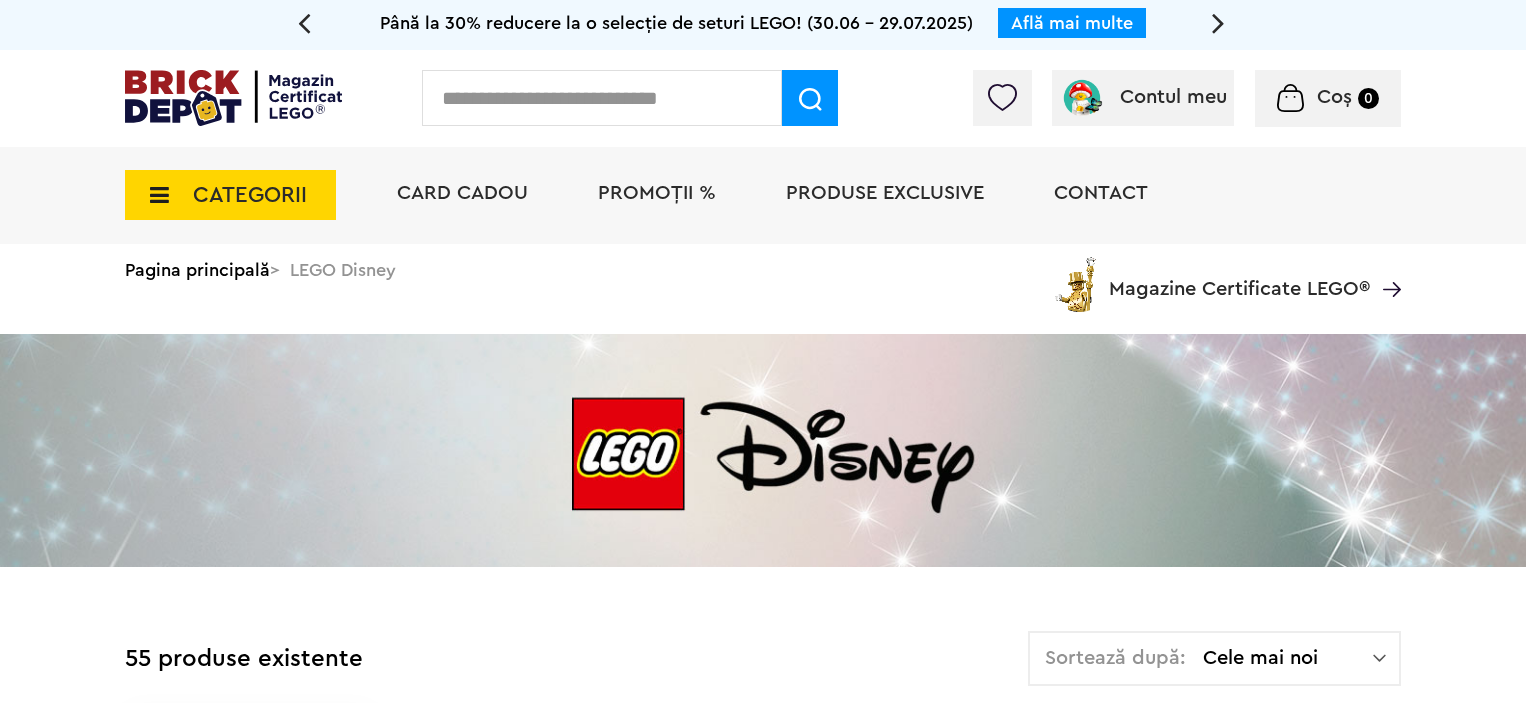 scroll, scrollTop: 0, scrollLeft: 0, axis: both 